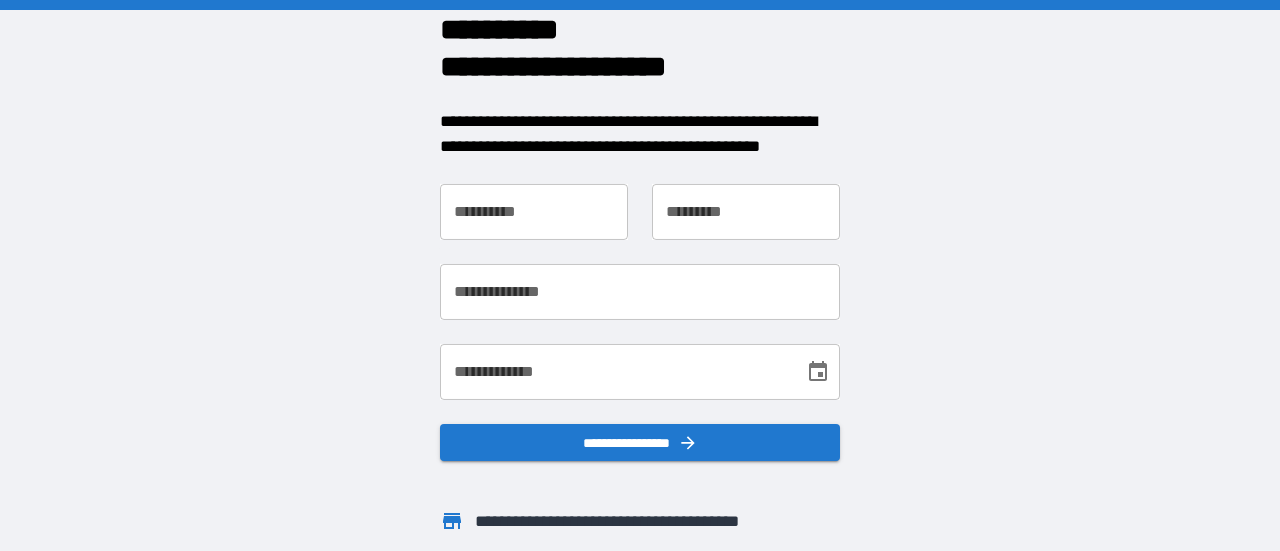 scroll, scrollTop: 0, scrollLeft: 0, axis: both 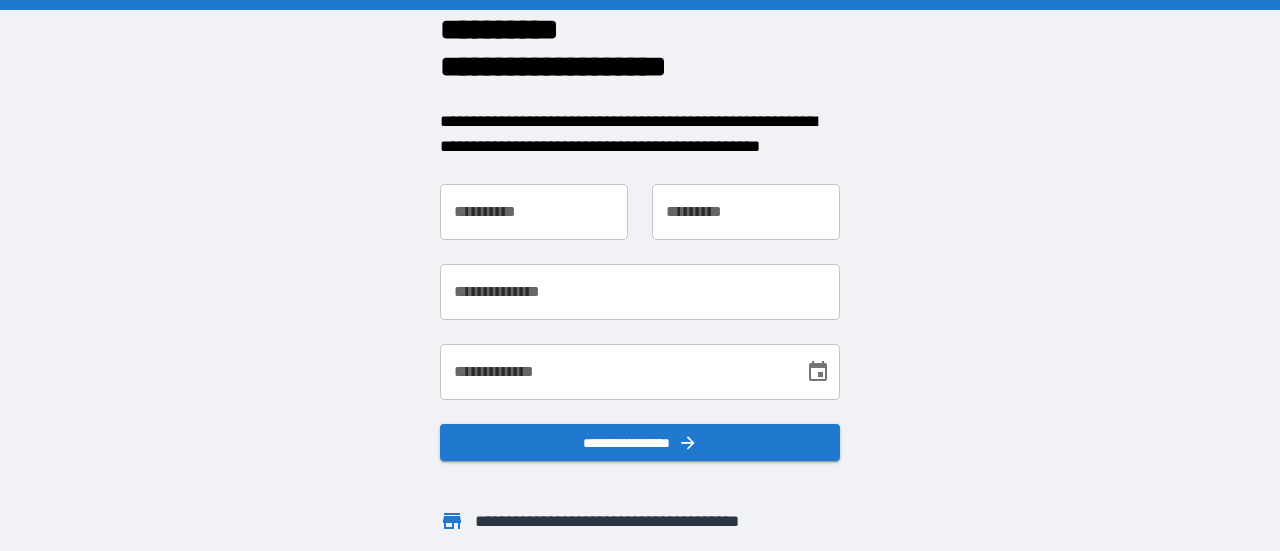 click on "**********" at bounding box center (534, 212) 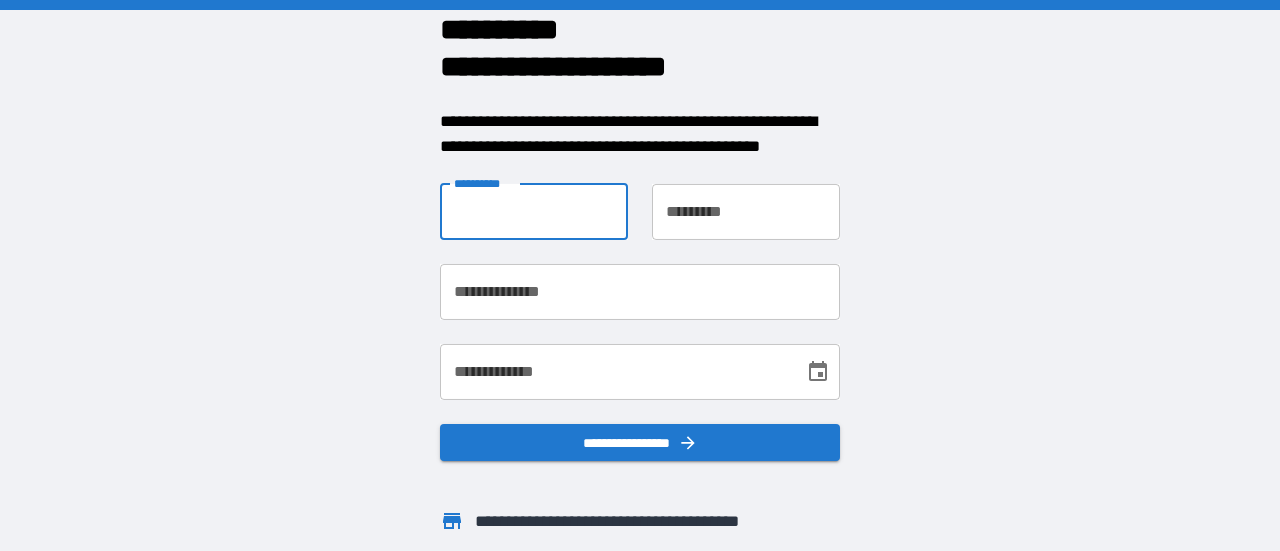 type on "******" 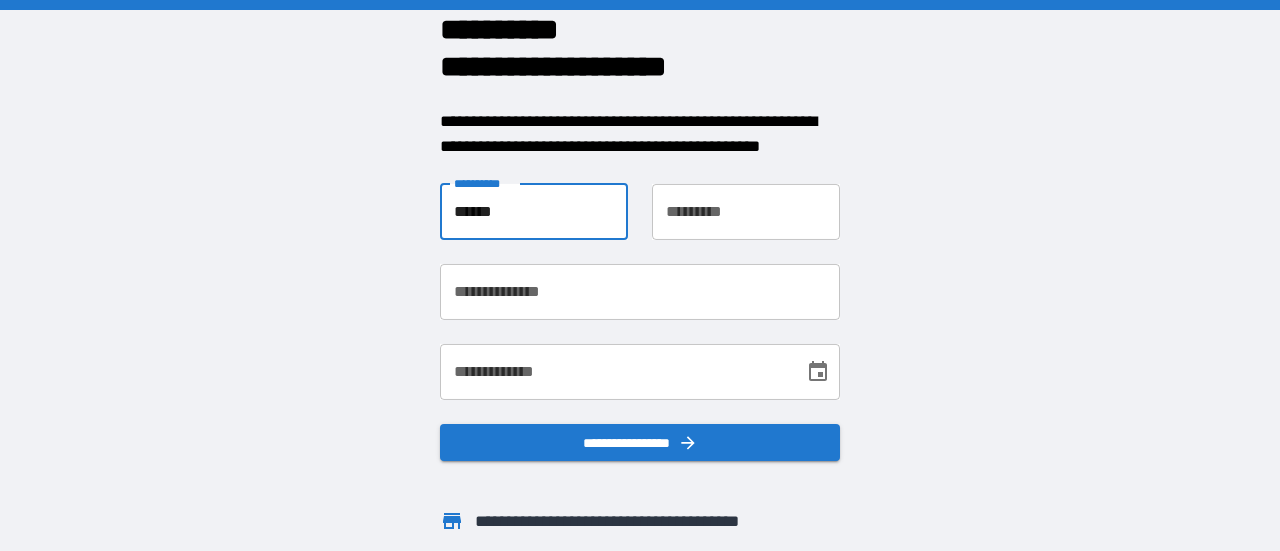 click on "********* *********" at bounding box center (746, 212) 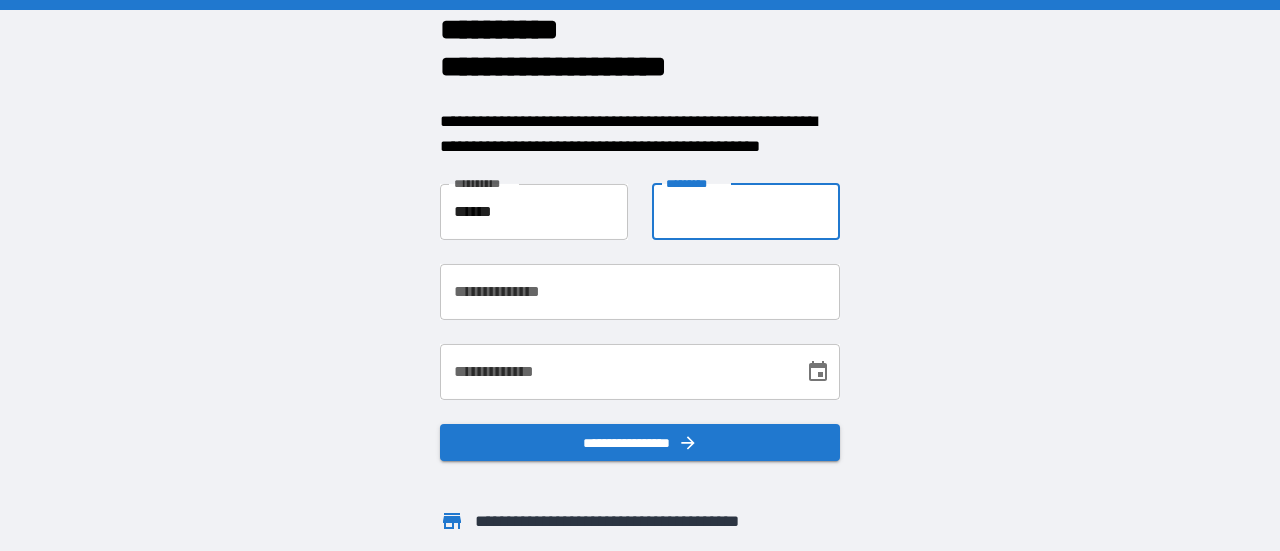 type on "******" 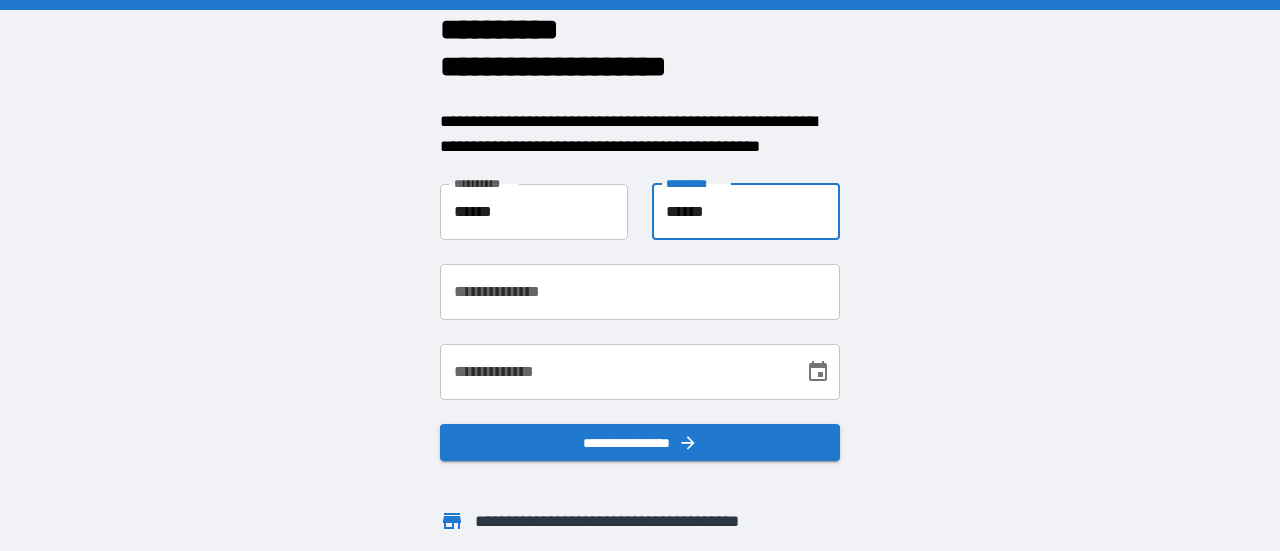 click on "**********" at bounding box center [640, 292] 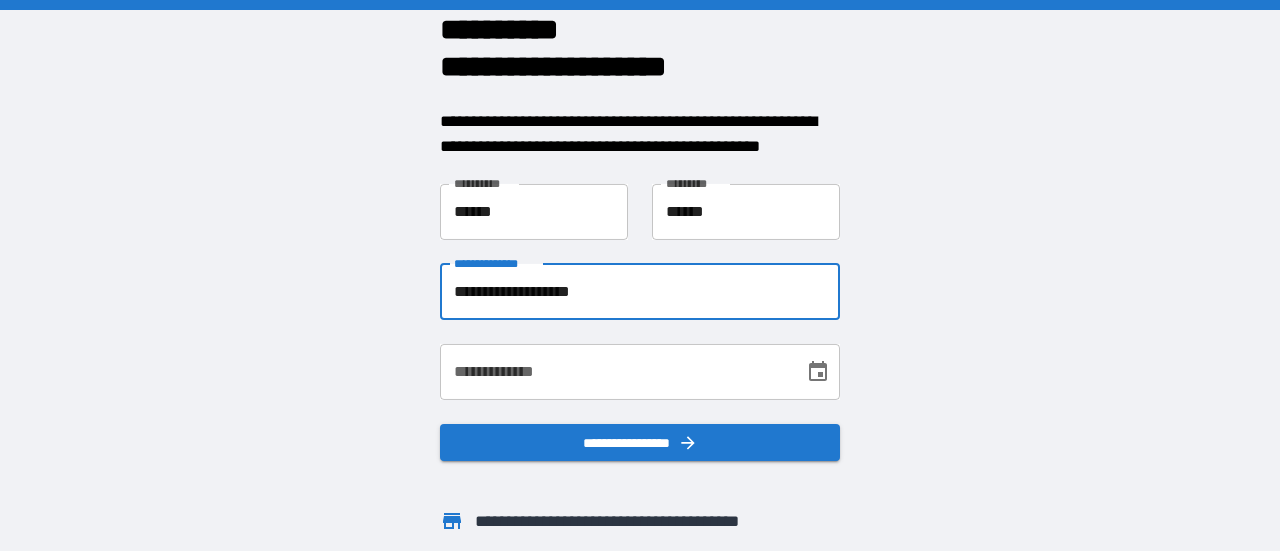 type on "**********" 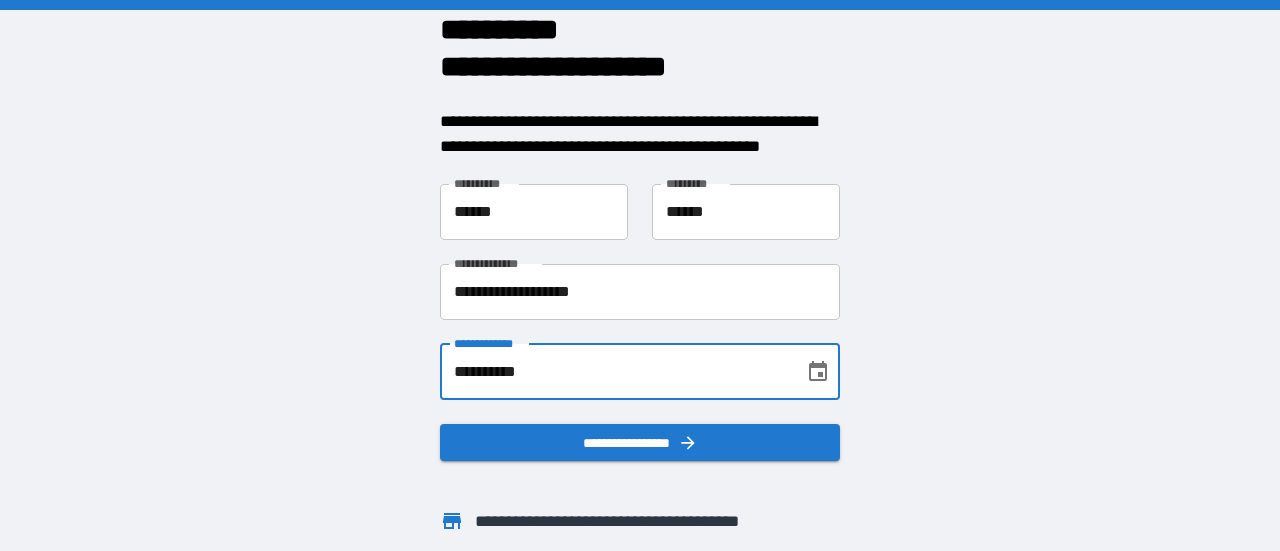 type on "**********" 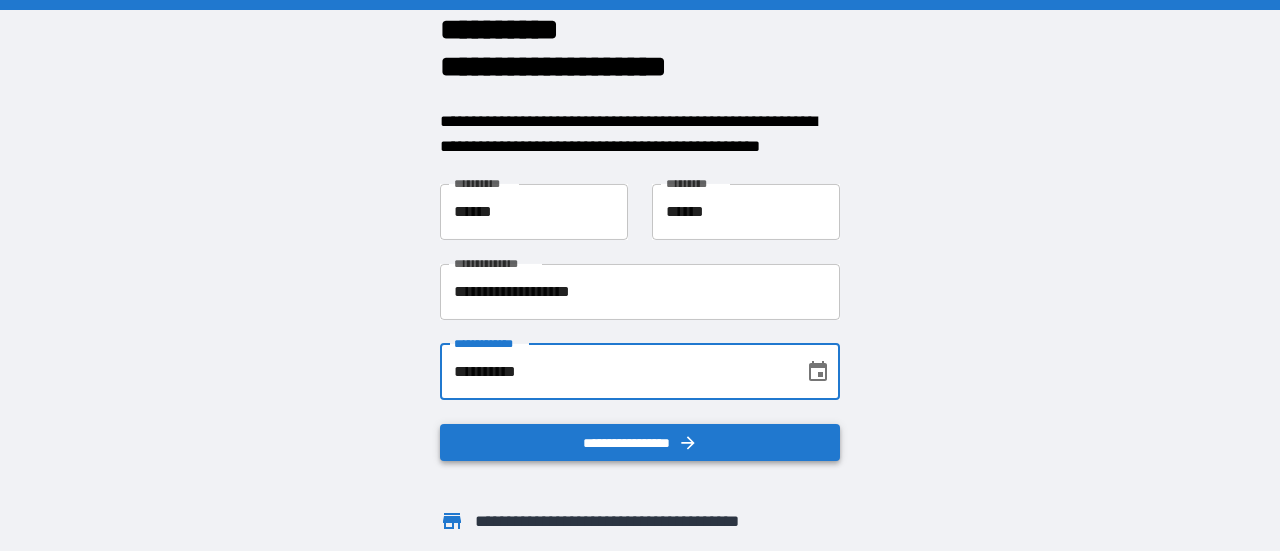 click on "**********" at bounding box center [640, 443] 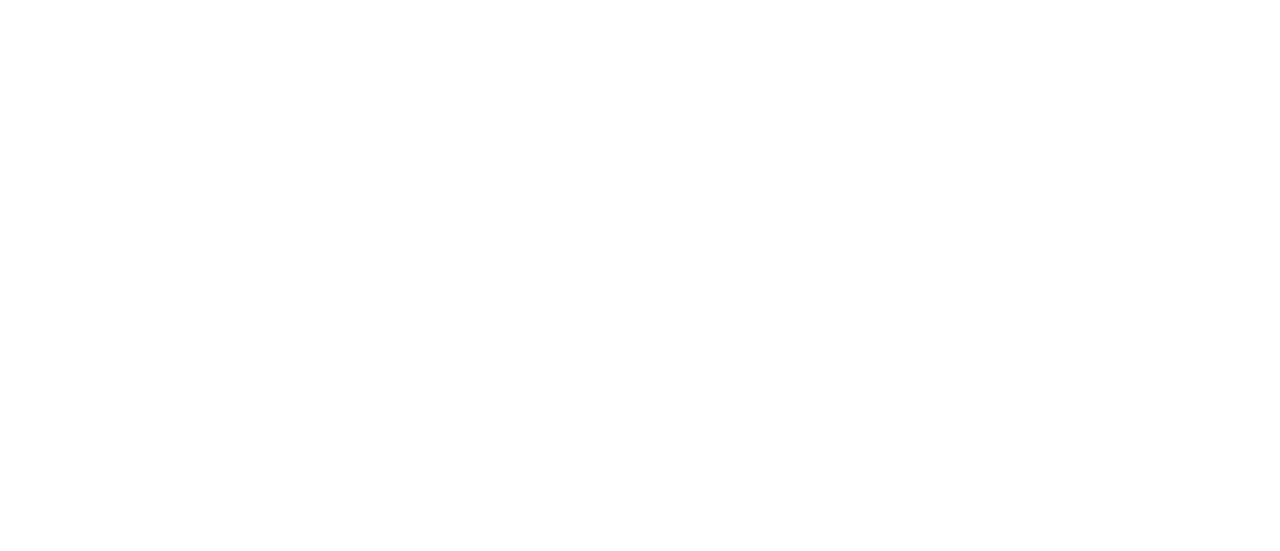 scroll, scrollTop: 0, scrollLeft: 0, axis: both 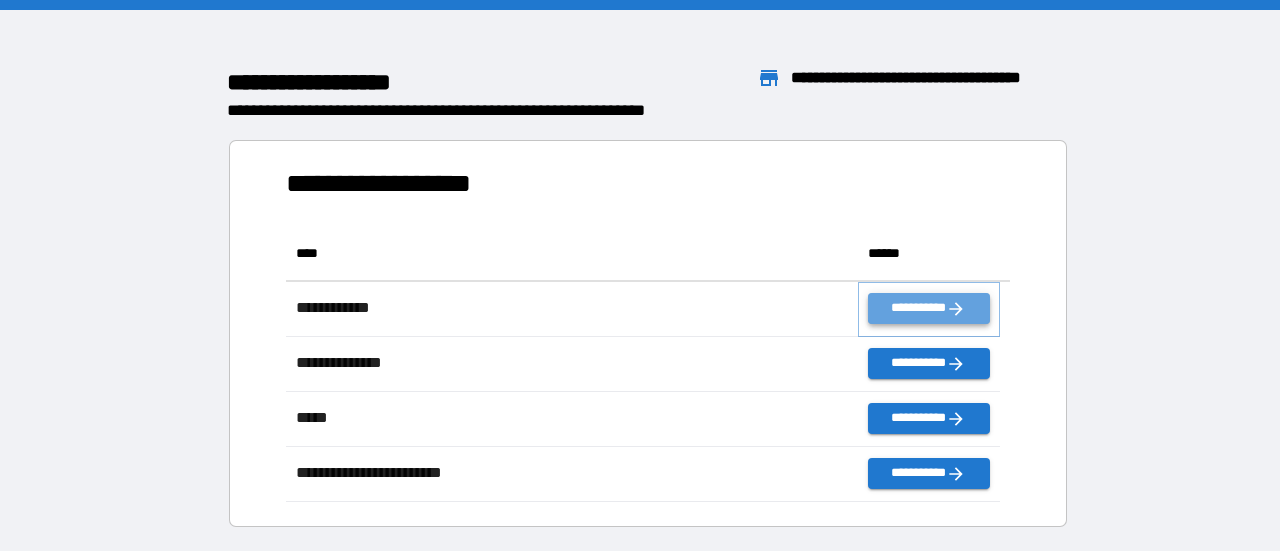 click on "**********" at bounding box center [929, 308] 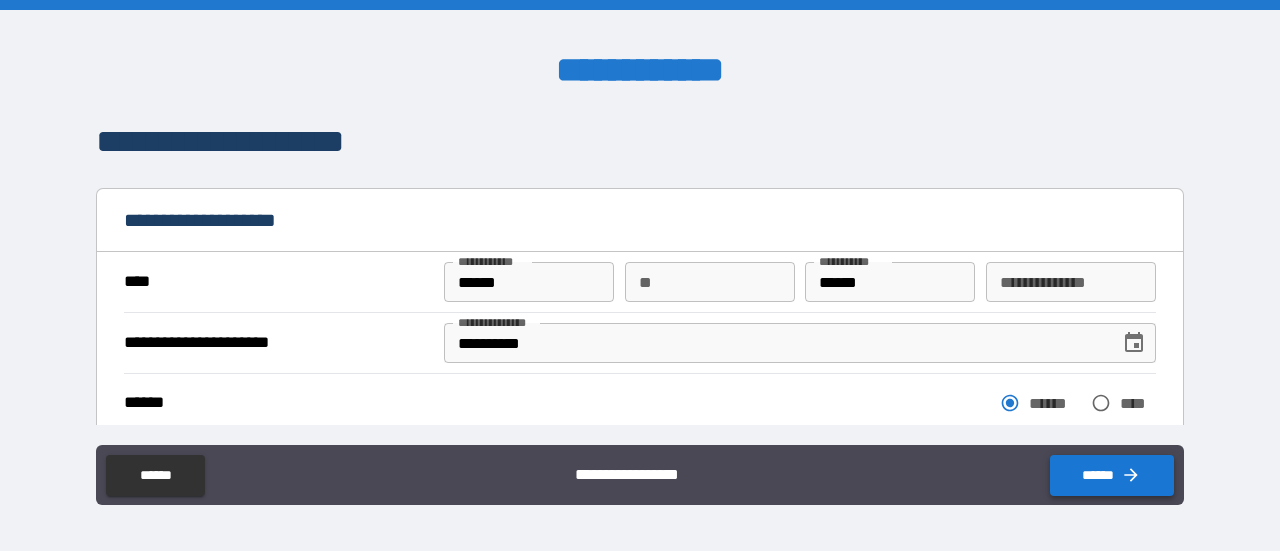 click on "******" at bounding box center (1112, 475) 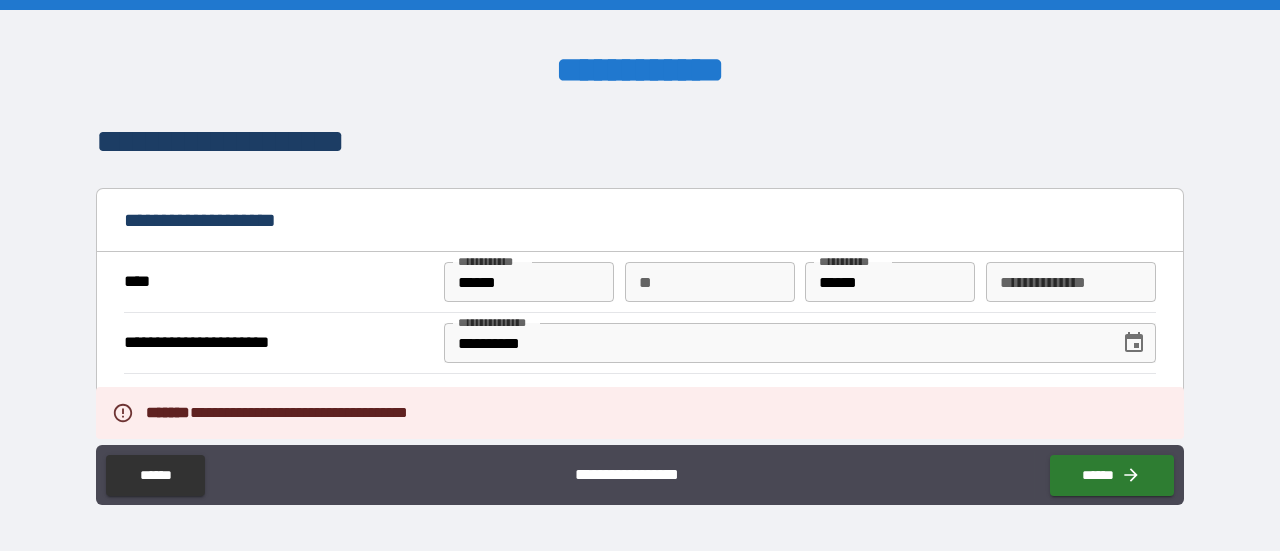 click on "**********" at bounding box center [1071, 282] 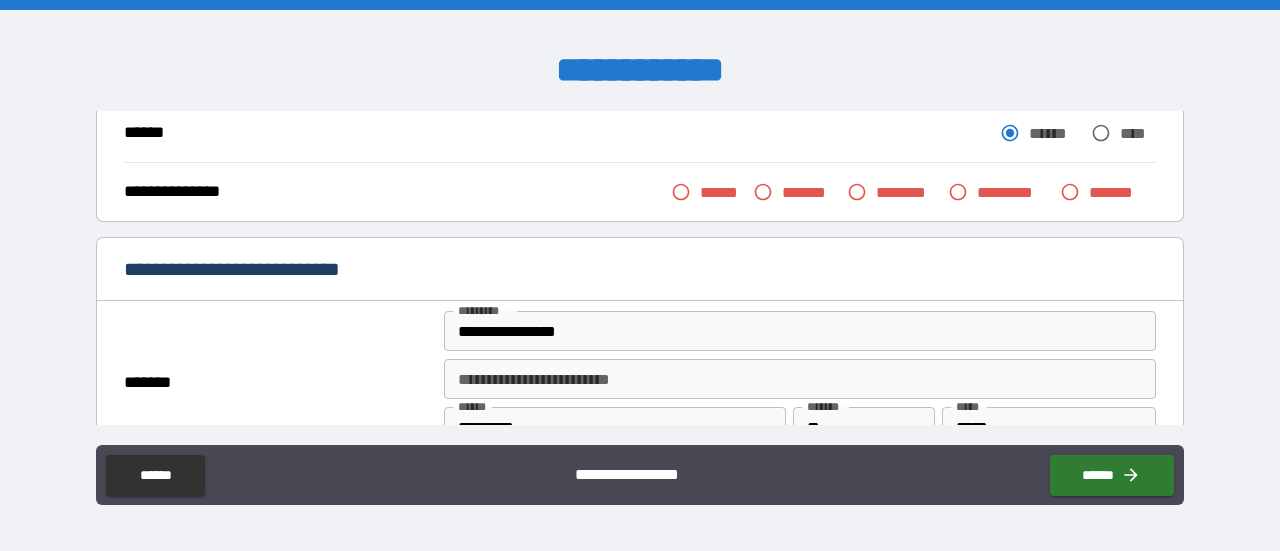 scroll, scrollTop: 271, scrollLeft: 0, axis: vertical 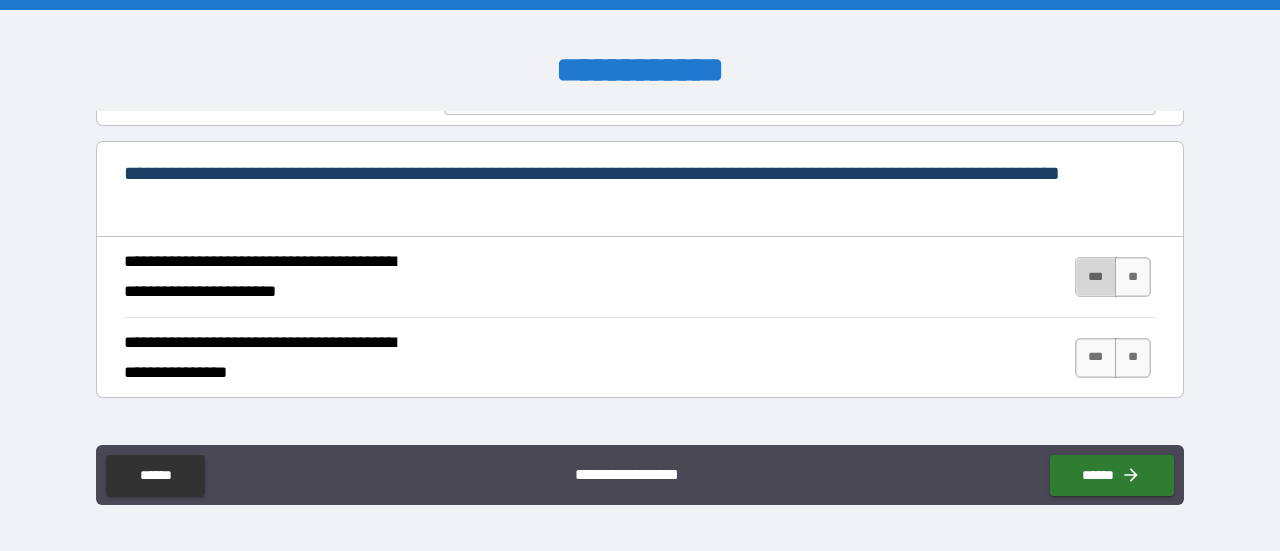 click on "***" at bounding box center [1096, 277] 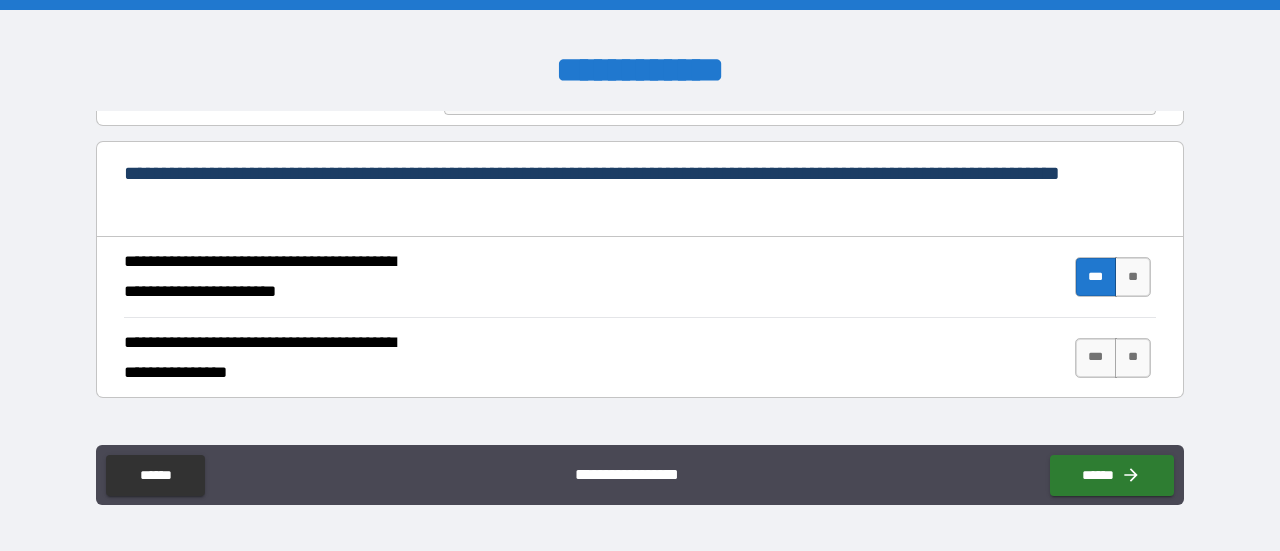 click on "***" at bounding box center (1096, 358) 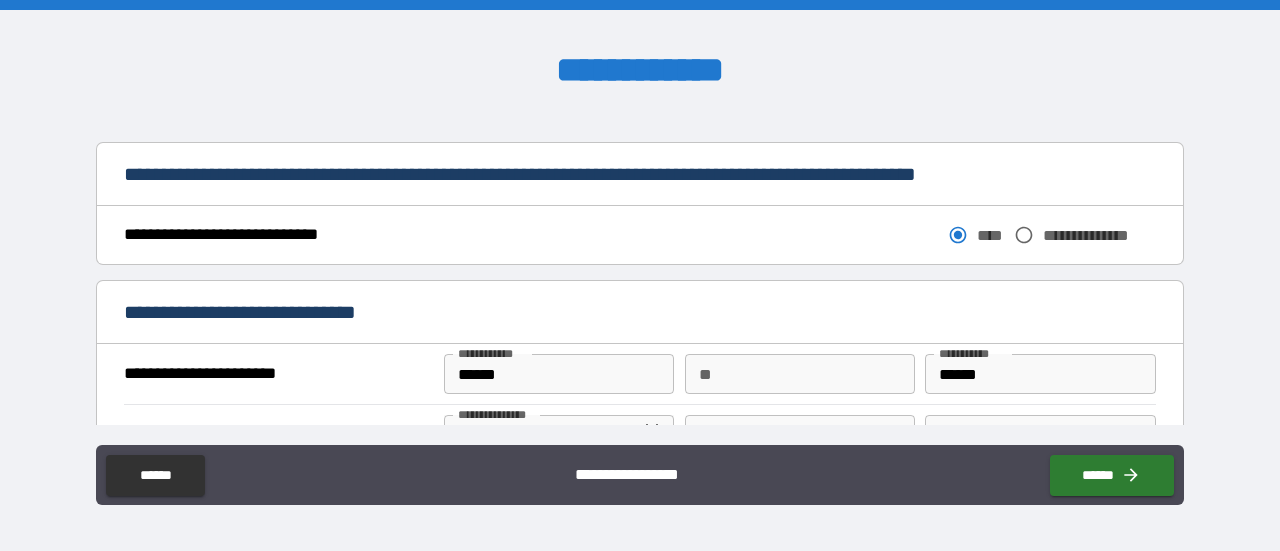 scroll, scrollTop: 1102, scrollLeft: 0, axis: vertical 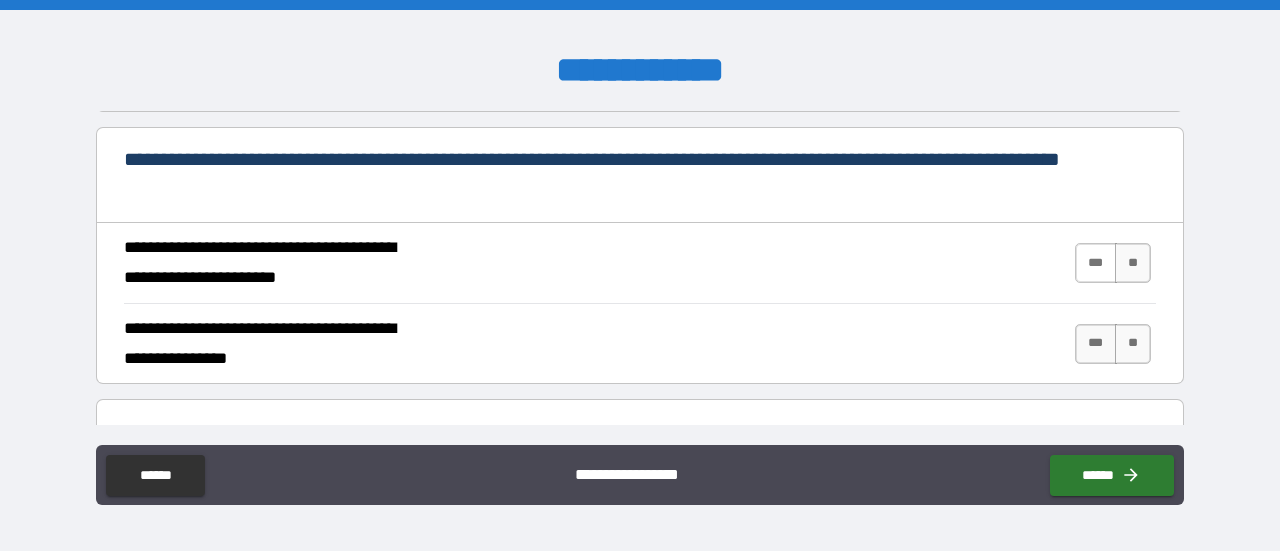 click on "***" at bounding box center (1096, 263) 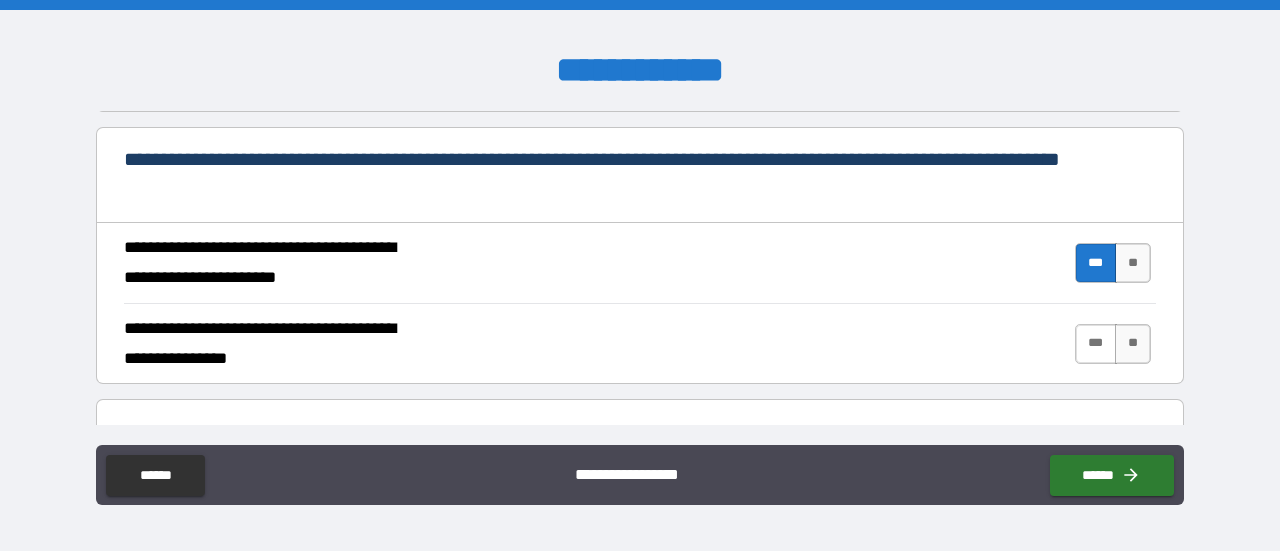 click on "***" at bounding box center (1096, 344) 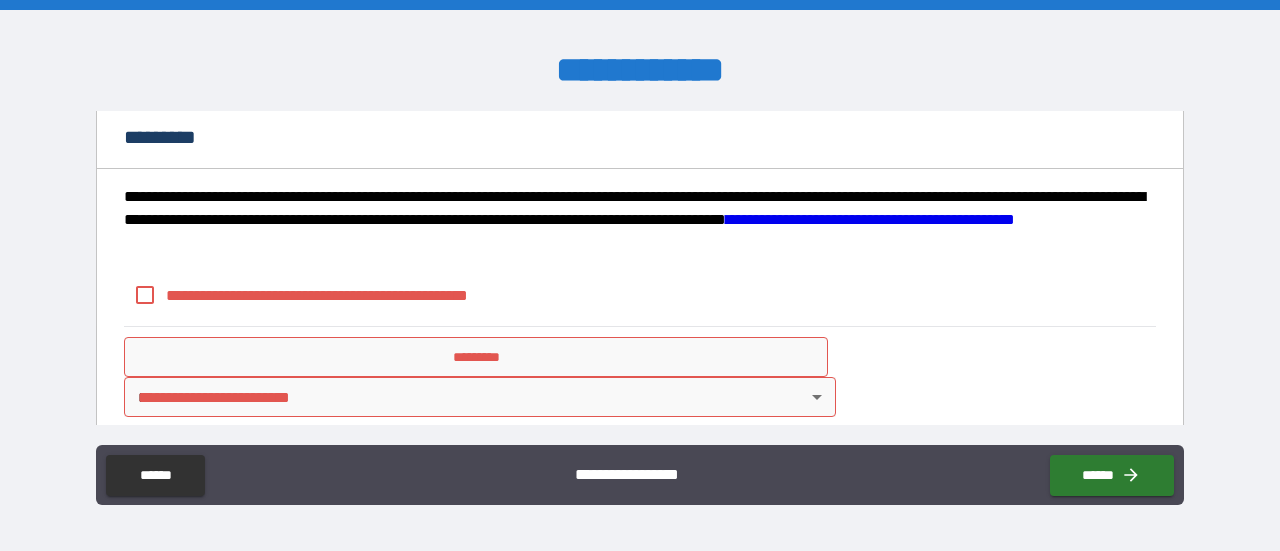 scroll, scrollTop: 2120, scrollLeft: 0, axis: vertical 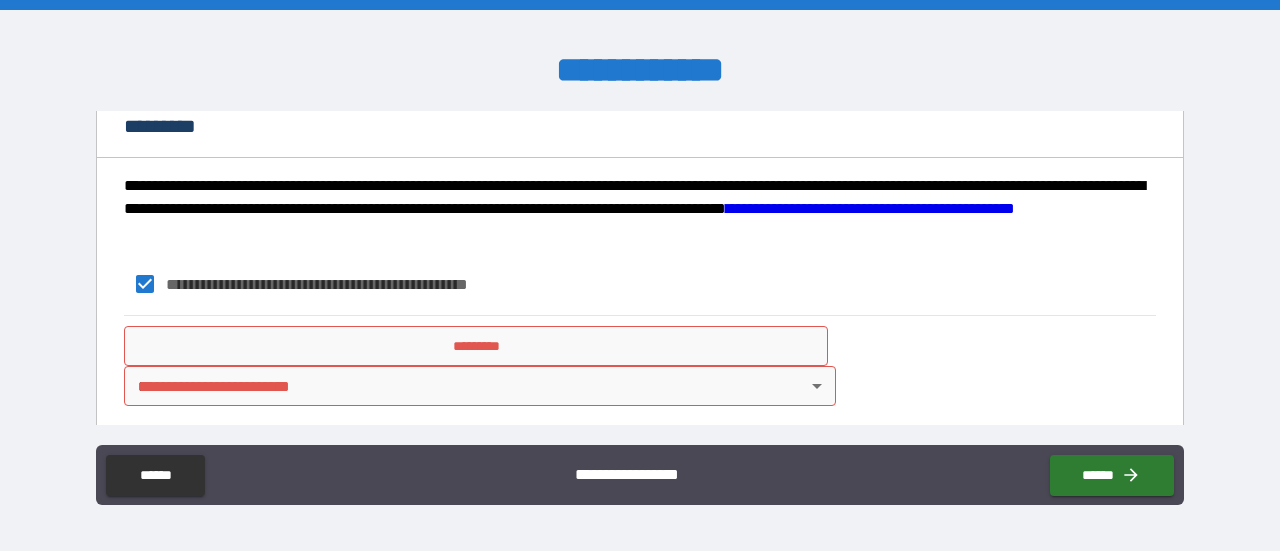 click on "**********" at bounding box center [640, 275] 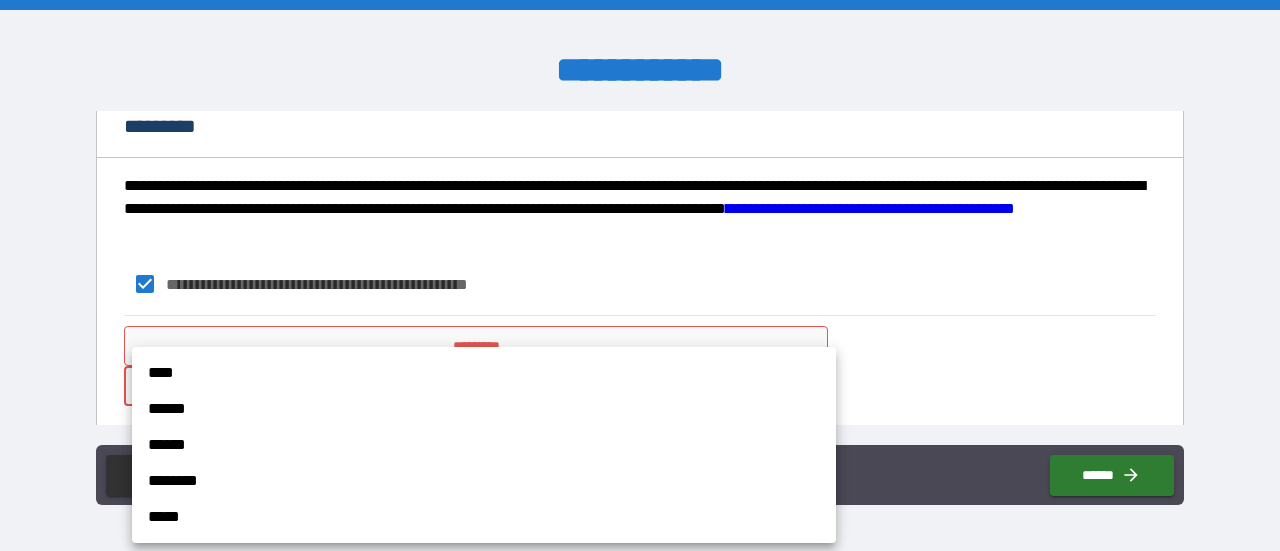 click on "****" at bounding box center (484, 373) 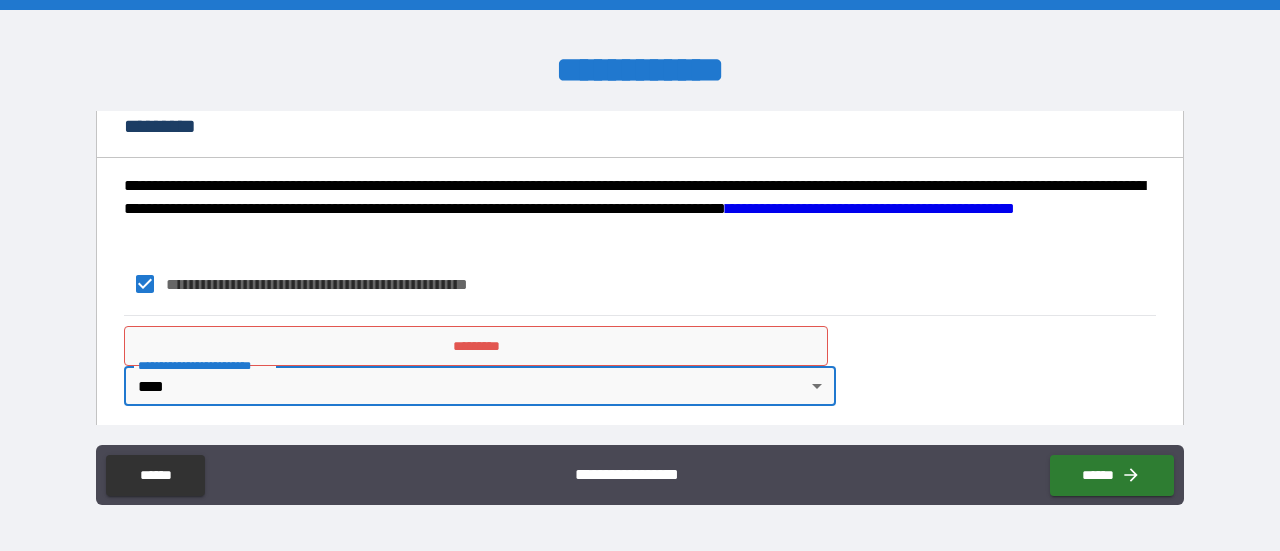 click on "*********" at bounding box center [476, 346] 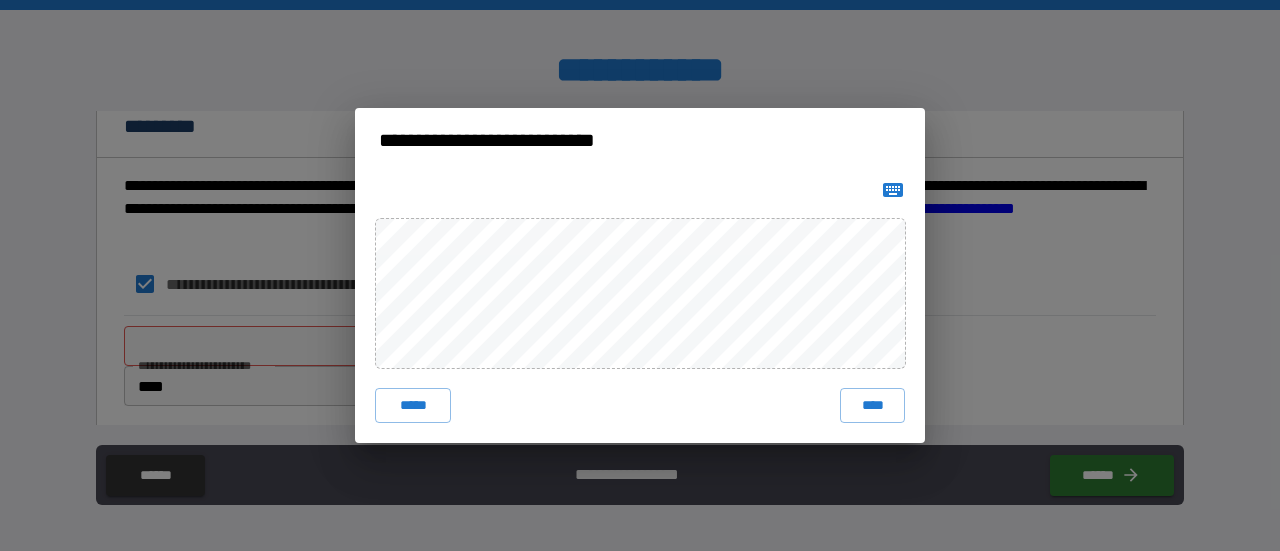 click on "**********" at bounding box center [640, 275] 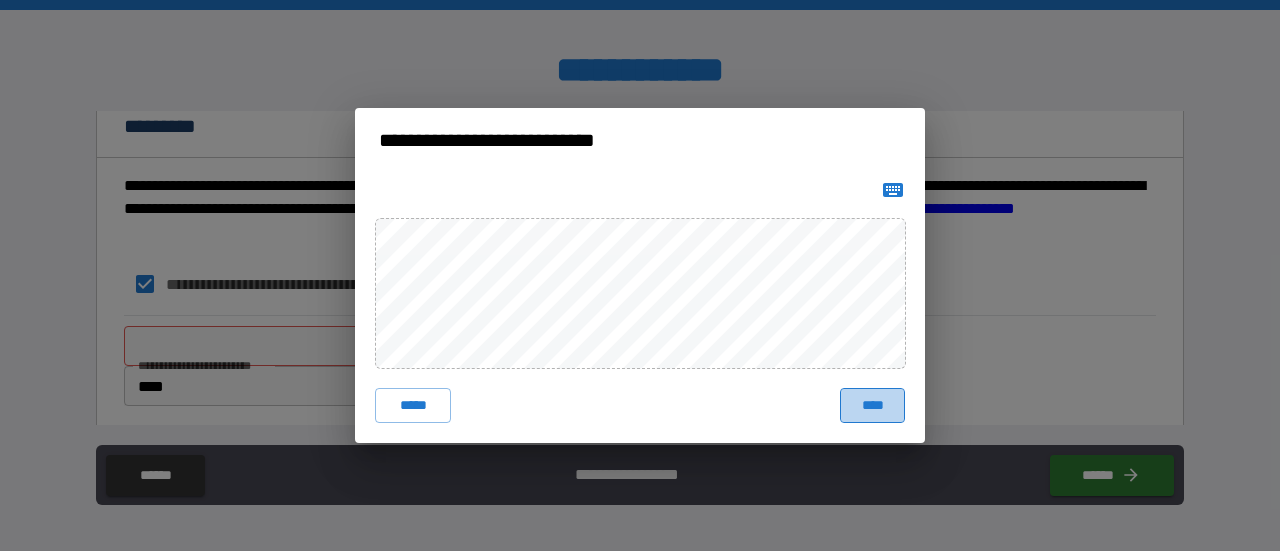 click on "****" at bounding box center [872, 406] 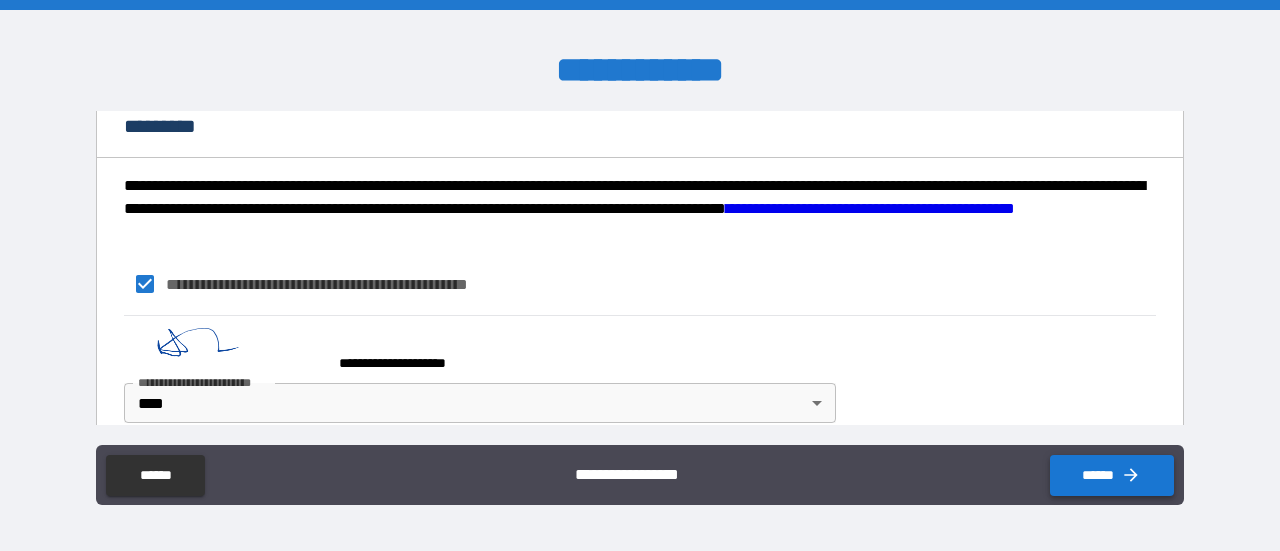 click on "******" at bounding box center (1112, 475) 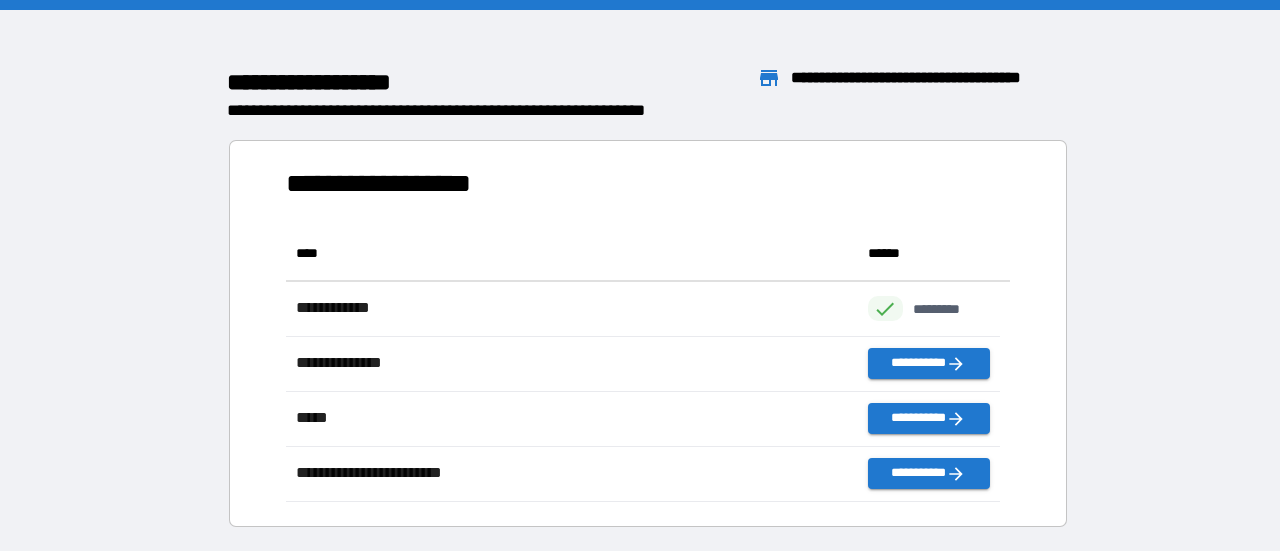 scroll, scrollTop: 16, scrollLeft: 16, axis: both 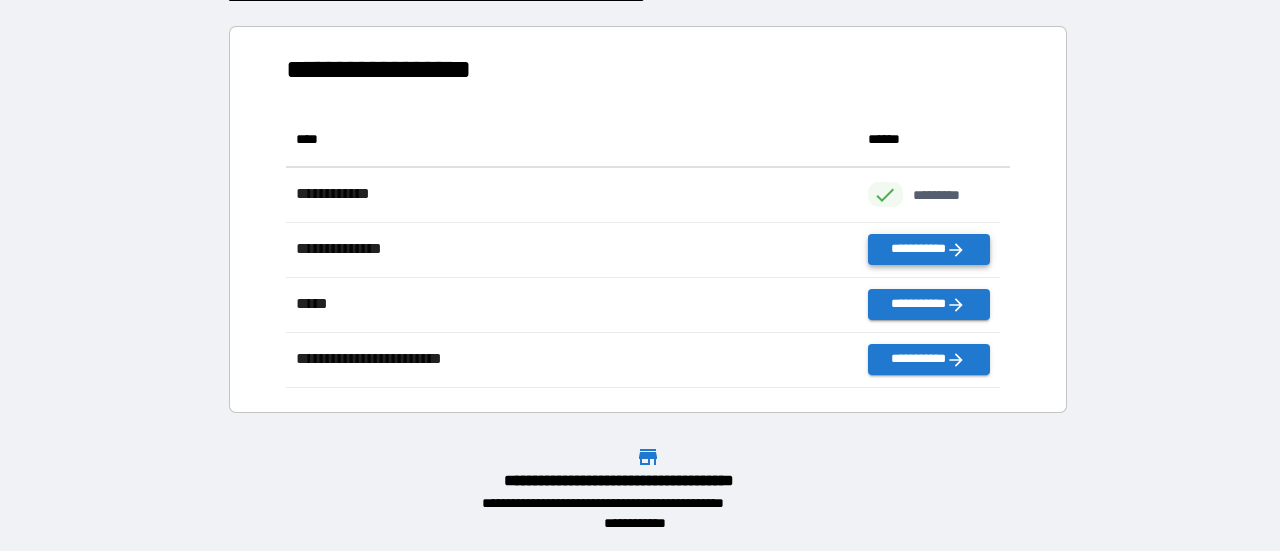 click on "**********" at bounding box center [929, 249] 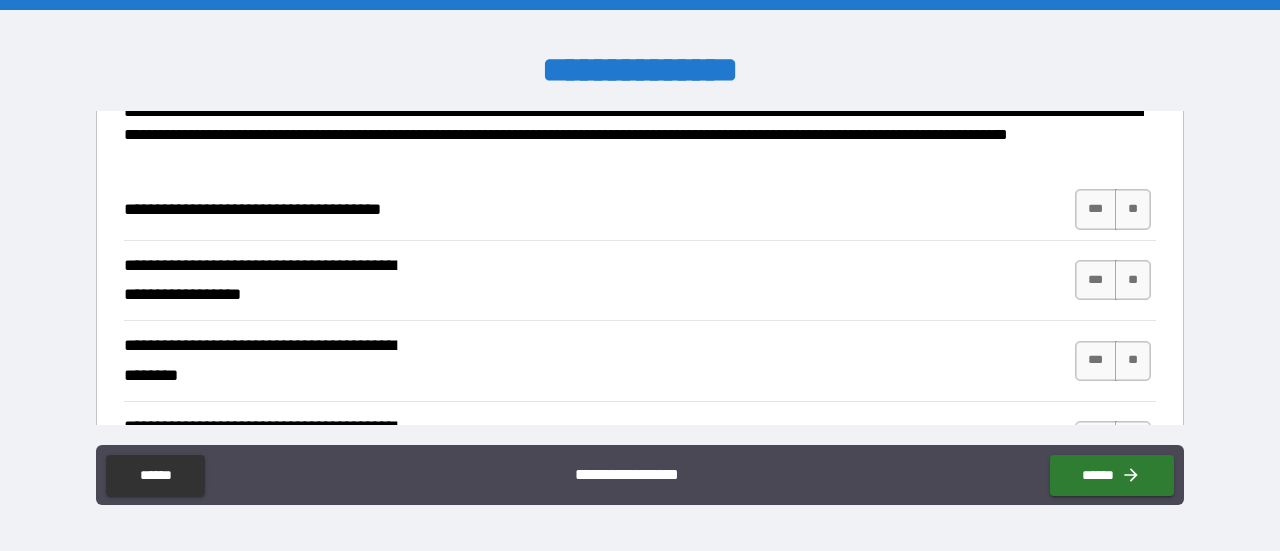 scroll, scrollTop: 161, scrollLeft: 0, axis: vertical 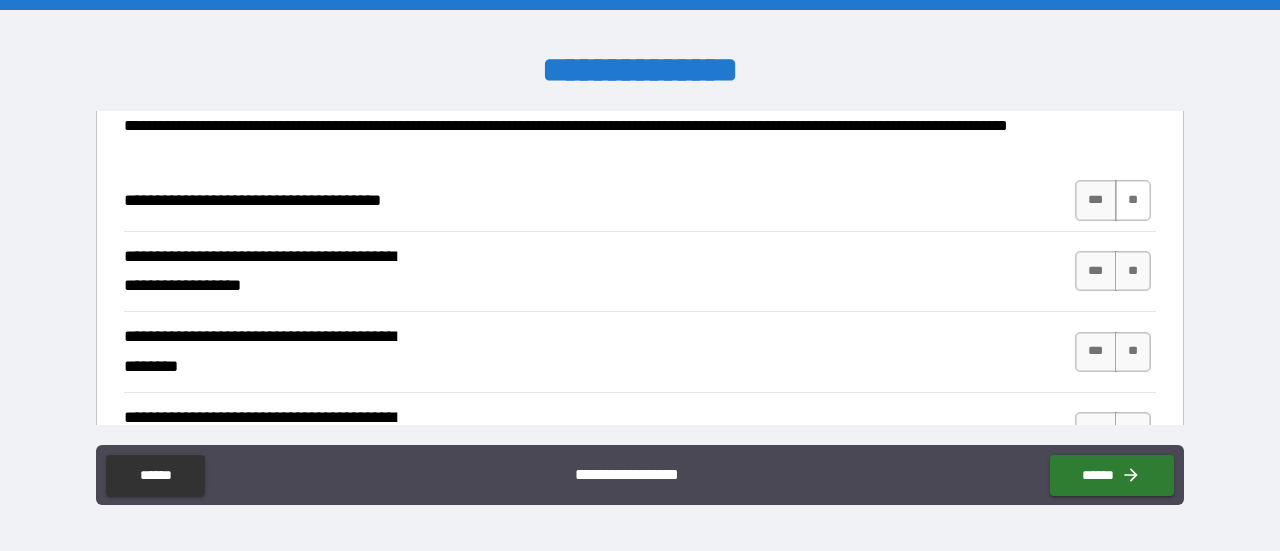 click on "**" at bounding box center (1133, 200) 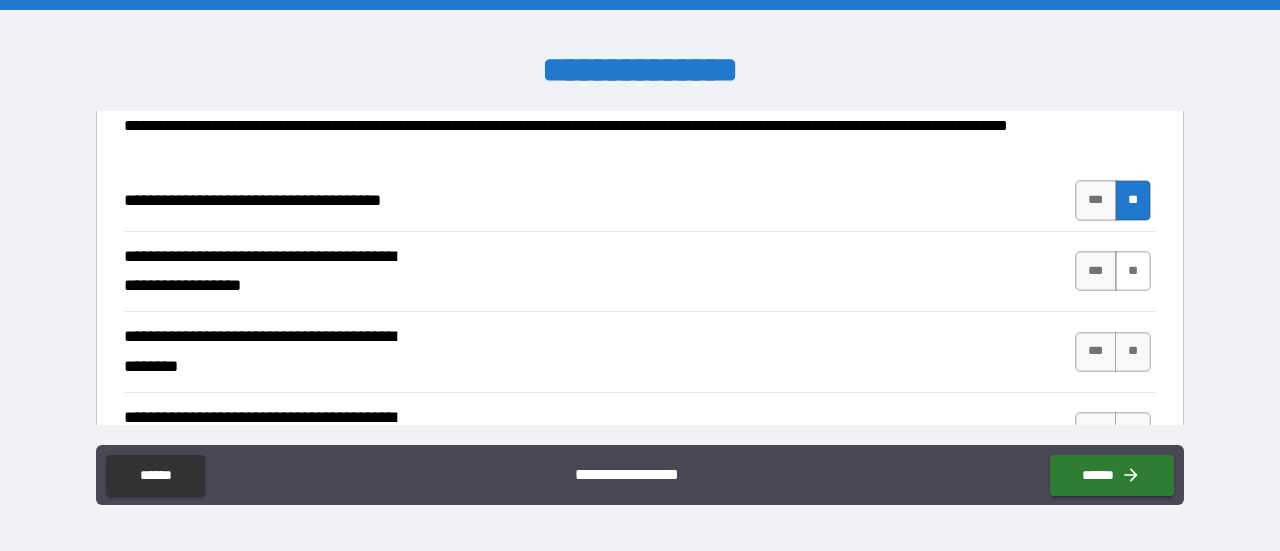 click on "**" at bounding box center (1133, 271) 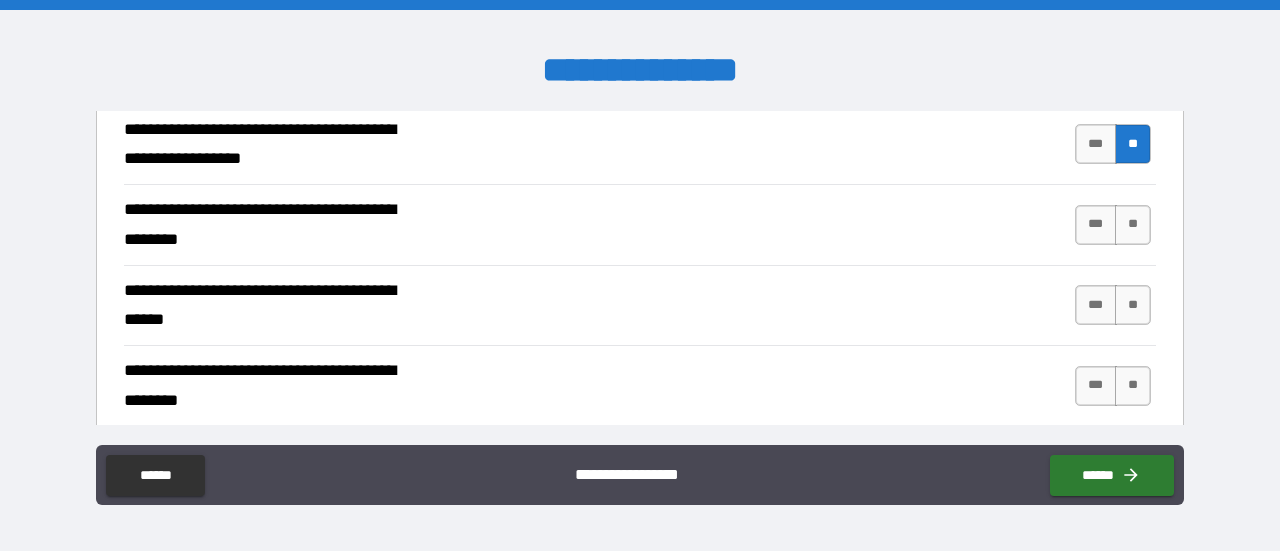 scroll, scrollTop: 287, scrollLeft: 0, axis: vertical 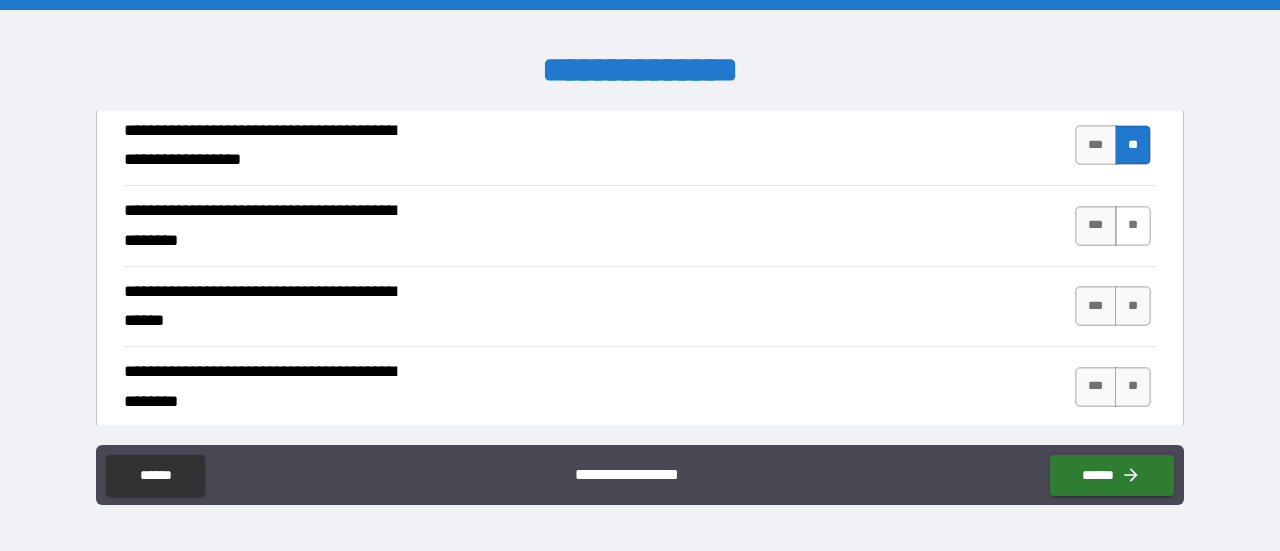 click on "**" at bounding box center [1133, 226] 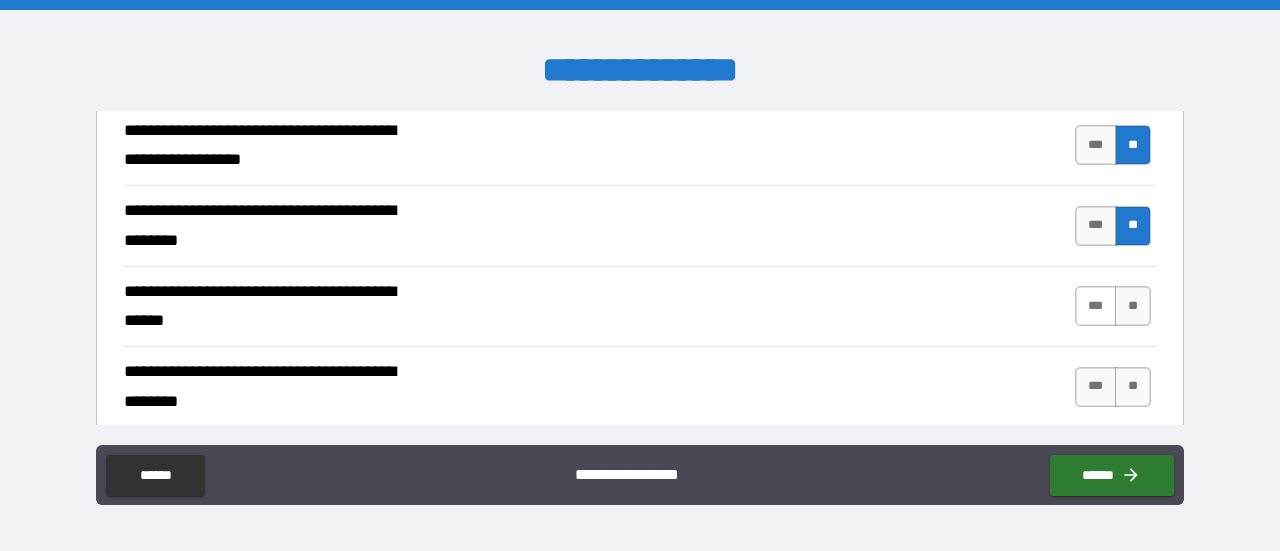 click on "***" at bounding box center [1096, 306] 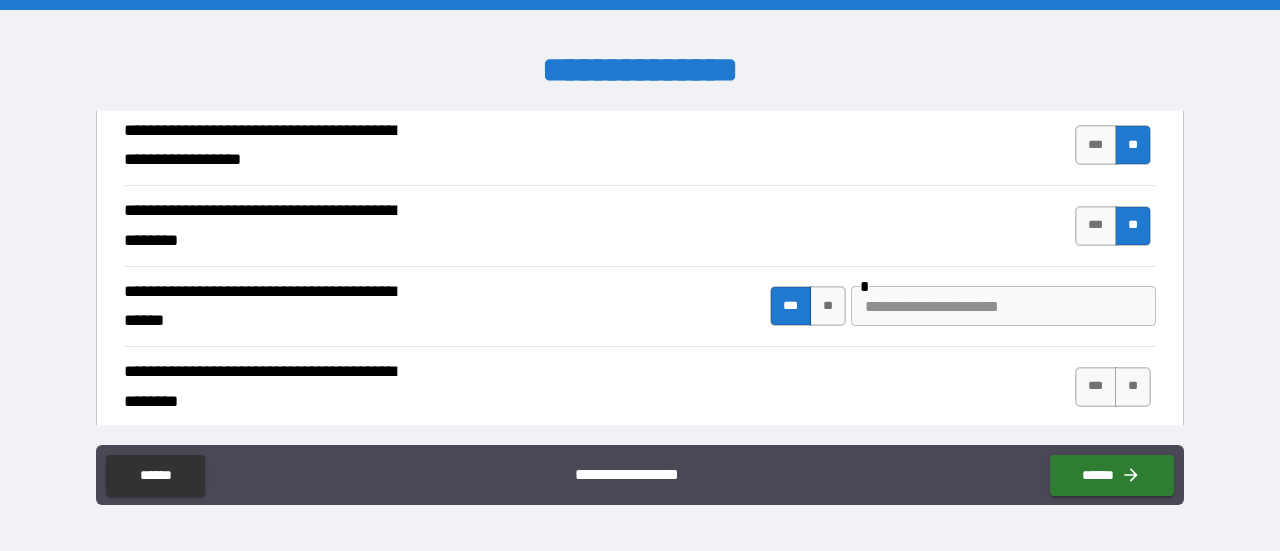 click at bounding box center [1003, 306] 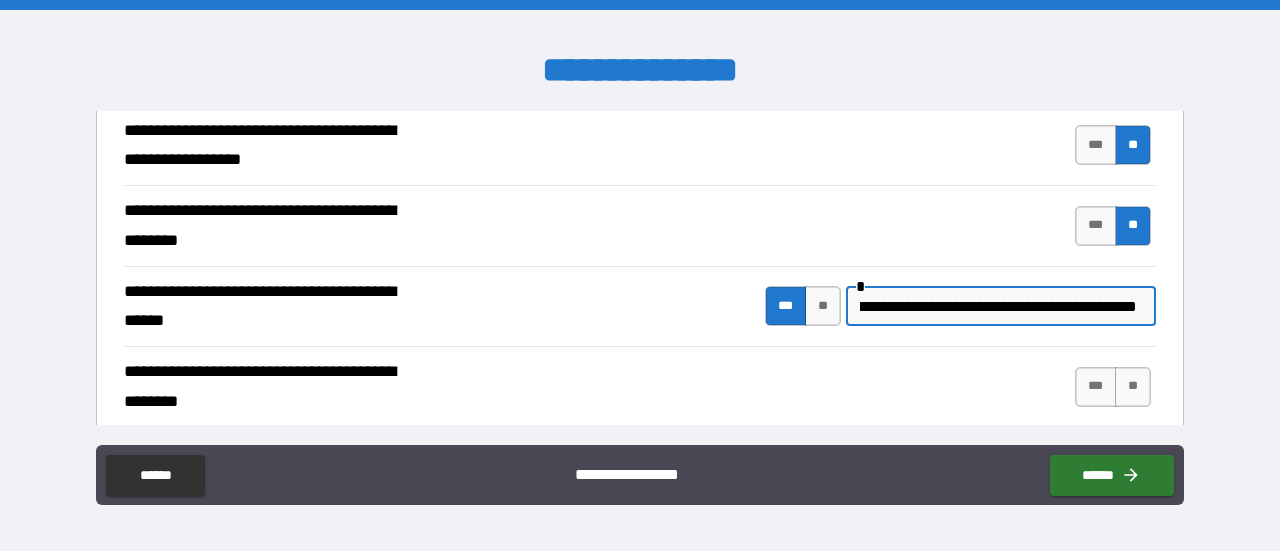 scroll, scrollTop: 0, scrollLeft: 131, axis: horizontal 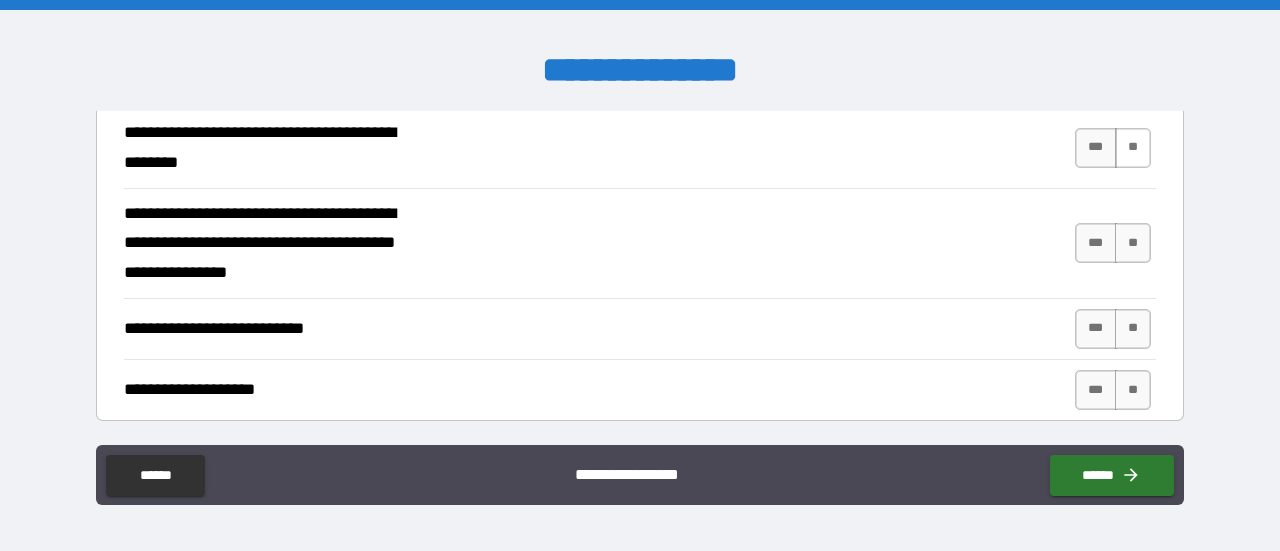 type on "**********" 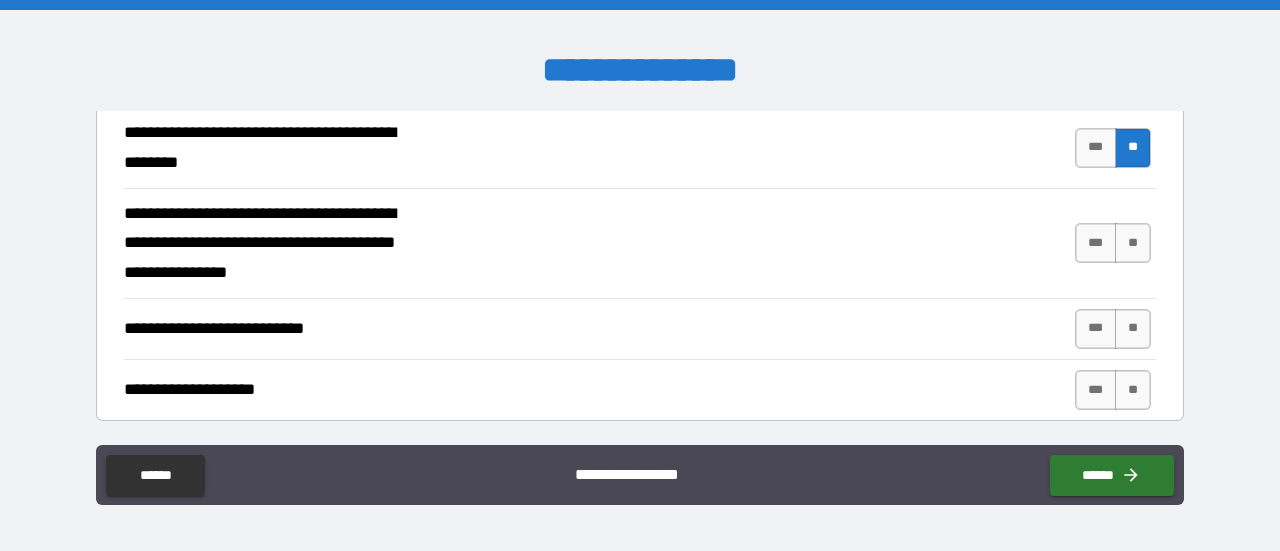 scroll, scrollTop: 0, scrollLeft: 0, axis: both 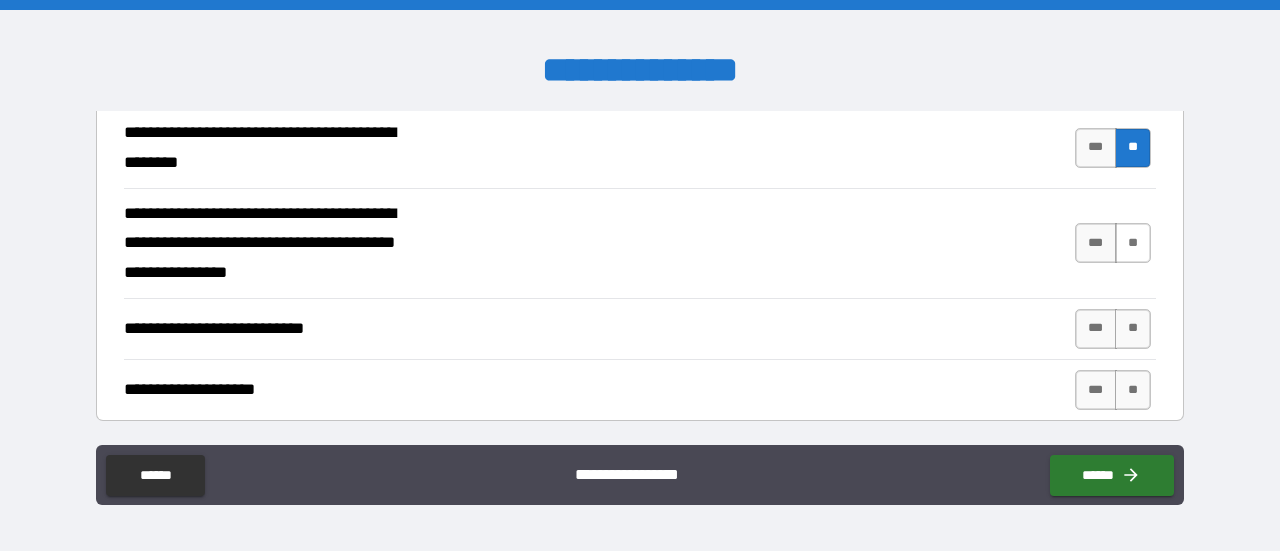 click on "**" at bounding box center [1133, 243] 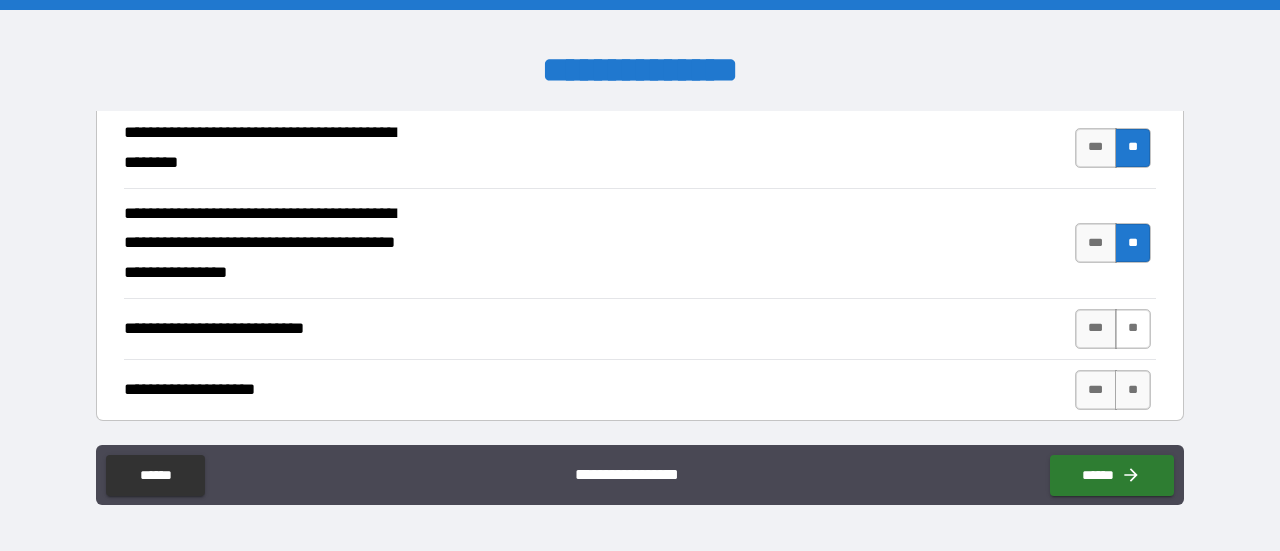 click on "**" at bounding box center (1133, 329) 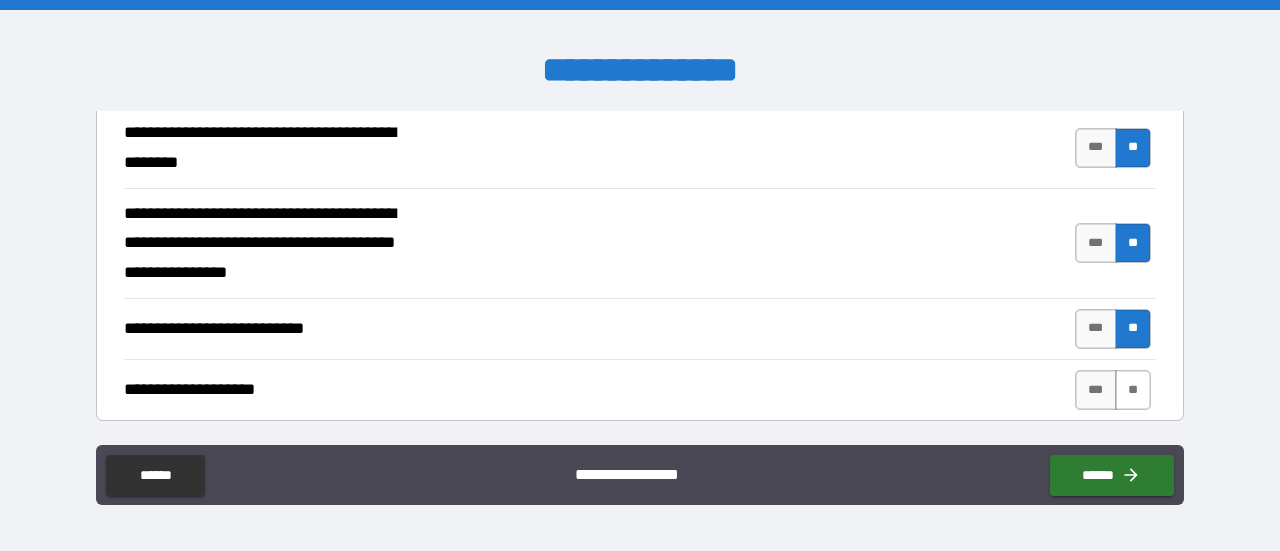 click on "**" at bounding box center [1133, 390] 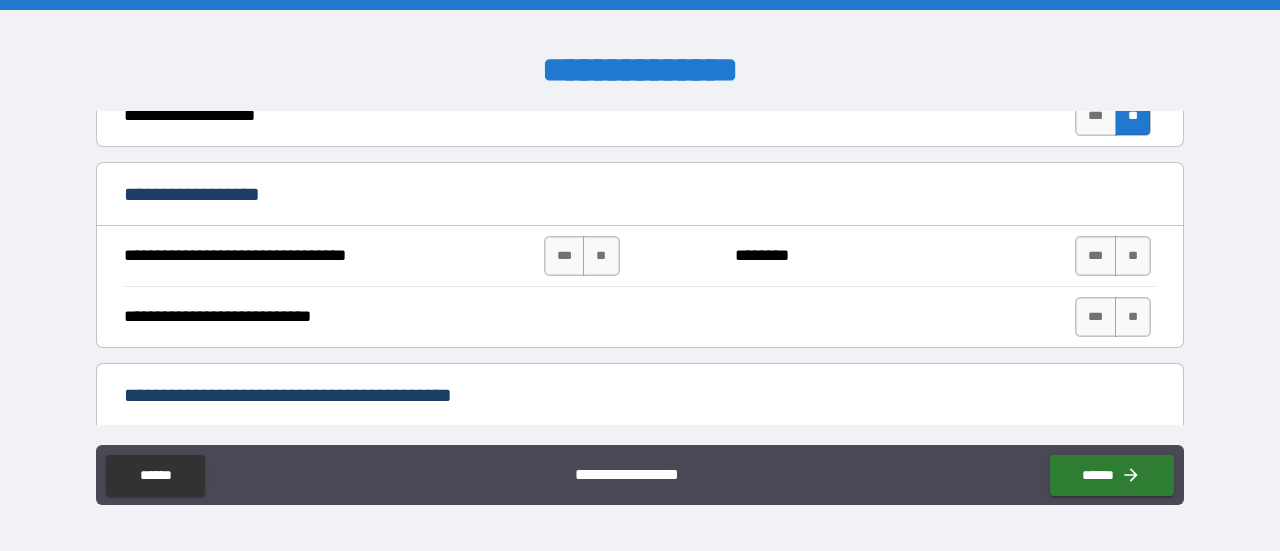 scroll, scrollTop: 822, scrollLeft: 0, axis: vertical 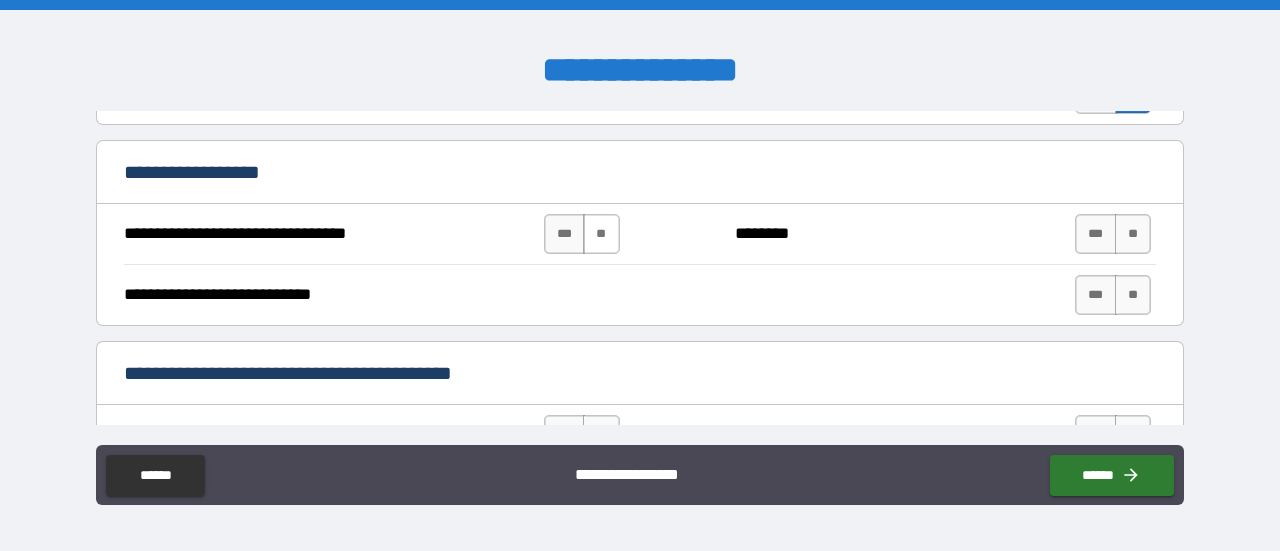 click on "**" at bounding box center (601, 234) 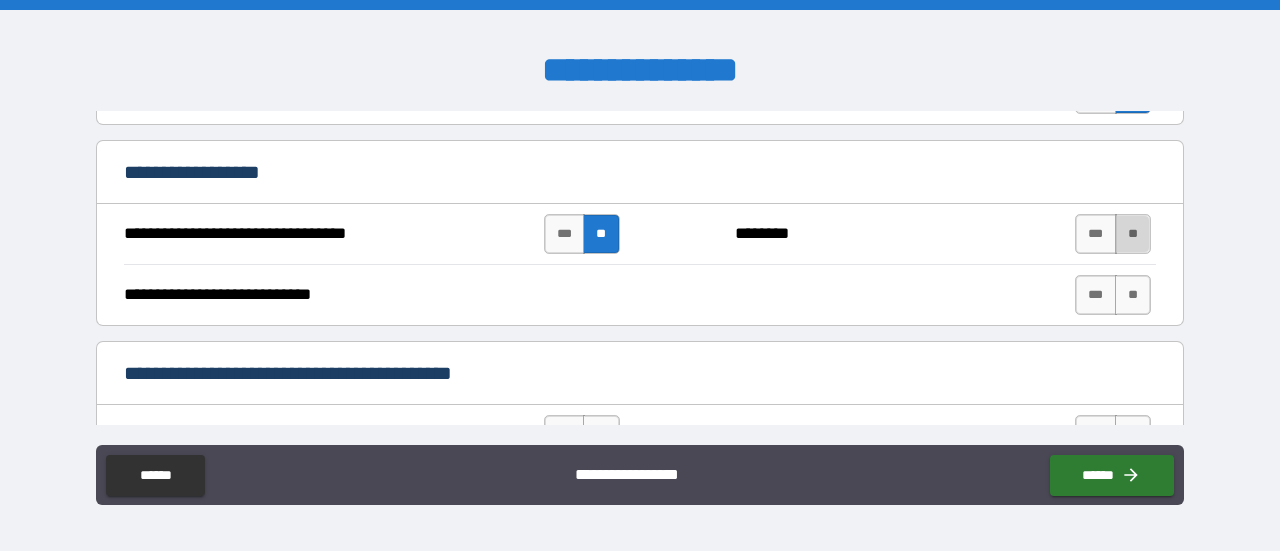 click on "**" at bounding box center (1133, 234) 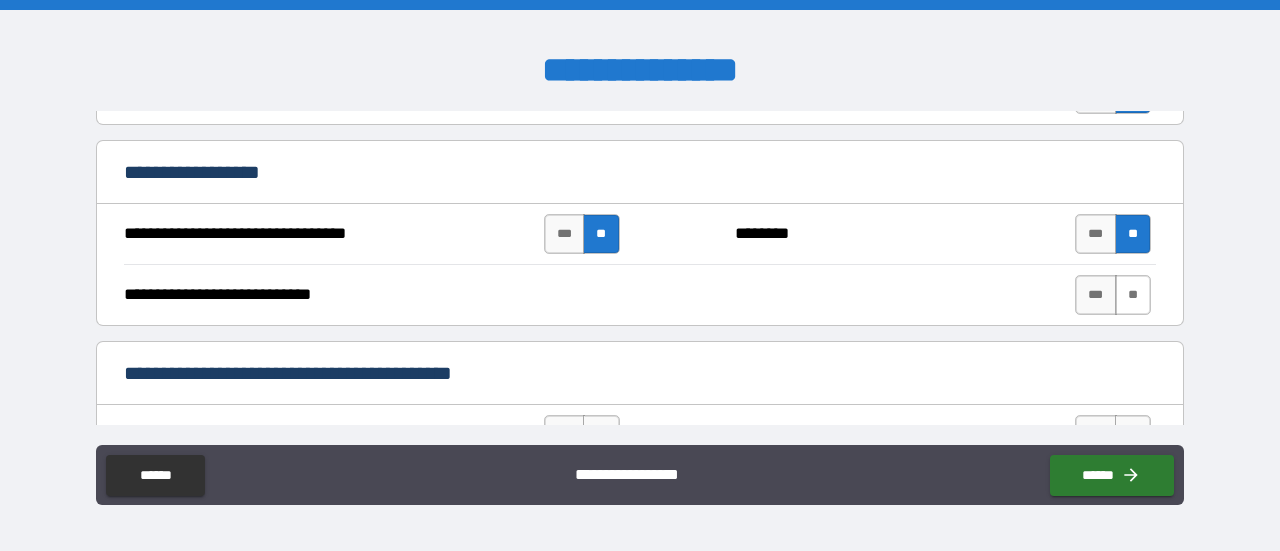 click on "**" at bounding box center [1133, 295] 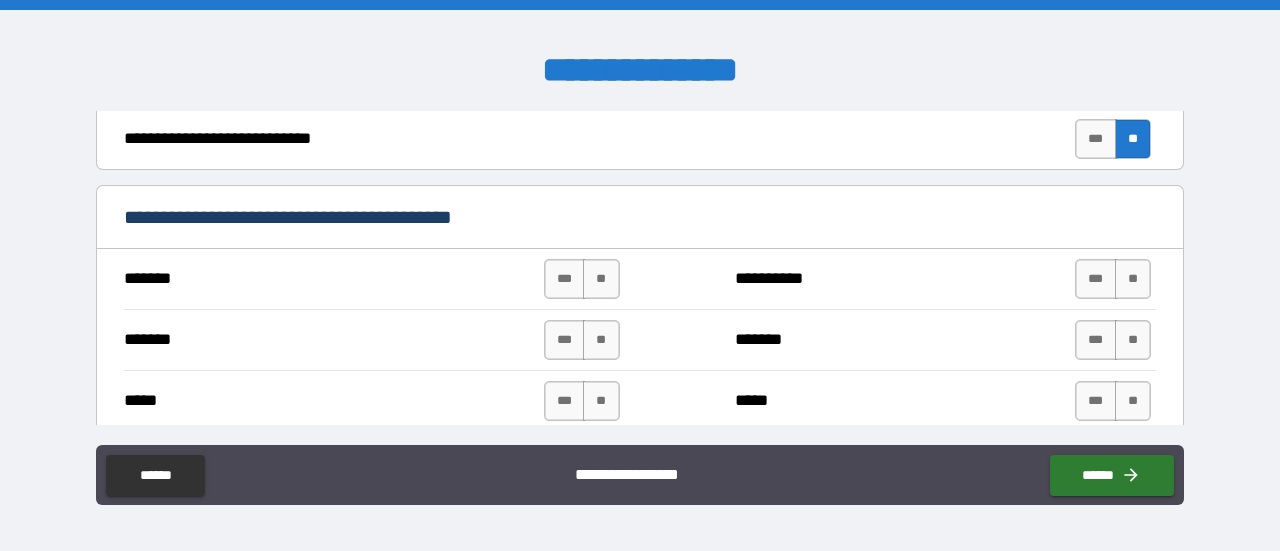 scroll, scrollTop: 1012, scrollLeft: 0, axis: vertical 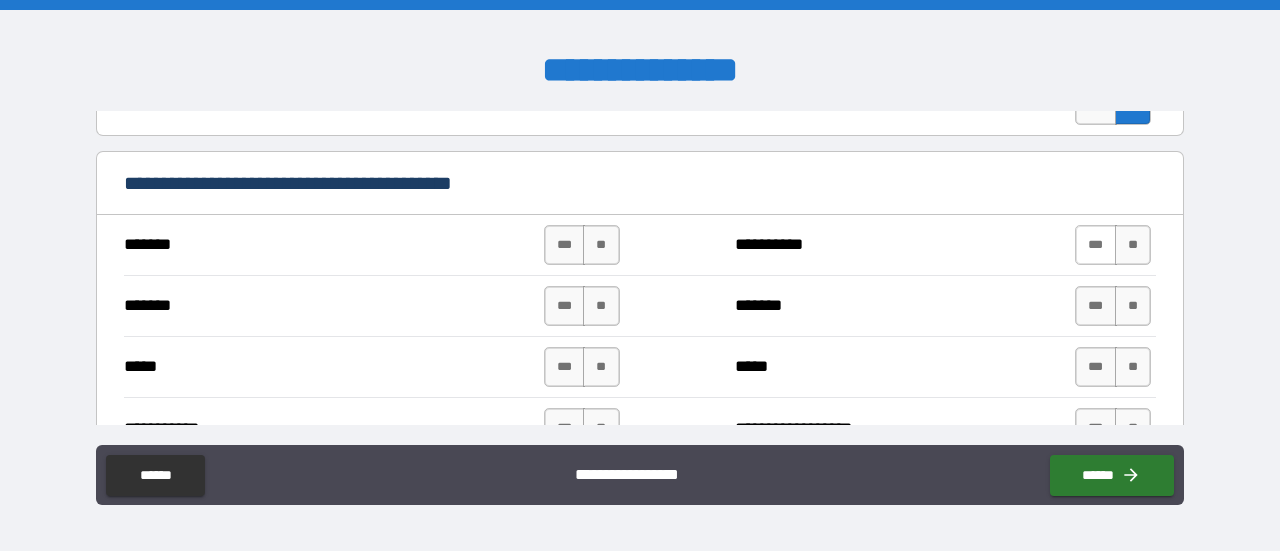 click on "***" at bounding box center (1096, 245) 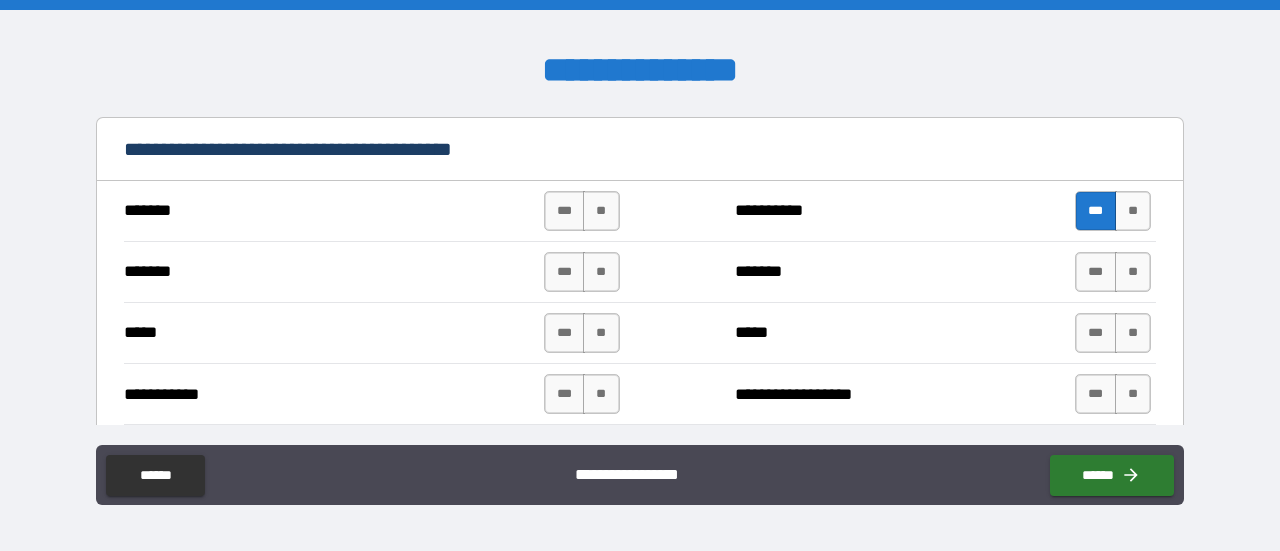 scroll, scrollTop: 1045, scrollLeft: 0, axis: vertical 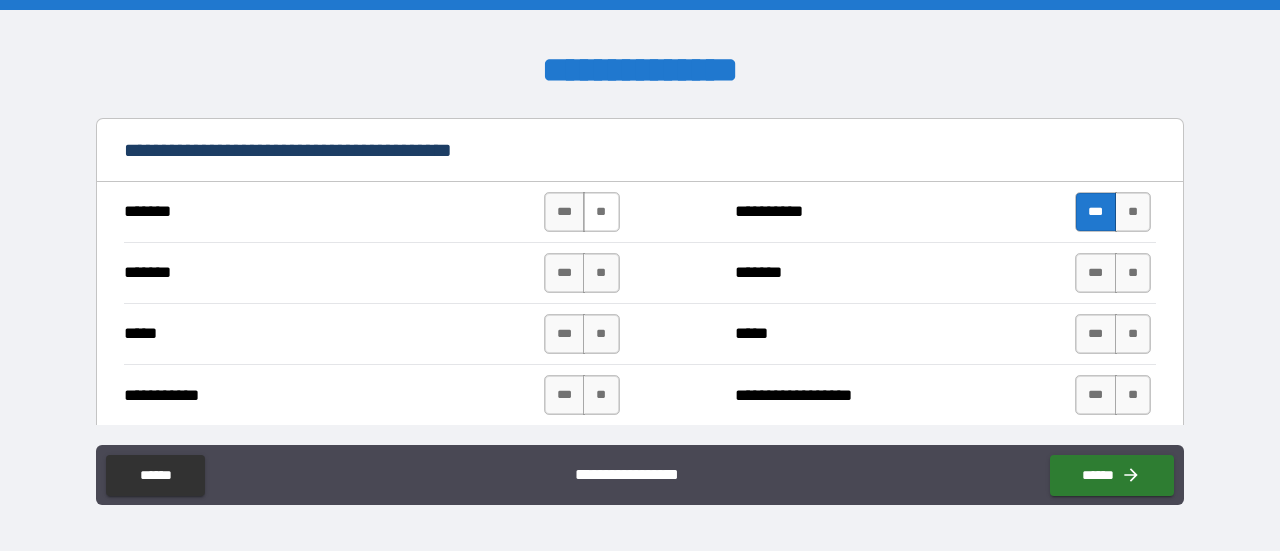 click on "**" at bounding box center (601, 212) 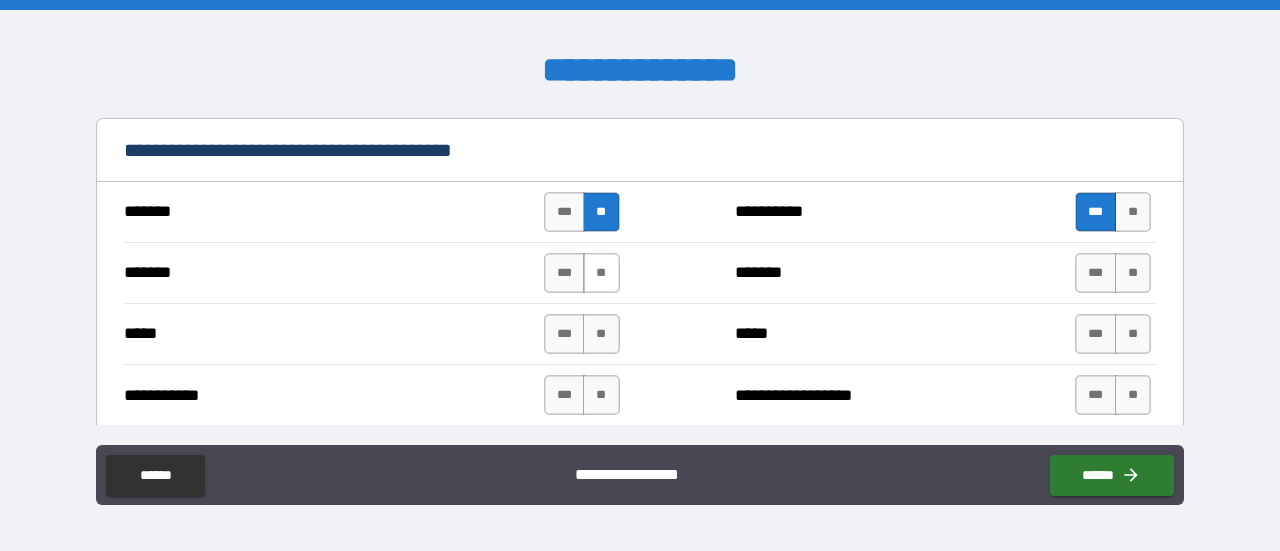 click on "**" at bounding box center [601, 273] 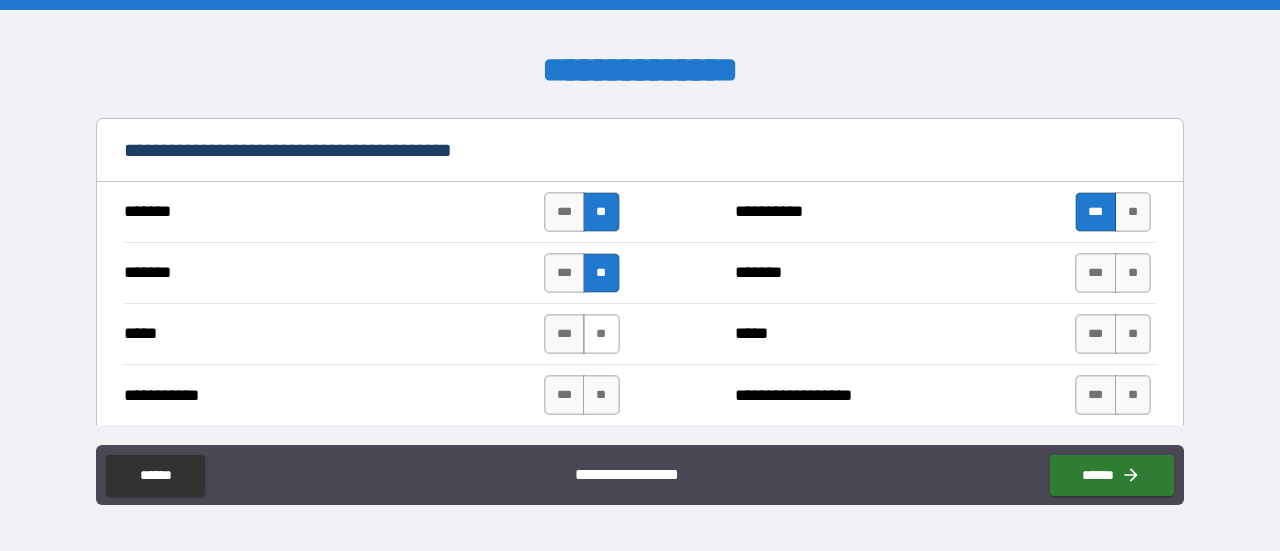 click on "**" at bounding box center (601, 334) 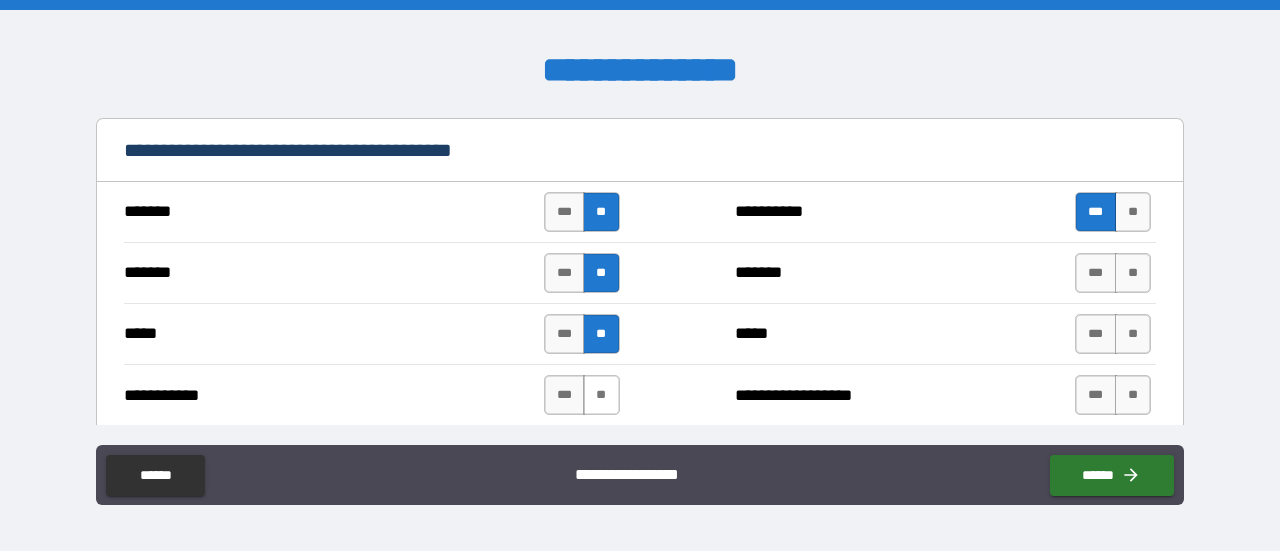 click on "**" at bounding box center [601, 395] 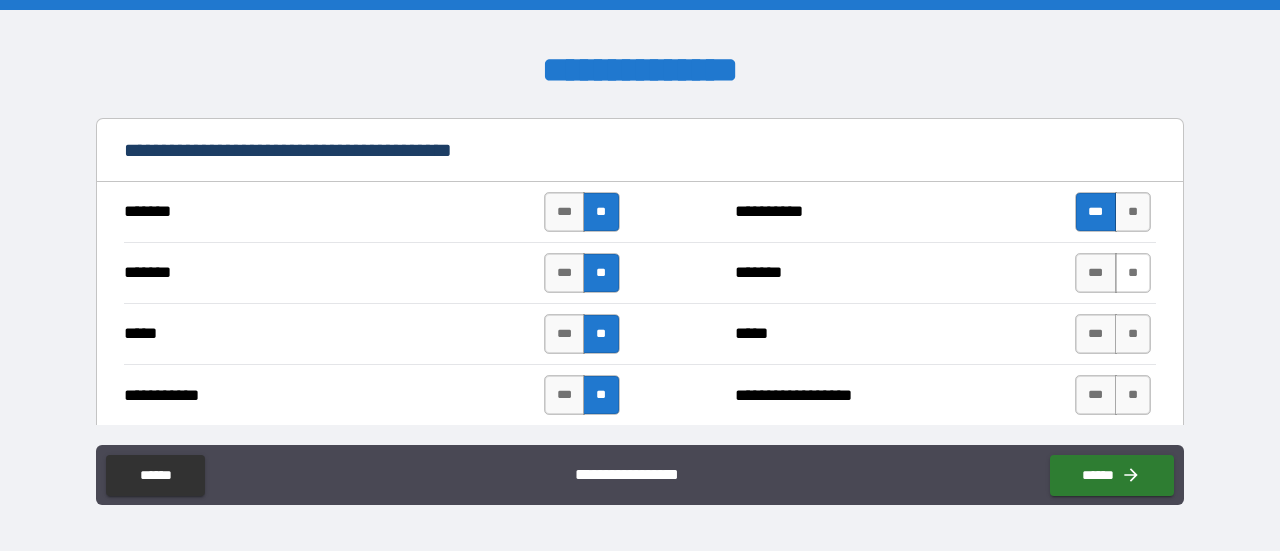 click on "**" at bounding box center [1133, 273] 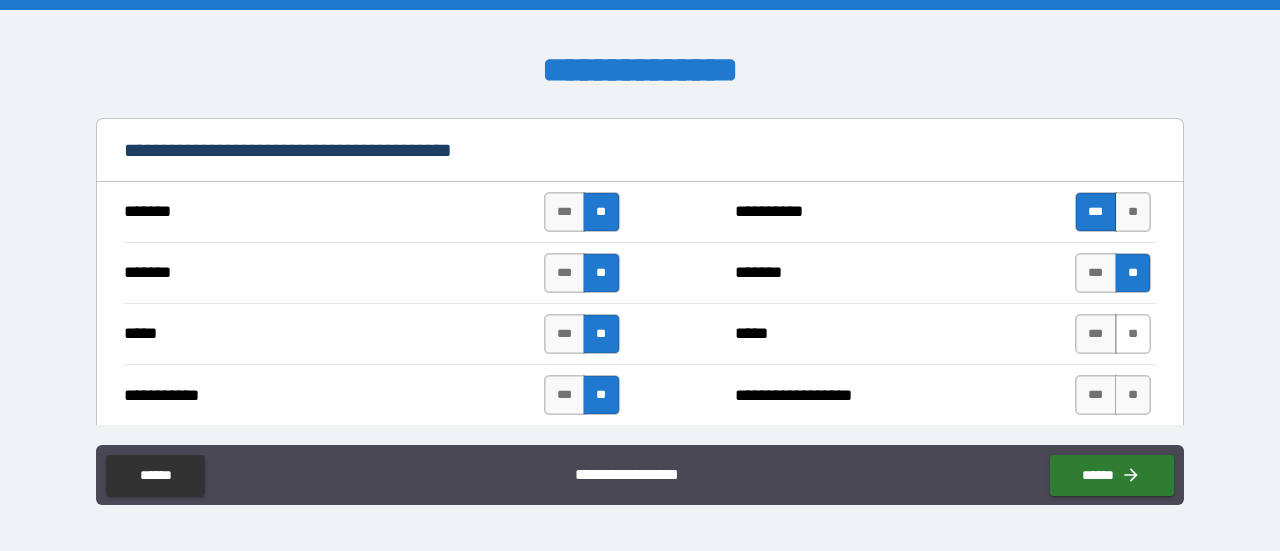 click on "**" at bounding box center [1133, 334] 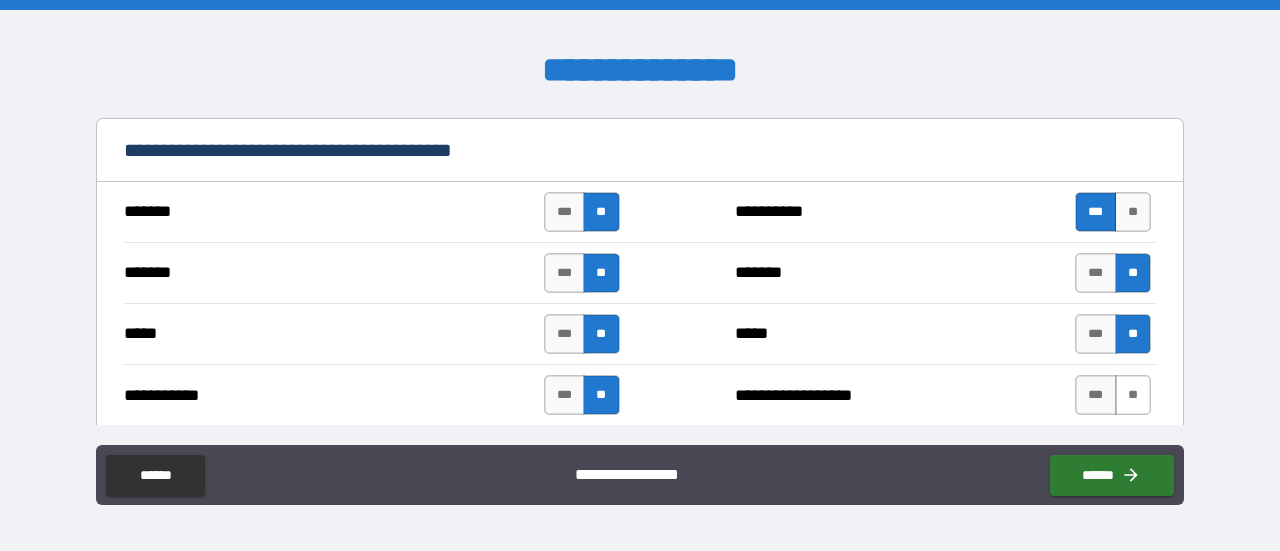 click on "**" at bounding box center [1133, 395] 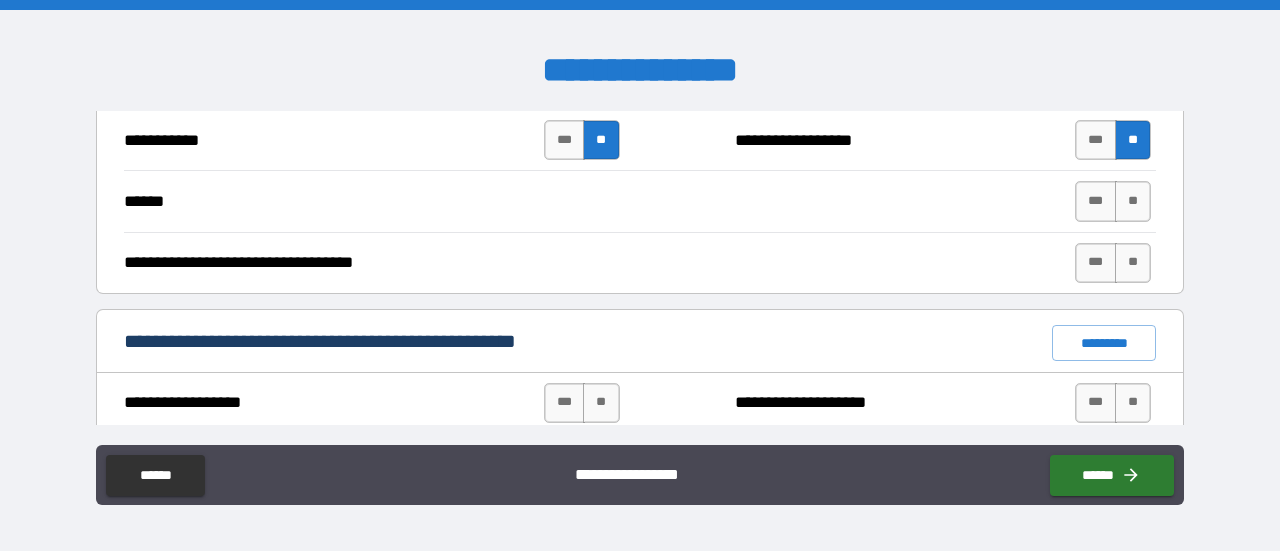 scroll, scrollTop: 1303, scrollLeft: 0, axis: vertical 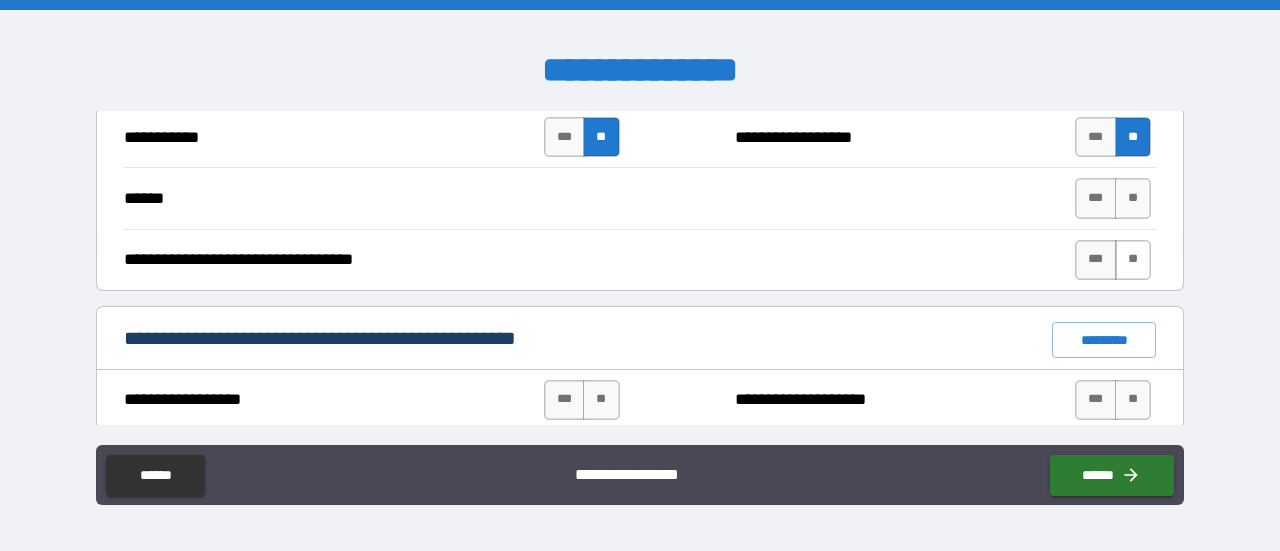 click on "**" at bounding box center (1133, 260) 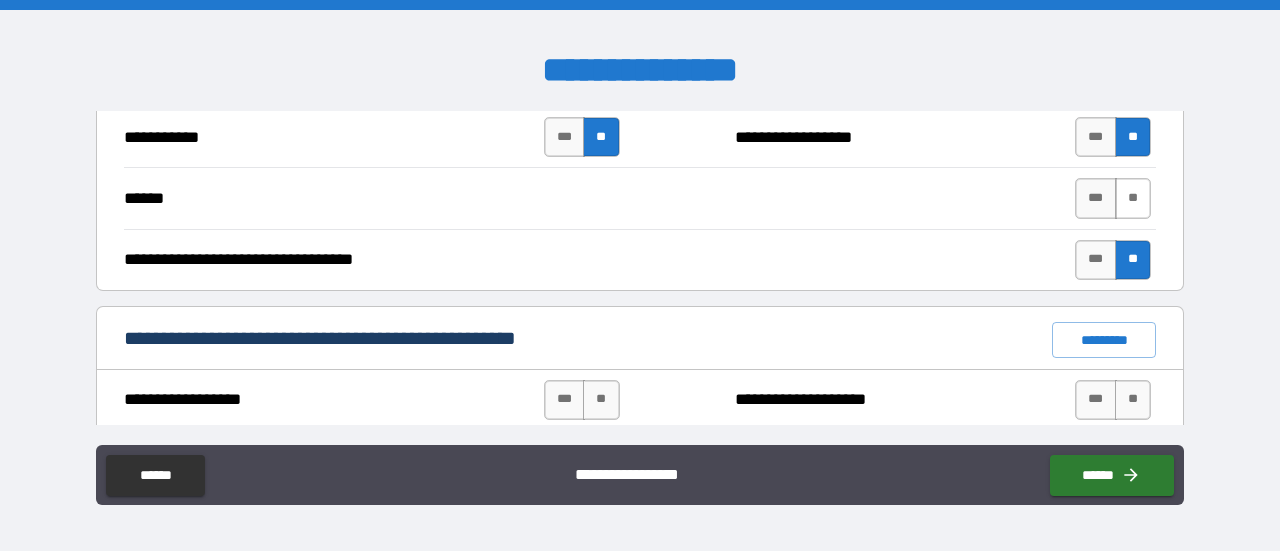 click on "**" at bounding box center [1133, 198] 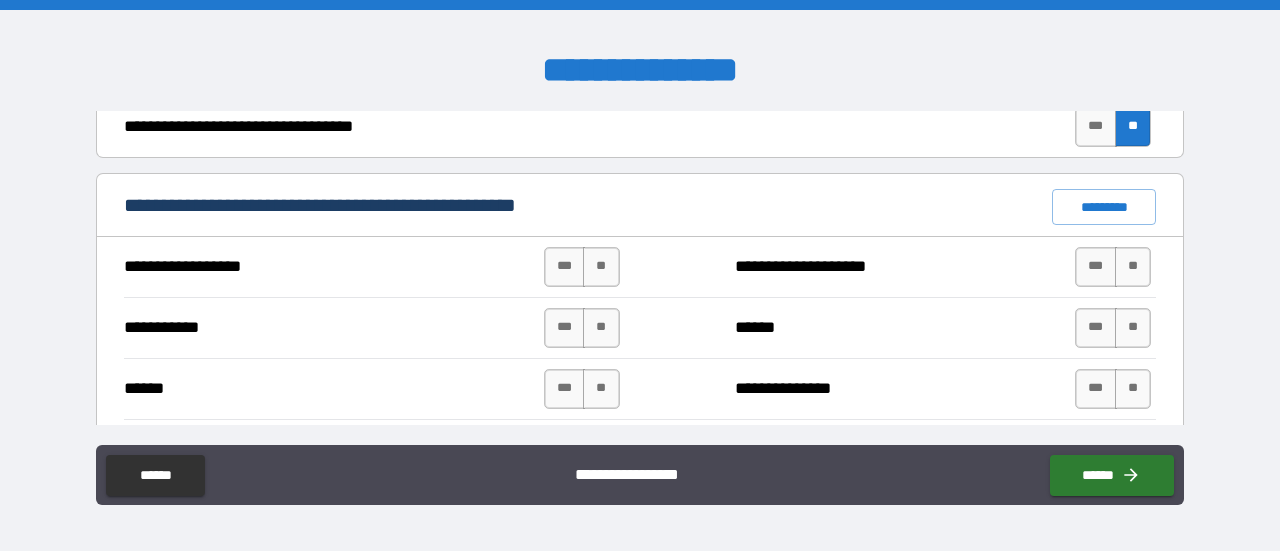 scroll, scrollTop: 1452, scrollLeft: 0, axis: vertical 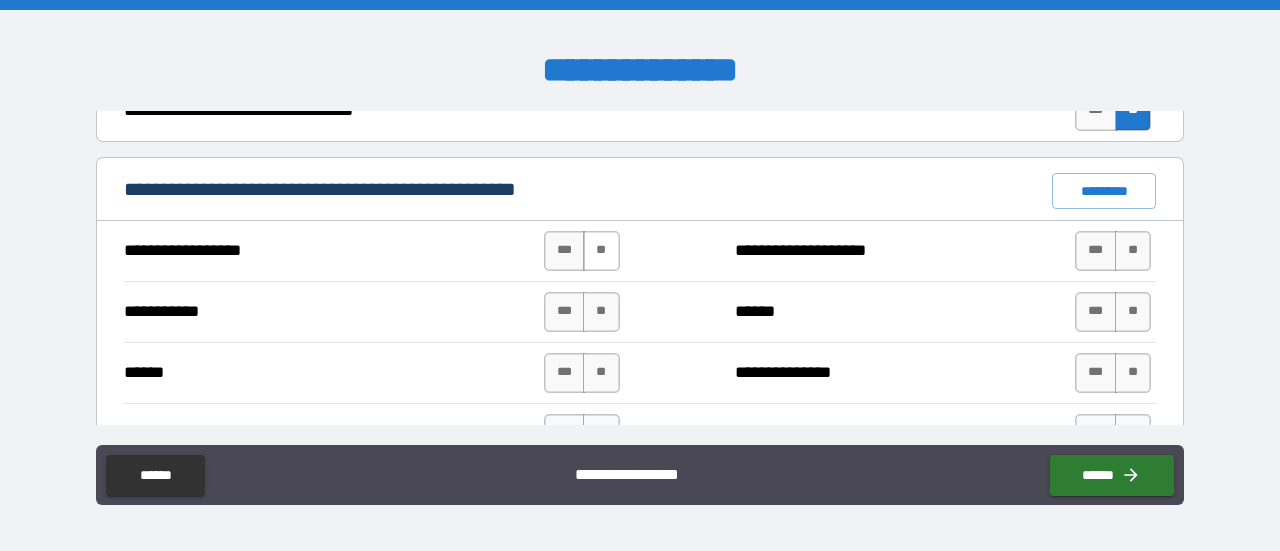 click on "**" at bounding box center (601, 251) 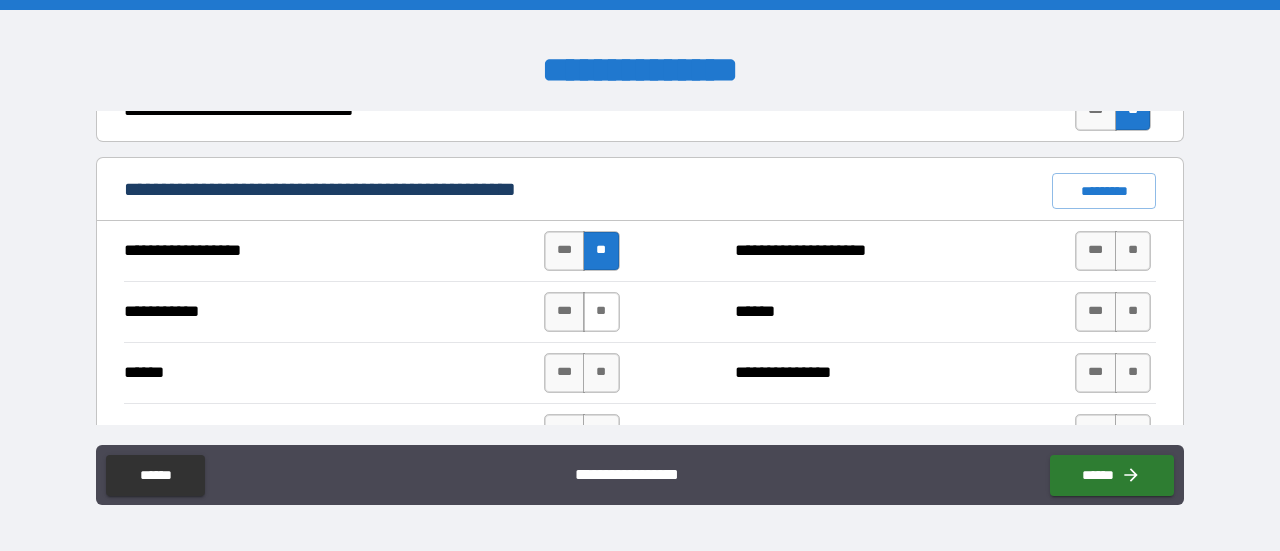 click on "**" at bounding box center (601, 312) 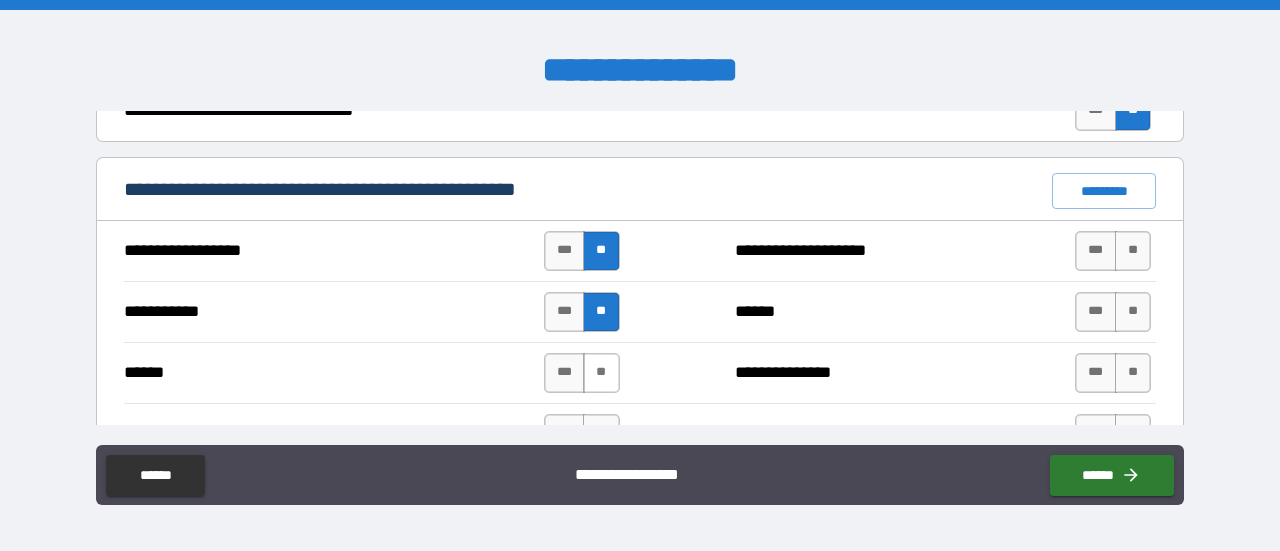 click on "**" at bounding box center [601, 373] 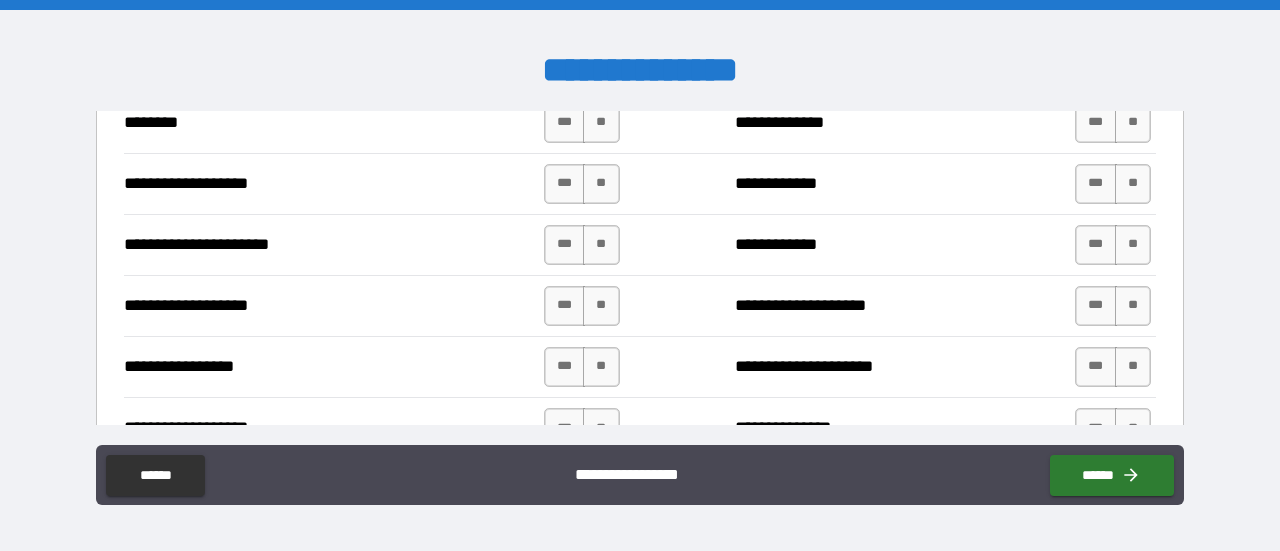 scroll, scrollTop: 3055, scrollLeft: 0, axis: vertical 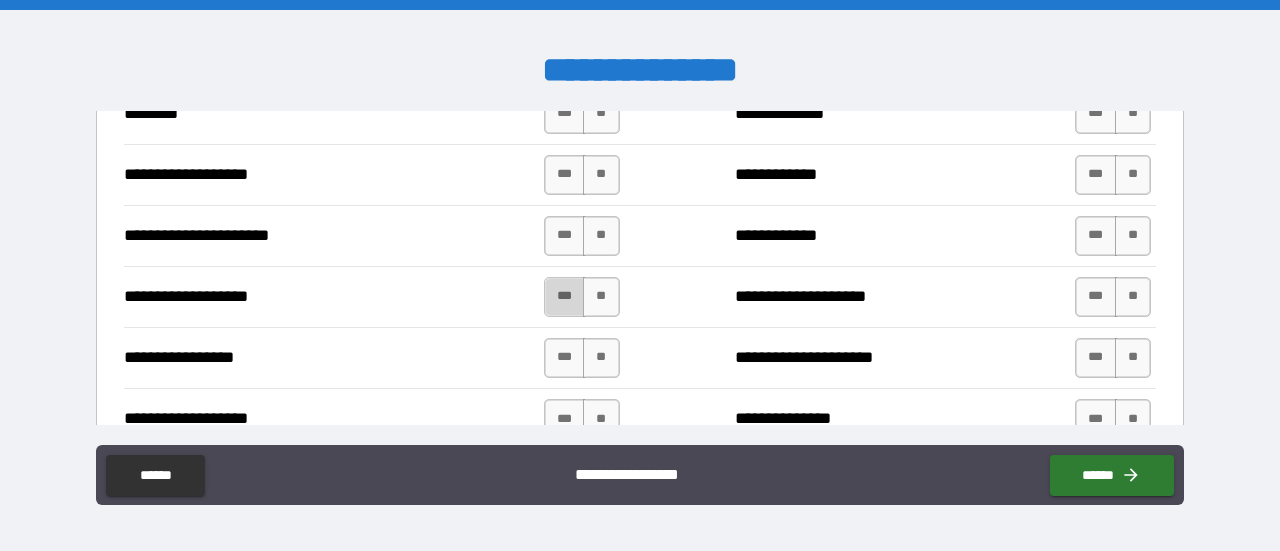 click on "***" at bounding box center (565, 297) 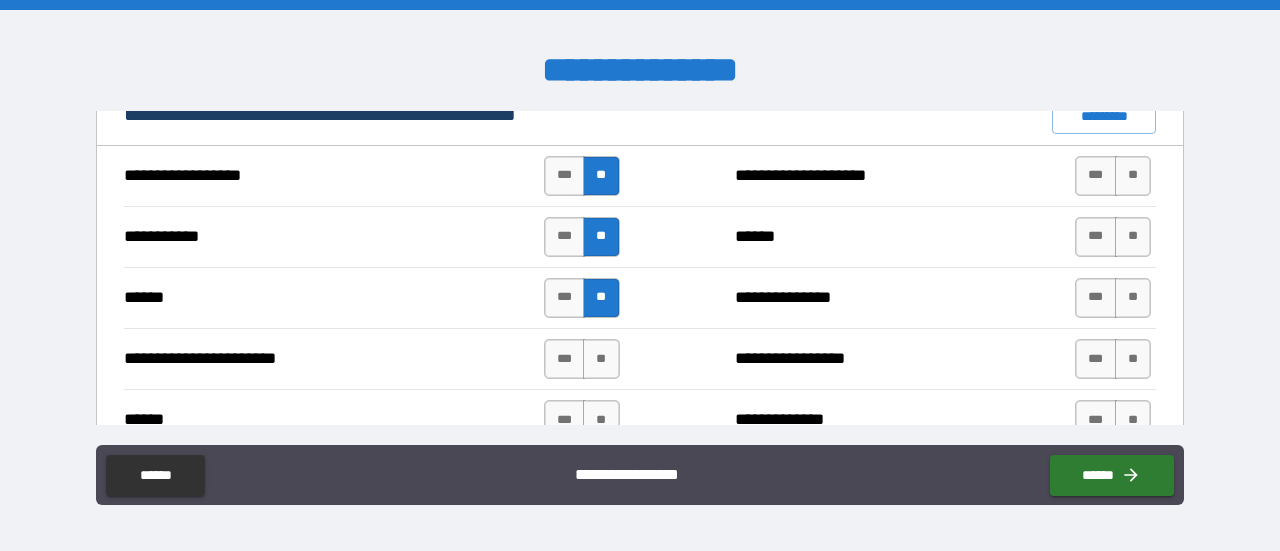 scroll, scrollTop: 1528, scrollLeft: 0, axis: vertical 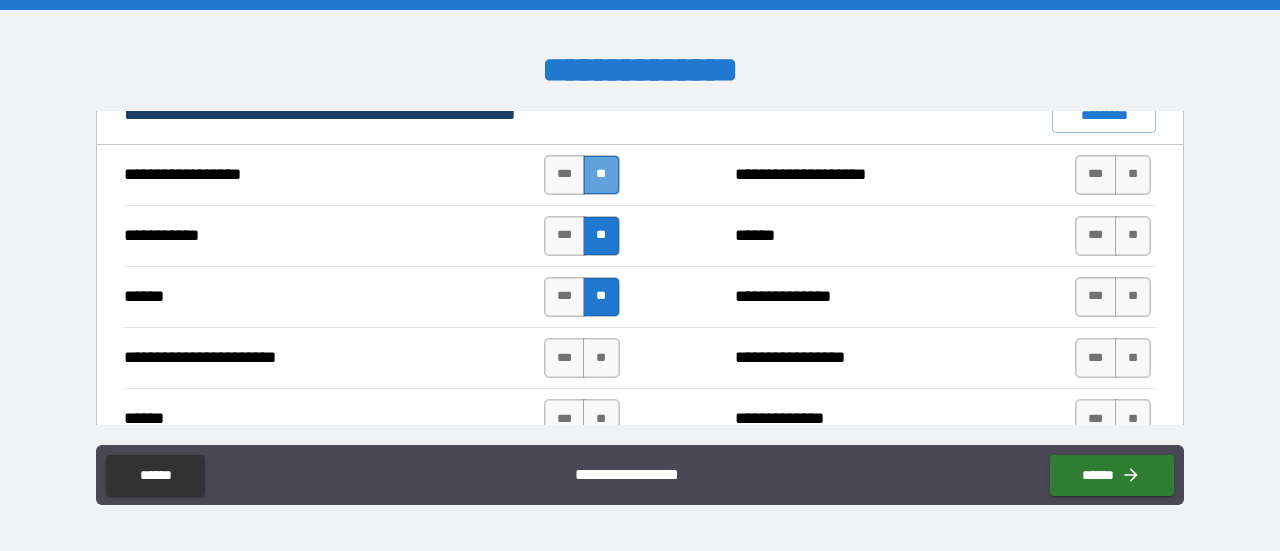 click on "**" at bounding box center (601, 175) 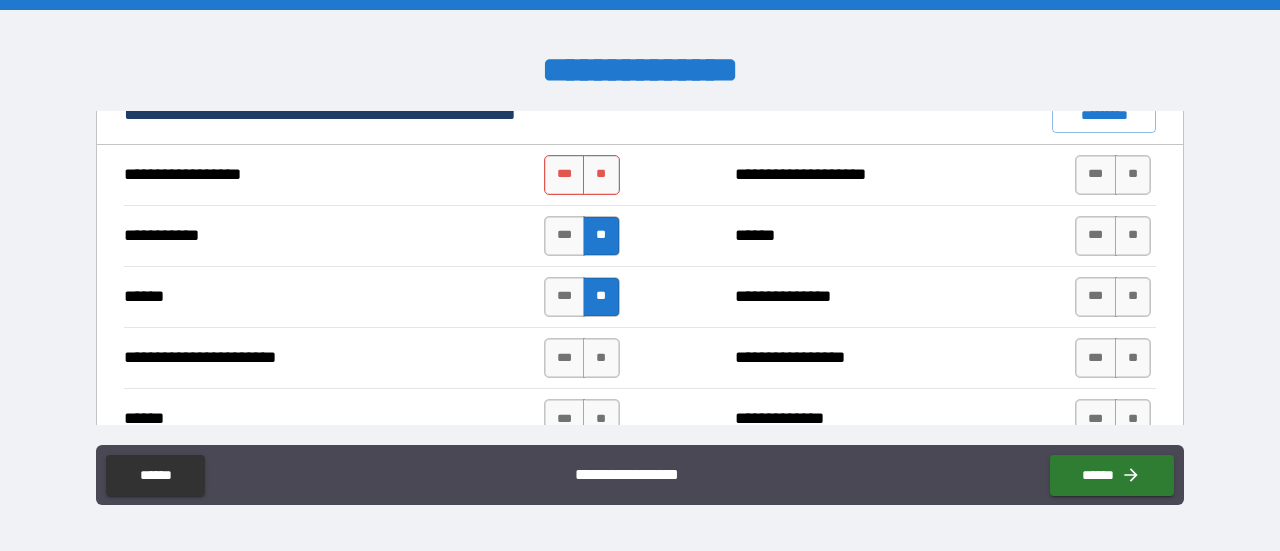 click on "**" at bounding box center (601, 236) 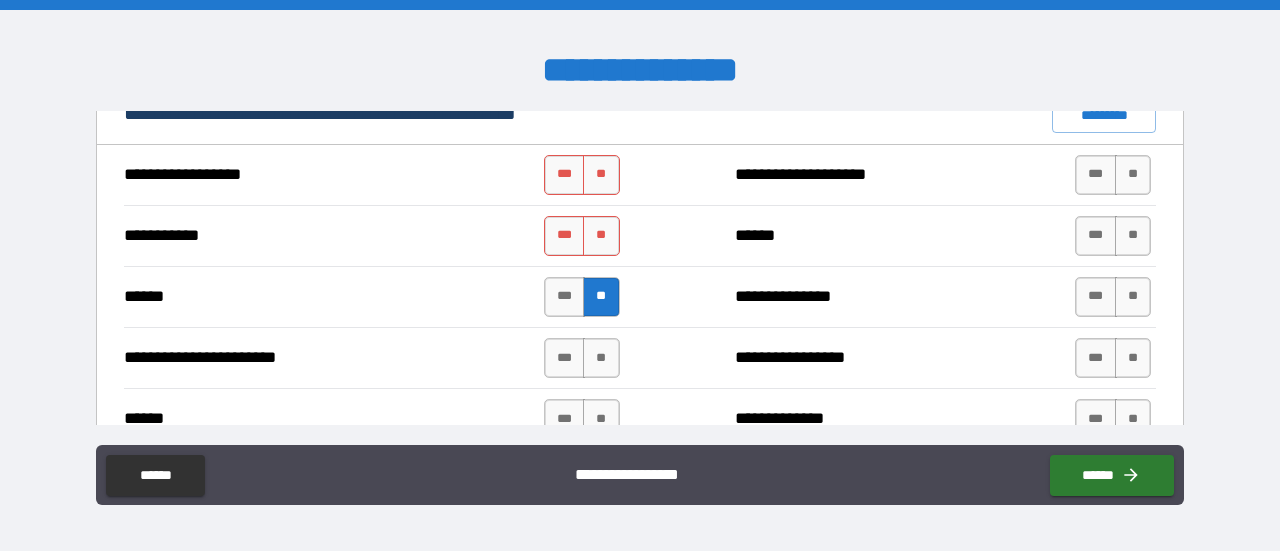 click on "**" at bounding box center (601, 297) 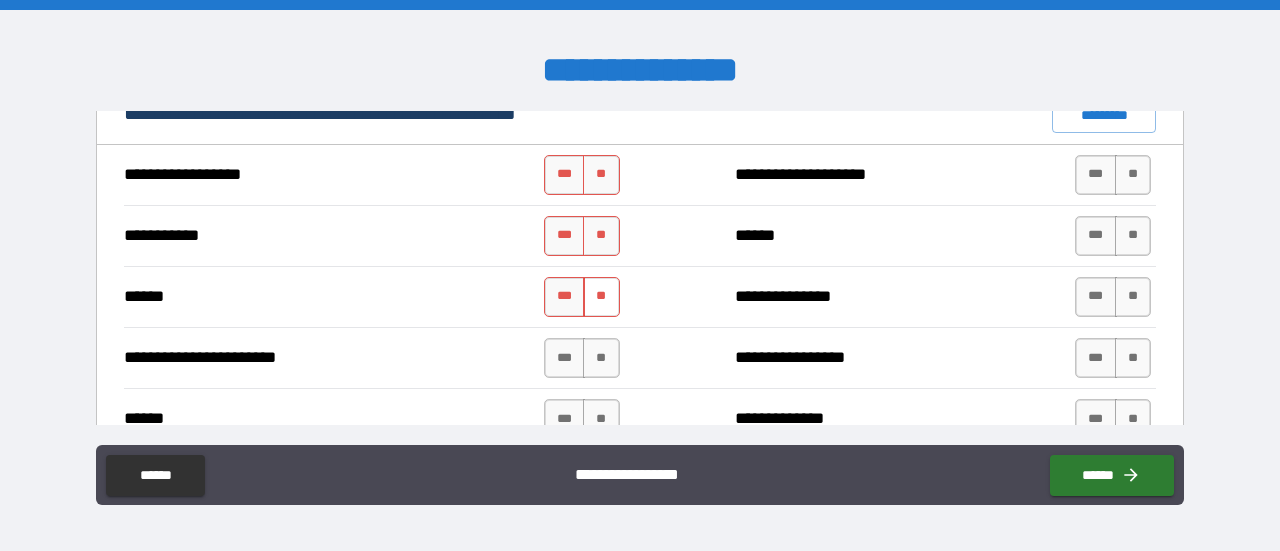click on "**" at bounding box center (601, 297) 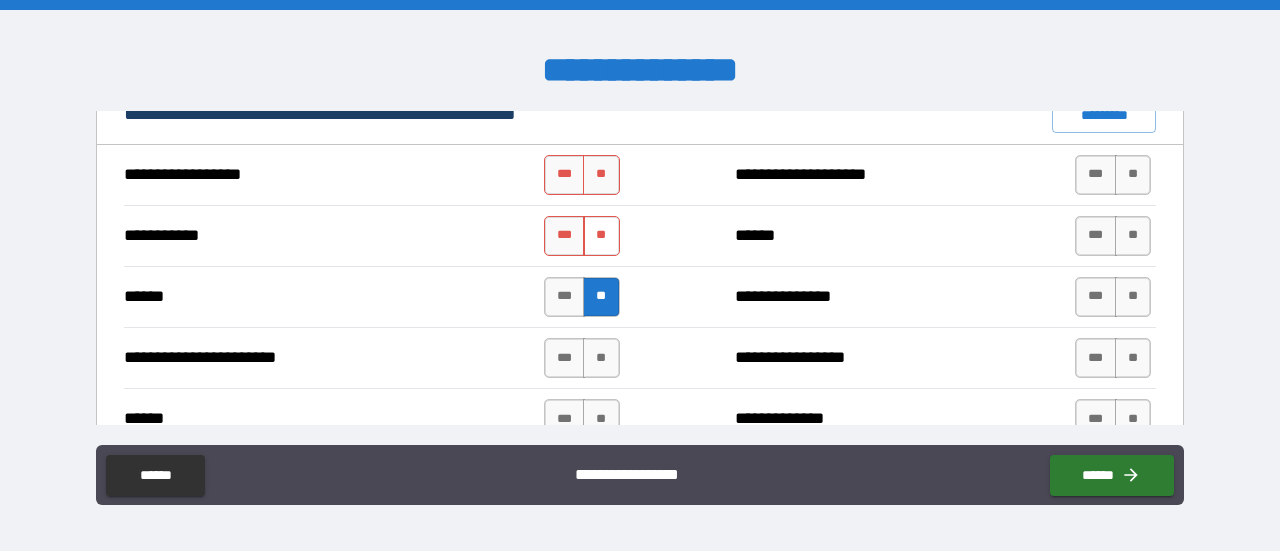 click on "**" at bounding box center (601, 236) 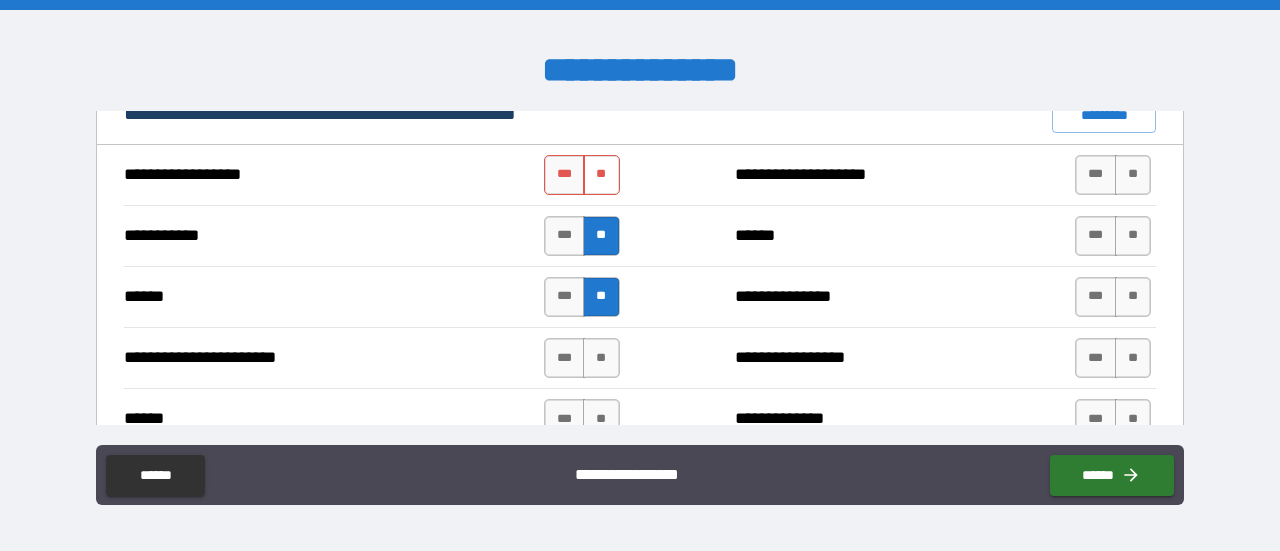 click on "**" at bounding box center [601, 175] 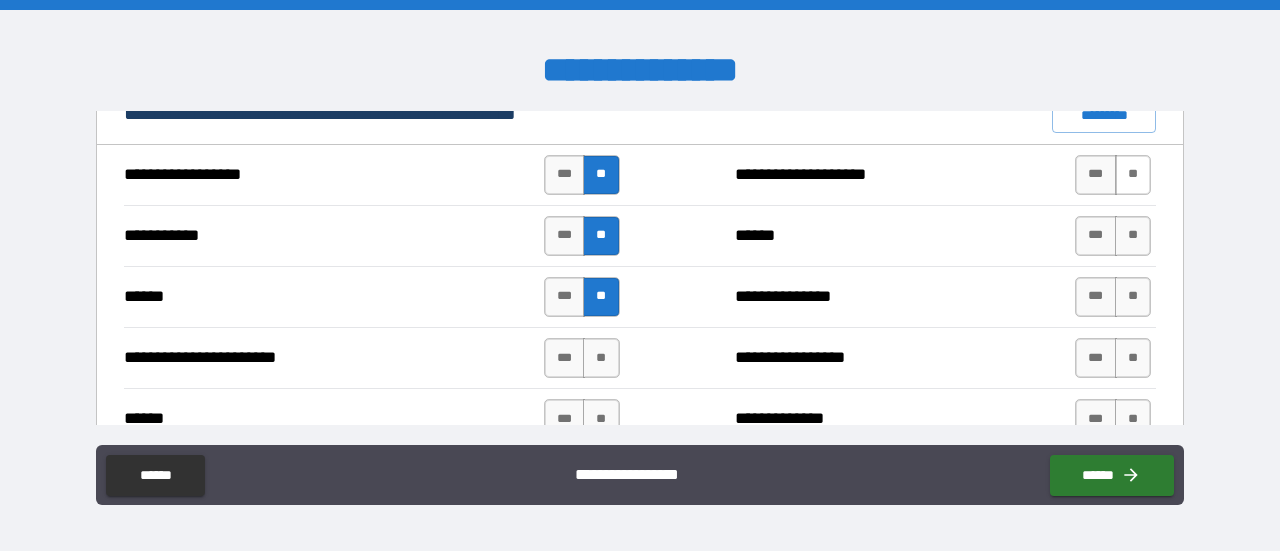 click on "**" at bounding box center (1133, 175) 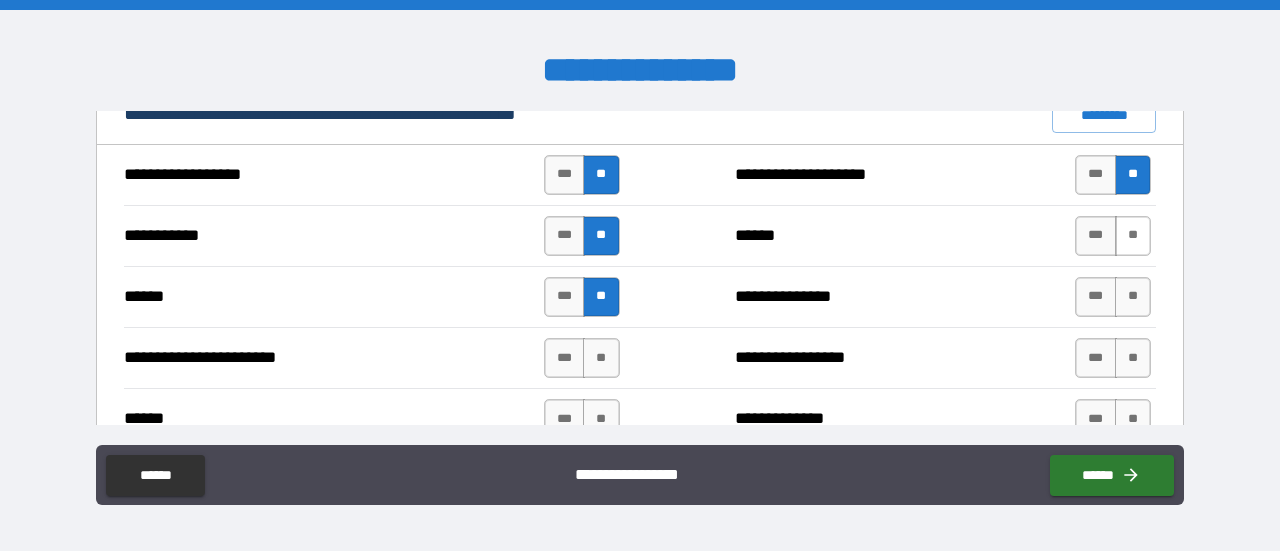 click on "**" at bounding box center (1133, 236) 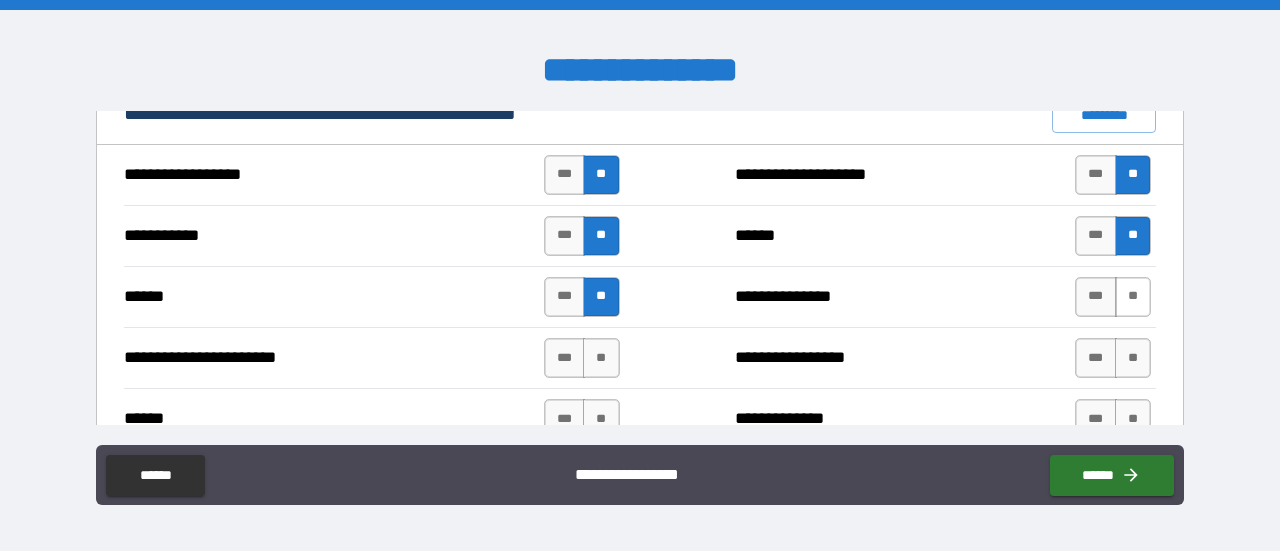 click on "**" at bounding box center [1133, 297] 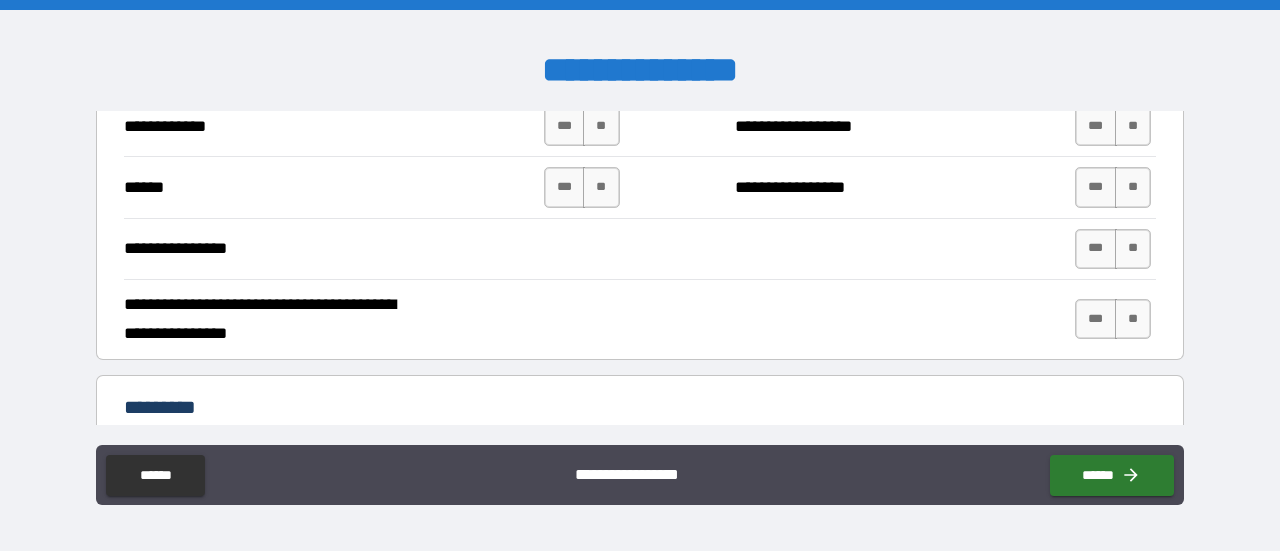 scroll, scrollTop: 3778, scrollLeft: 0, axis: vertical 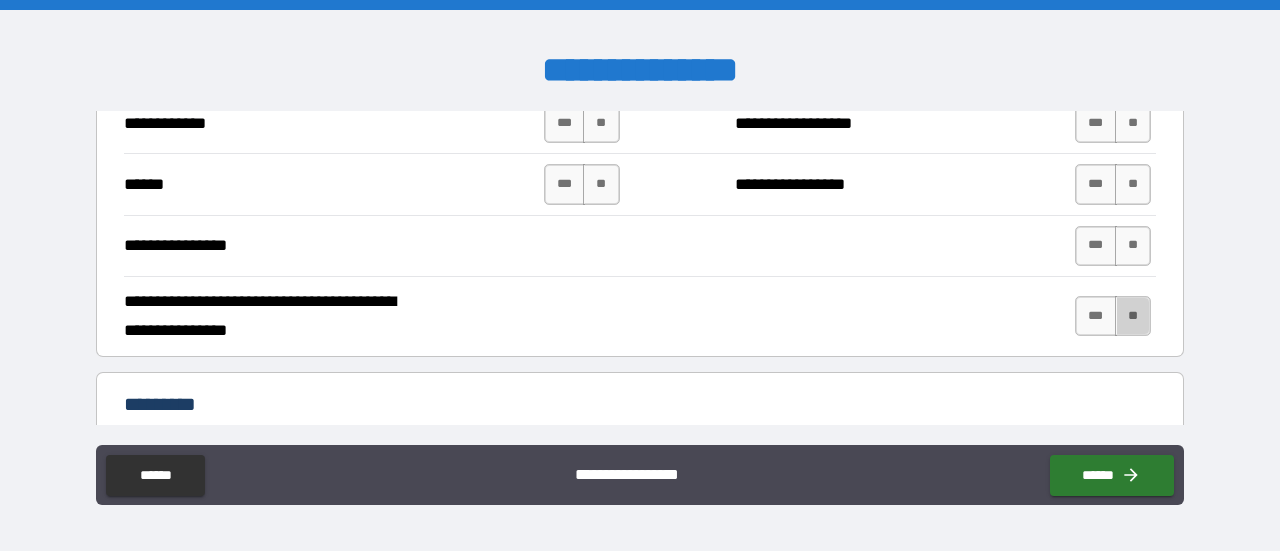 click on "**" at bounding box center [1133, 316] 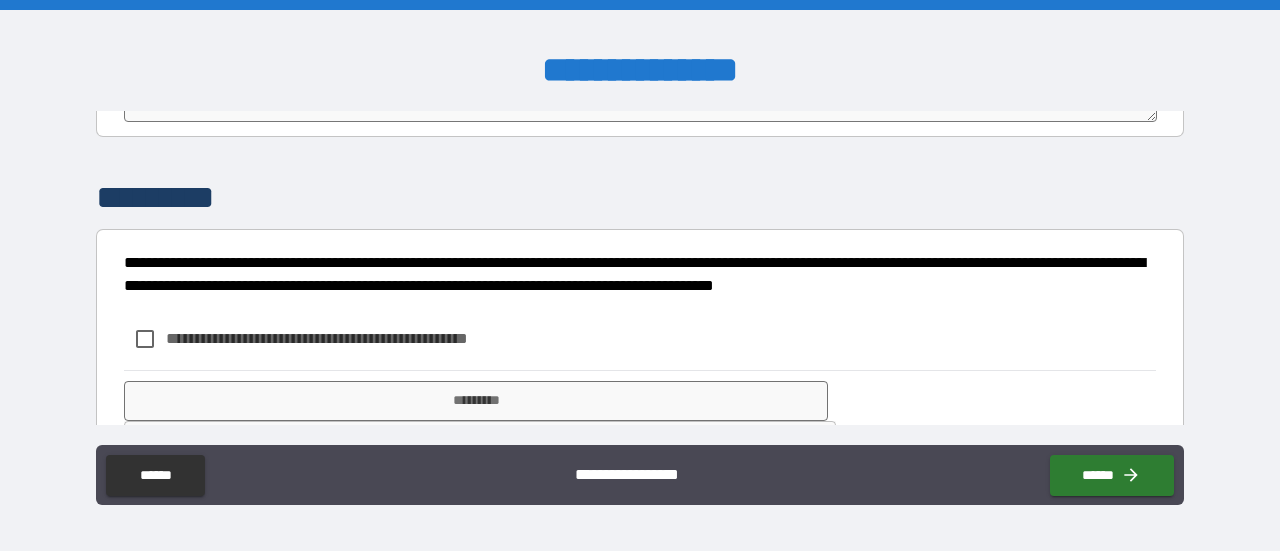 scroll, scrollTop: 4230, scrollLeft: 0, axis: vertical 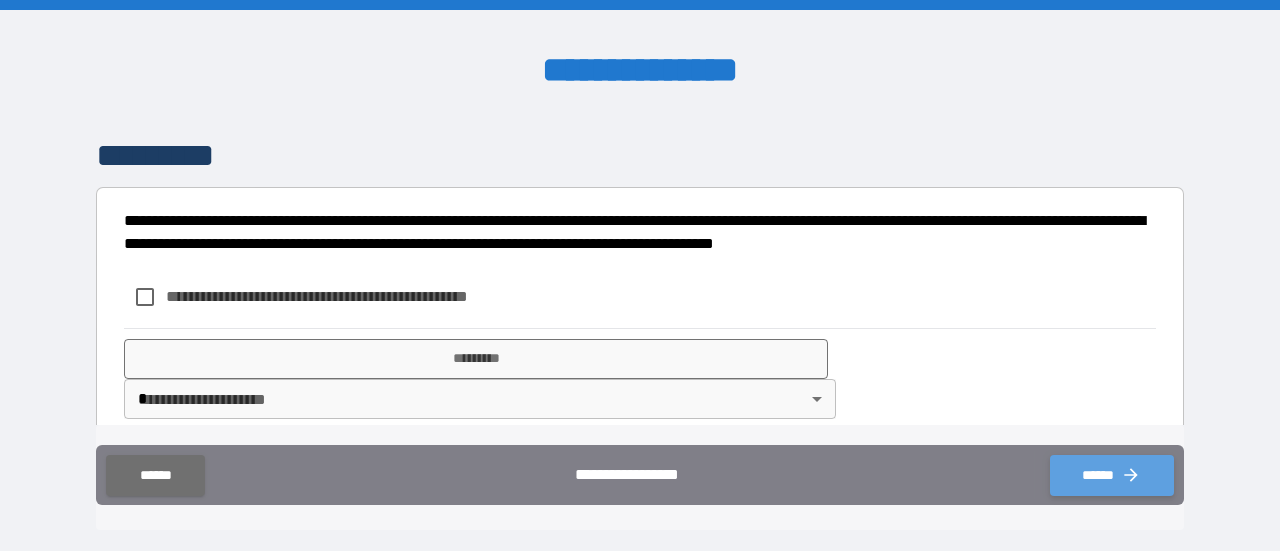 click on "******" at bounding box center (1112, 475) 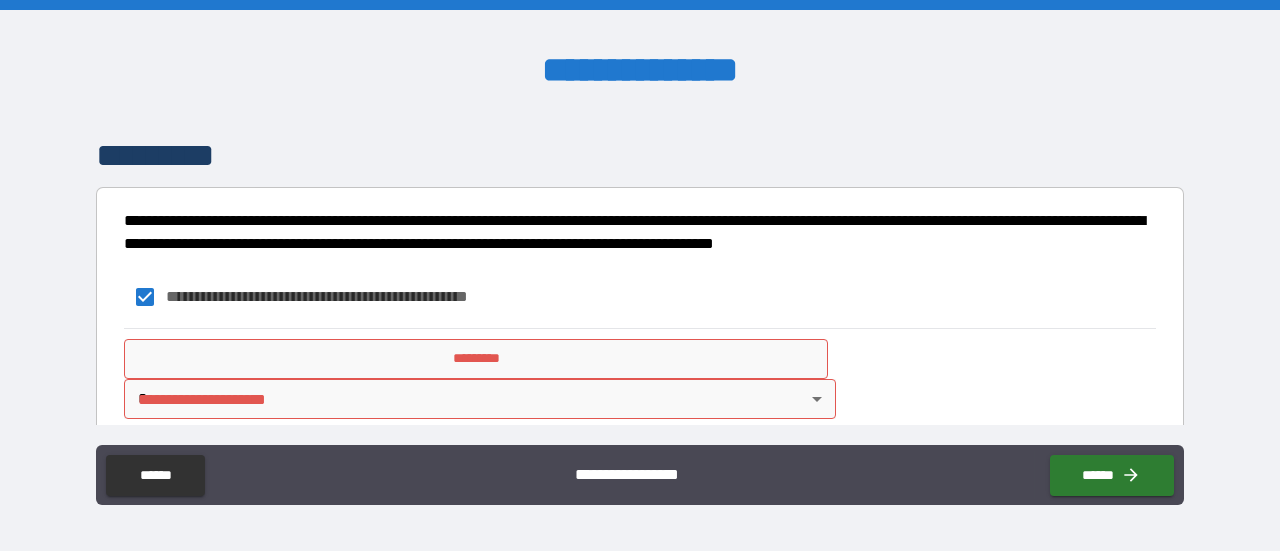 click on "**********" at bounding box center [640, 275] 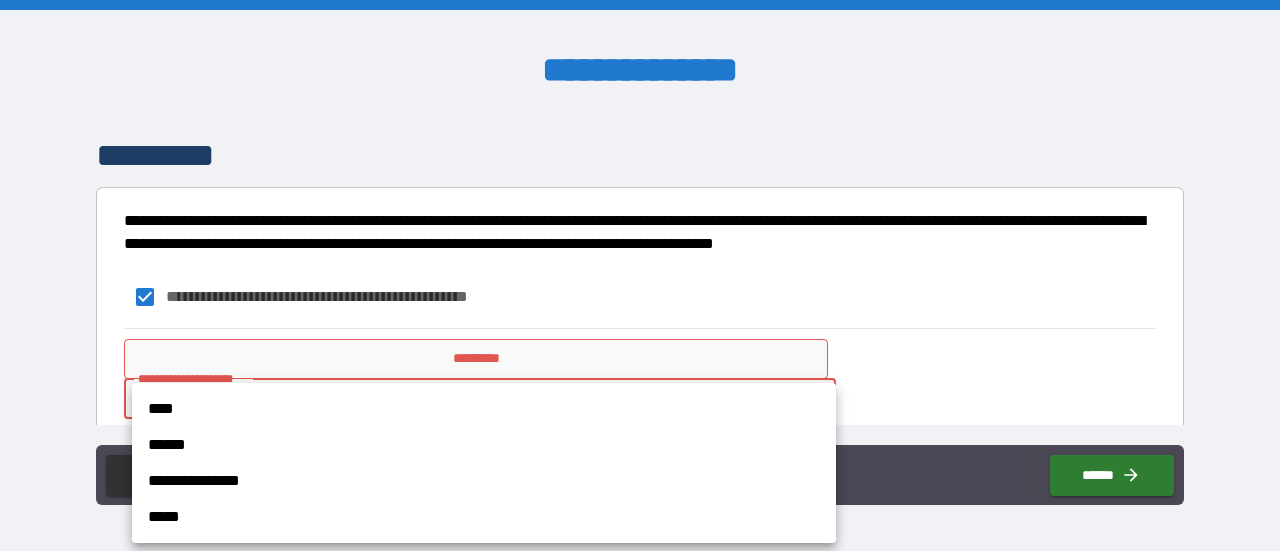 click on "****" at bounding box center [484, 409] 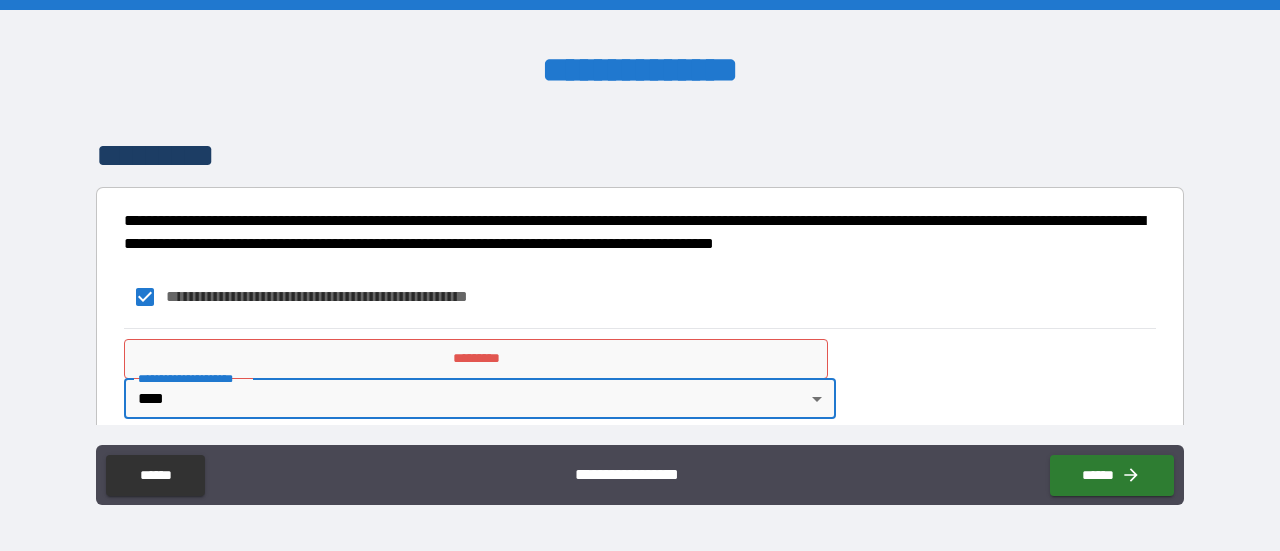 click on "*********" at bounding box center [476, 359] 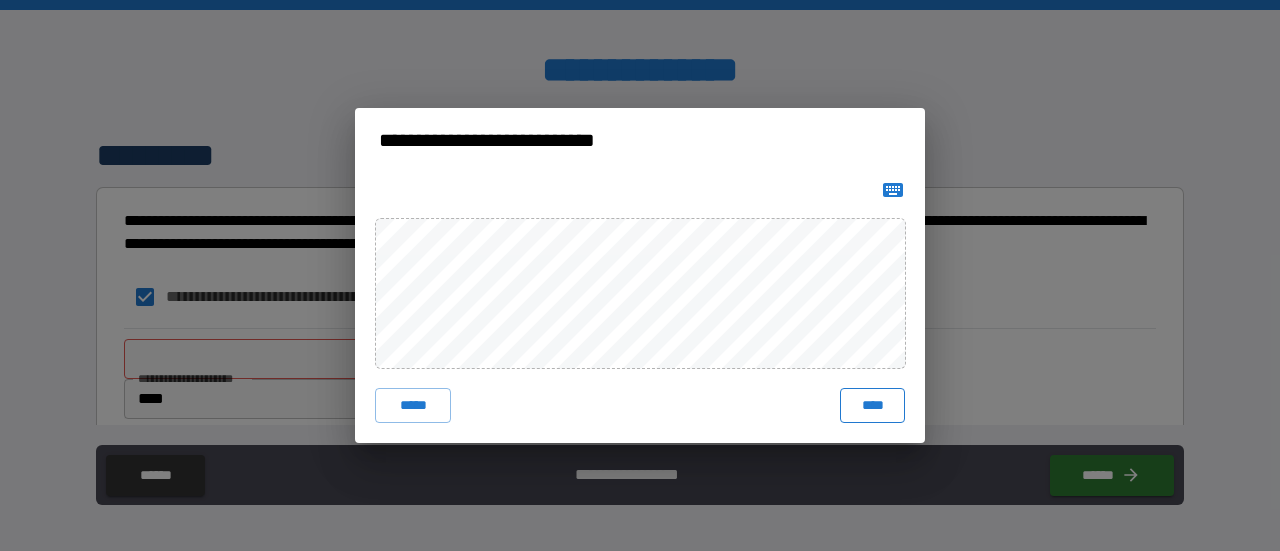 click on "****" at bounding box center (872, 406) 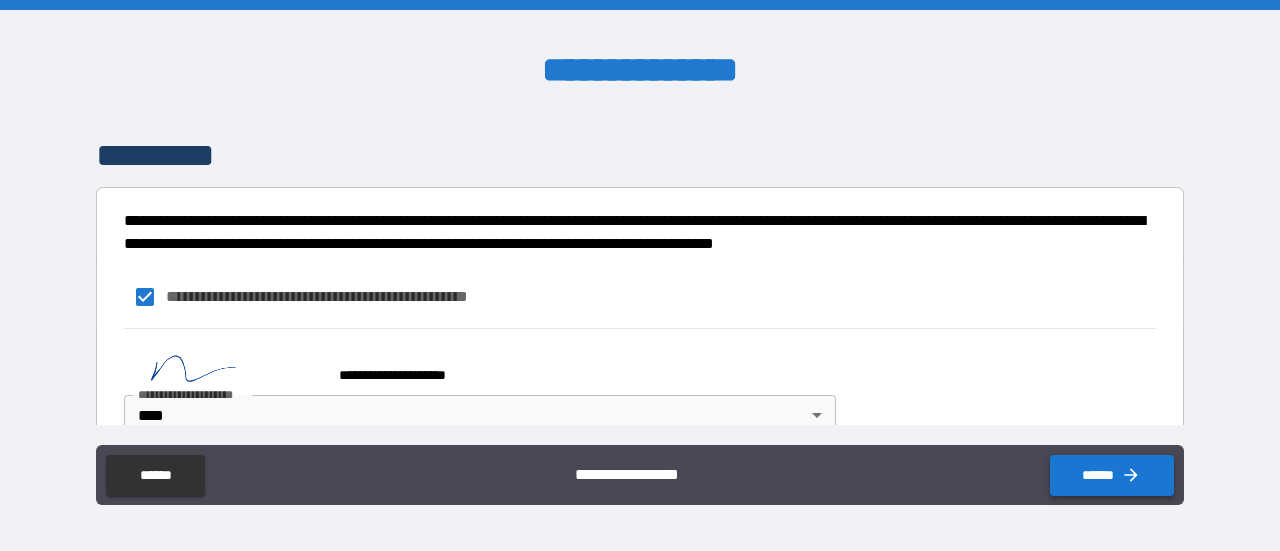 click on "******" at bounding box center (1112, 475) 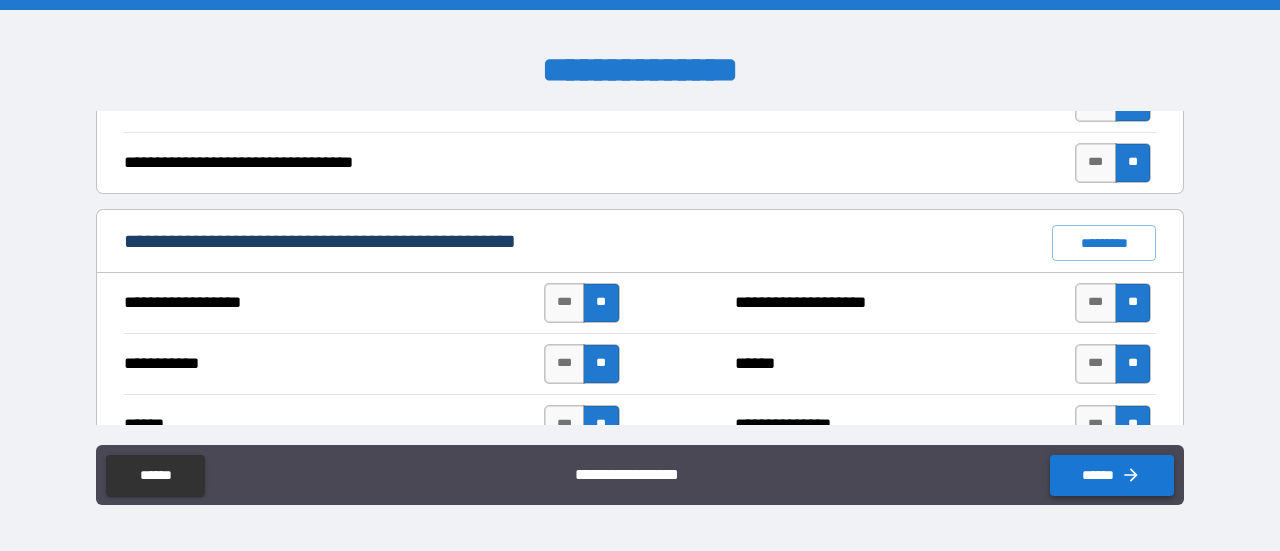 scroll, scrollTop: 1378, scrollLeft: 0, axis: vertical 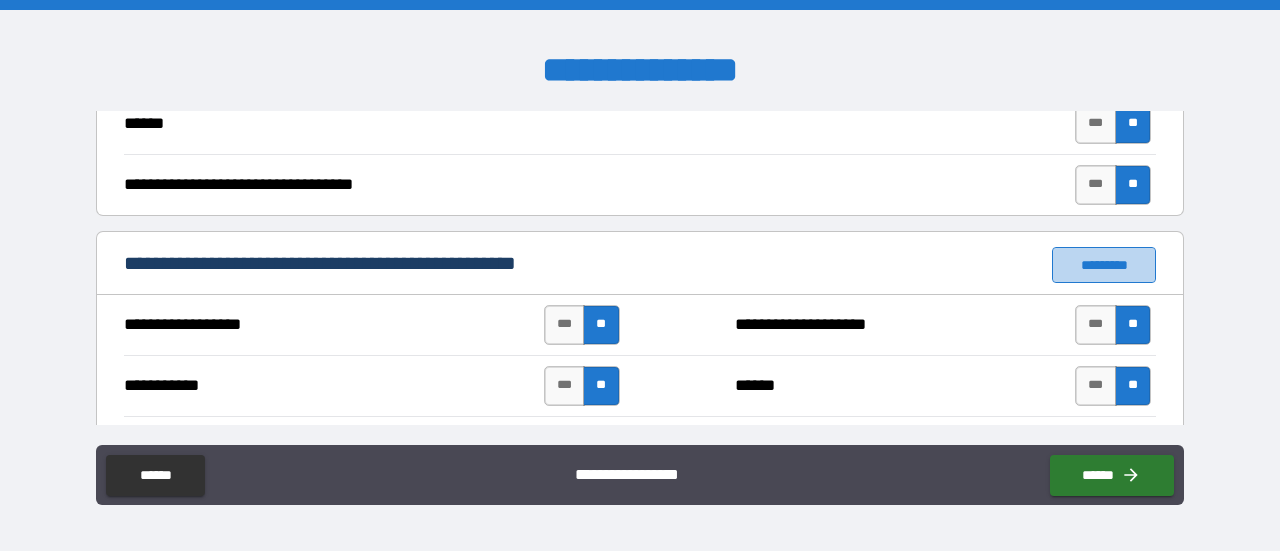 click on "*********" at bounding box center [1104, 265] 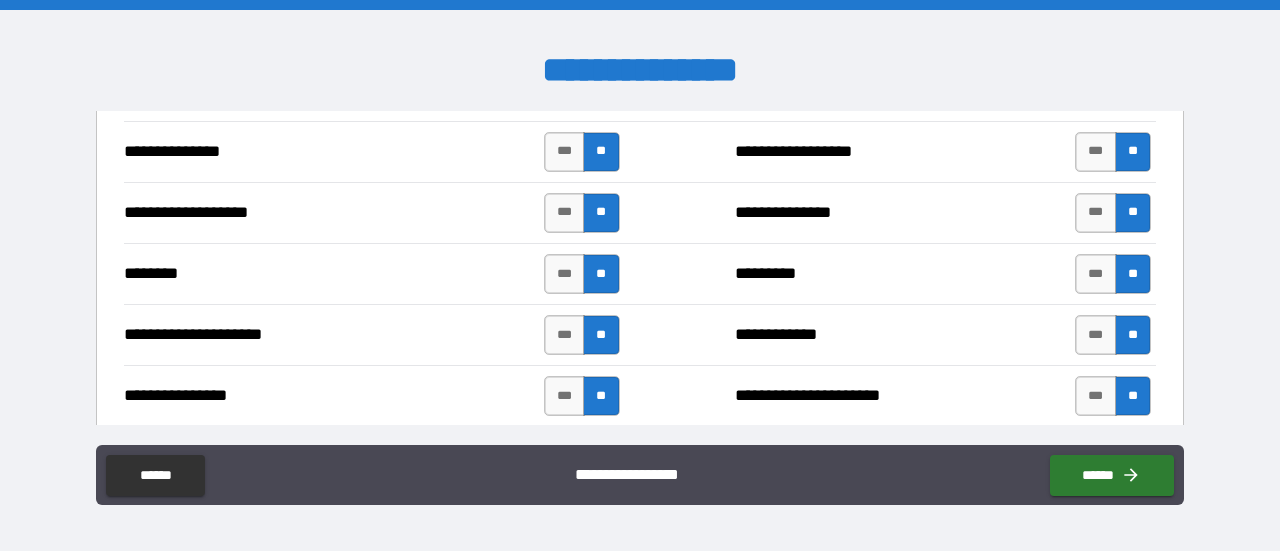 scroll, scrollTop: 2421, scrollLeft: 0, axis: vertical 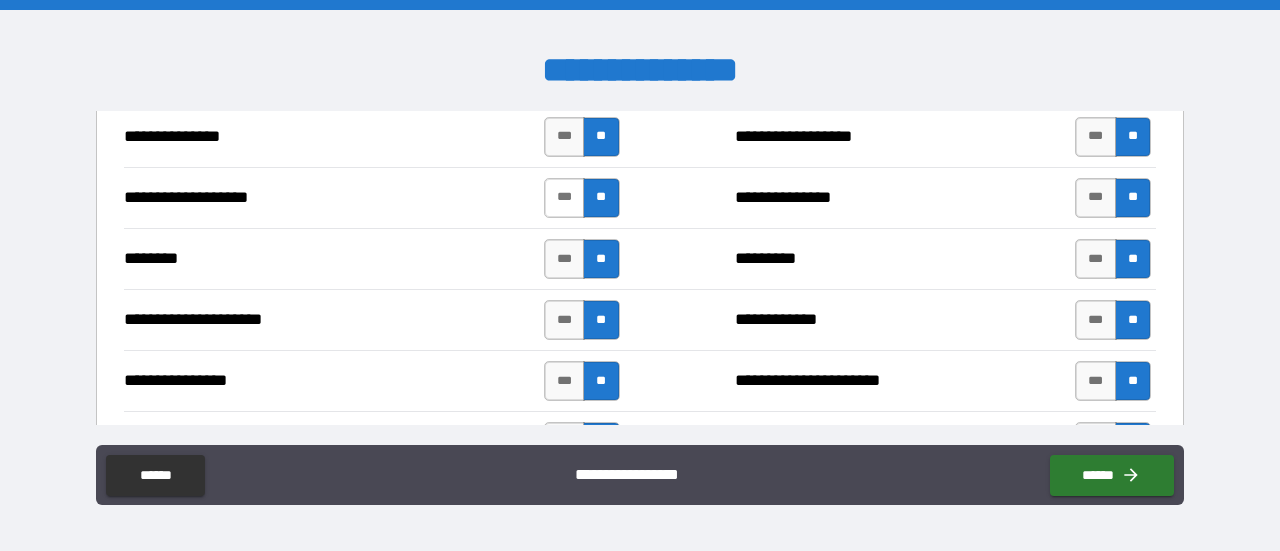 click on "***" at bounding box center (565, 198) 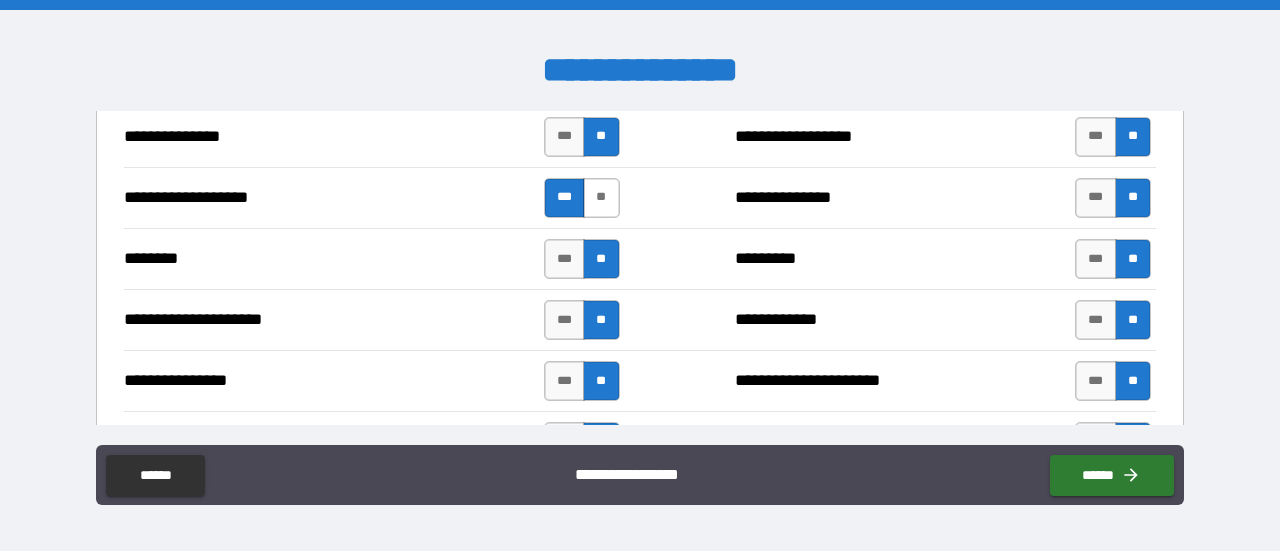 click on "**" at bounding box center (601, 198) 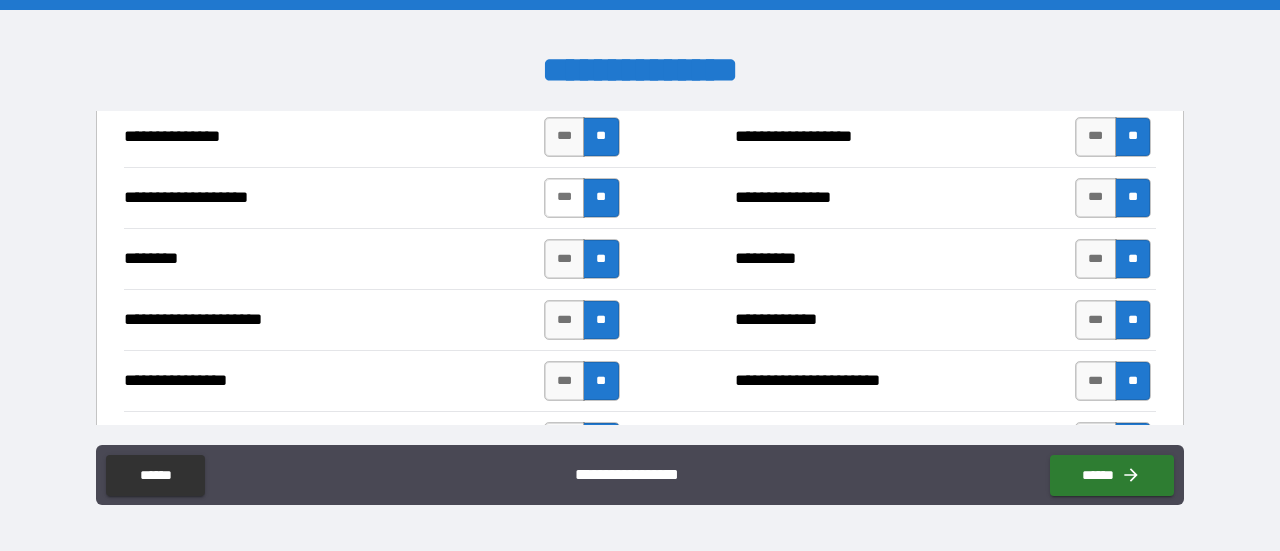 click on "***" at bounding box center (565, 198) 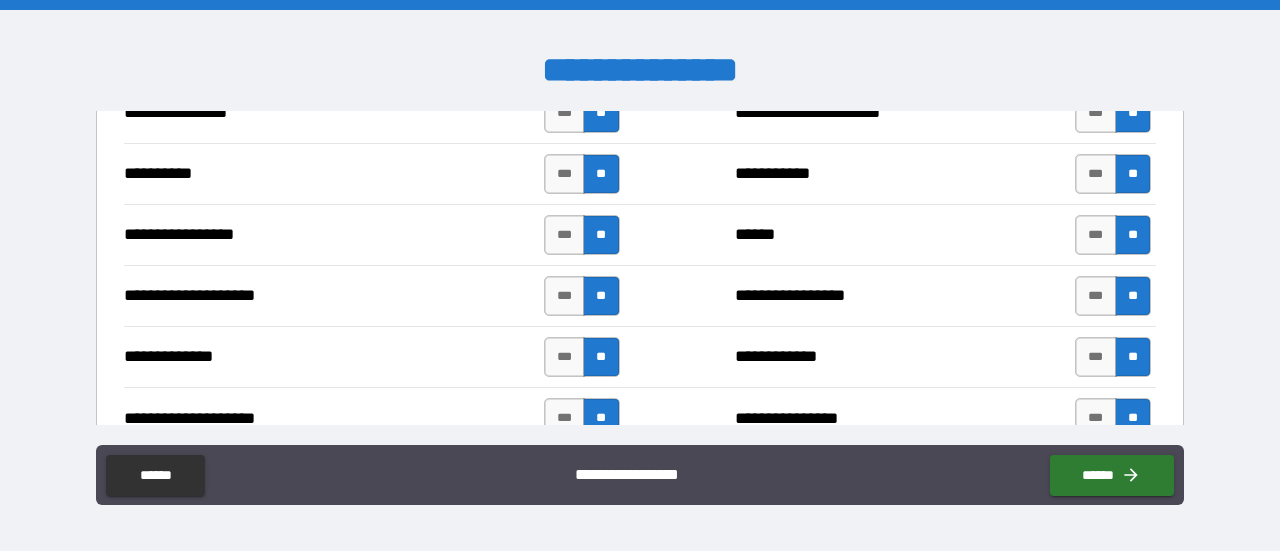 scroll, scrollTop: 2697, scrollLeft: 0, axis: vertical 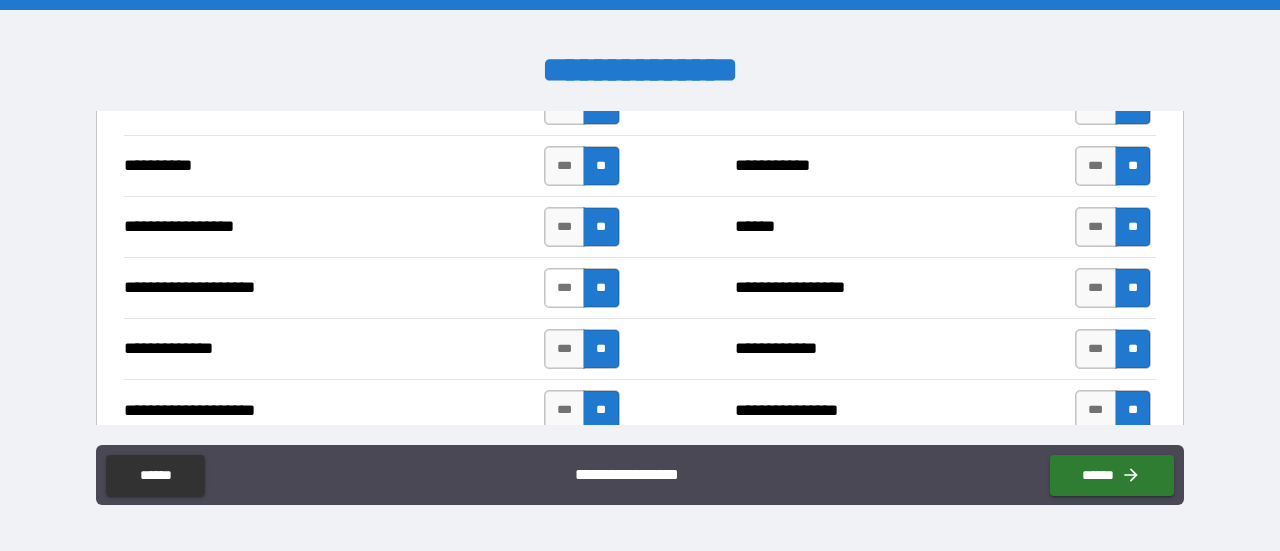 click on "***" at bounding box center (565, 288) 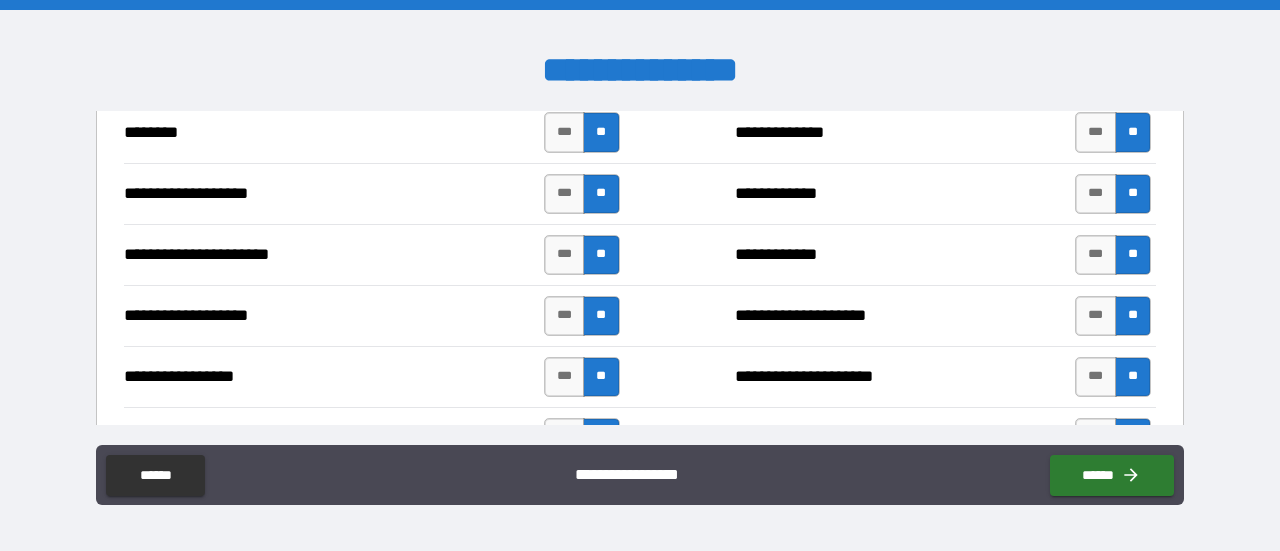 scroll, scrollTop: 3039, scrollLeft: 0, axis: vertical 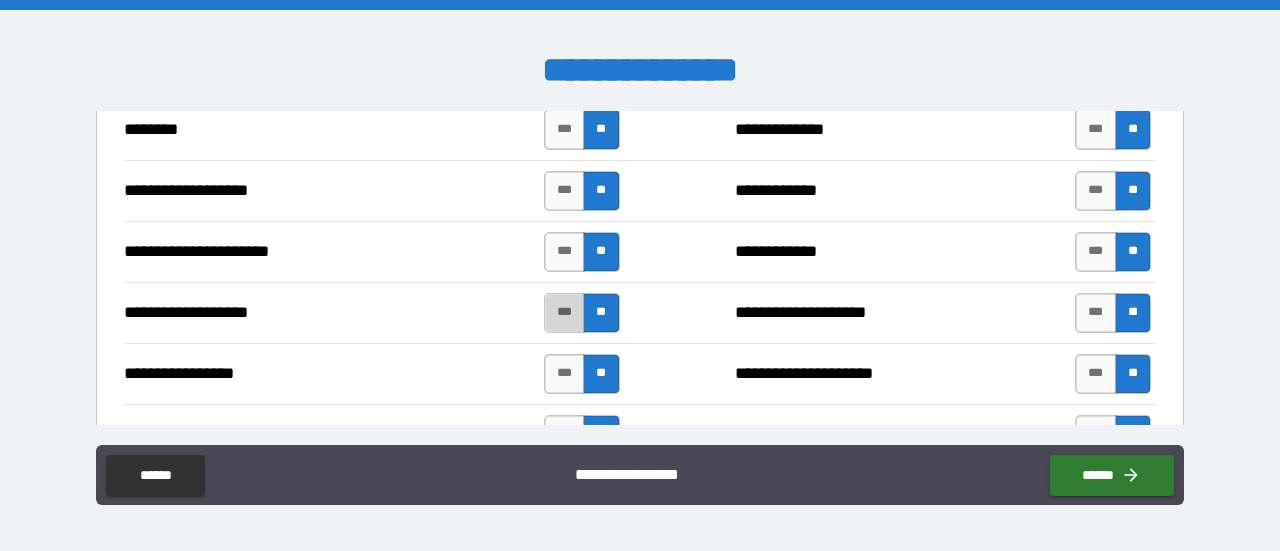 click on "***" at bounding box center [565, 313] 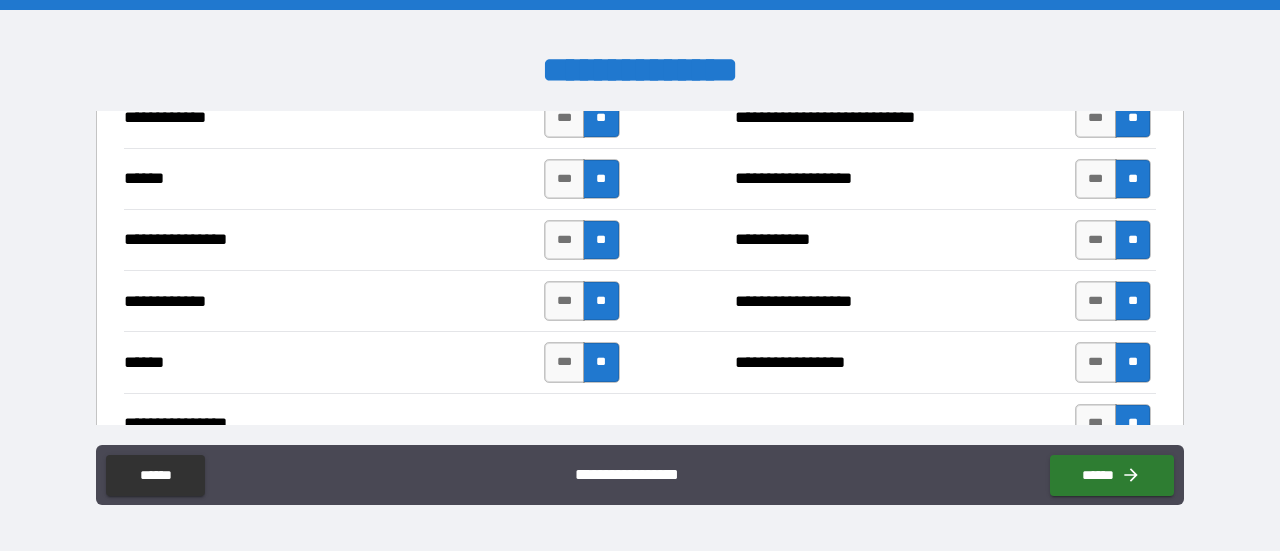 scroll, scrollTop: 3601, scrollLeft: 0, axis: vertical 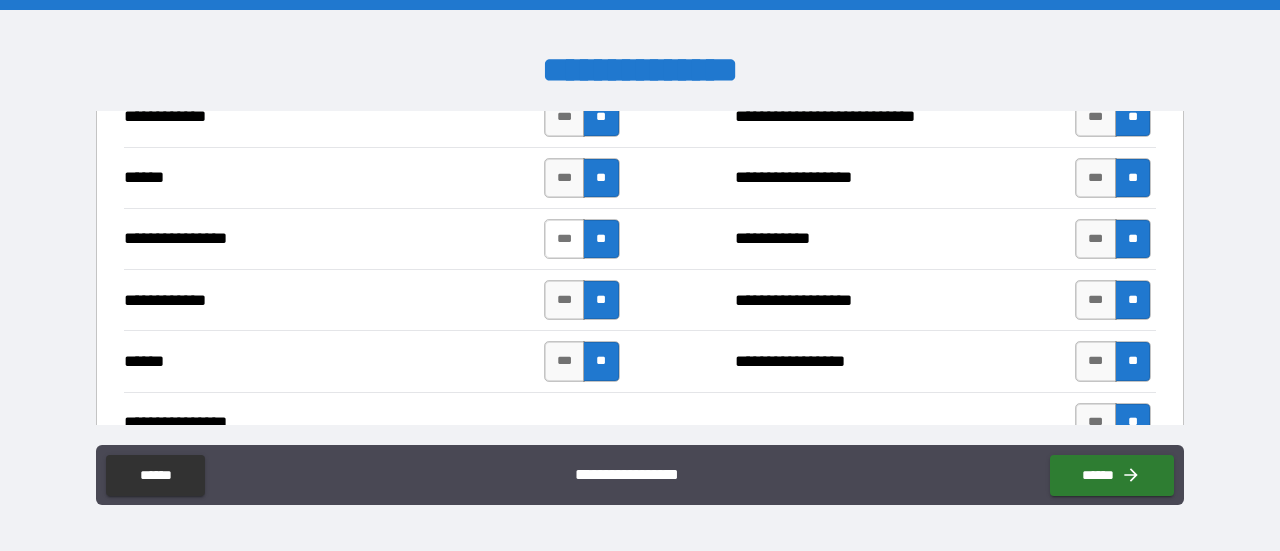 click on "***" at bounding box center [565, 239] 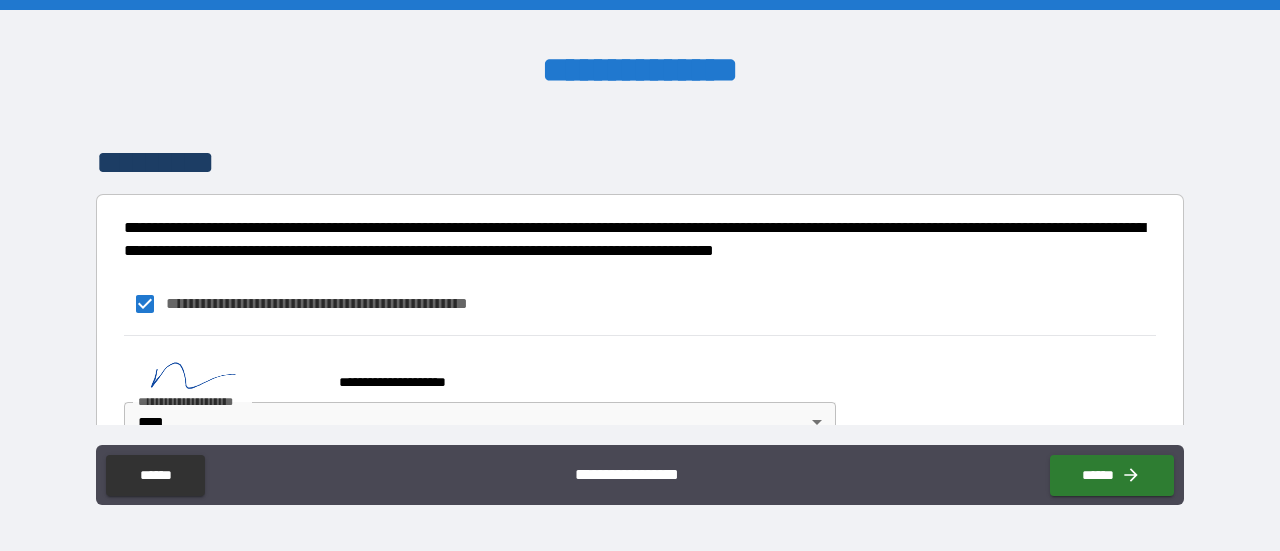 scroll, scrollTop: 4246, scrollLeft: 0, axis: vertical 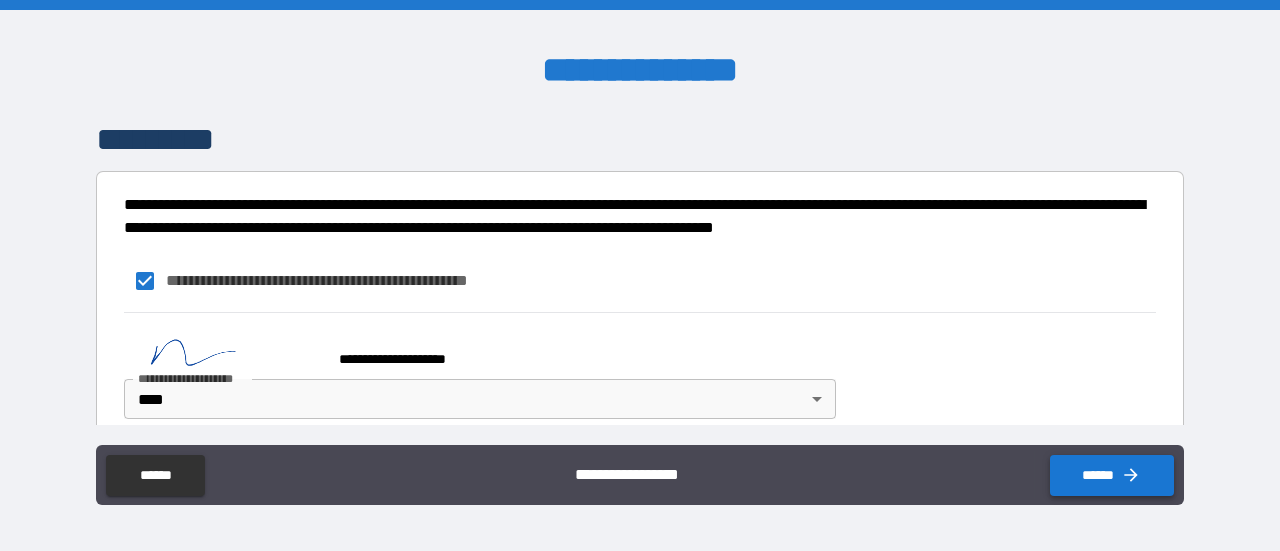 click on "******" at bounding box center [1112, 475] 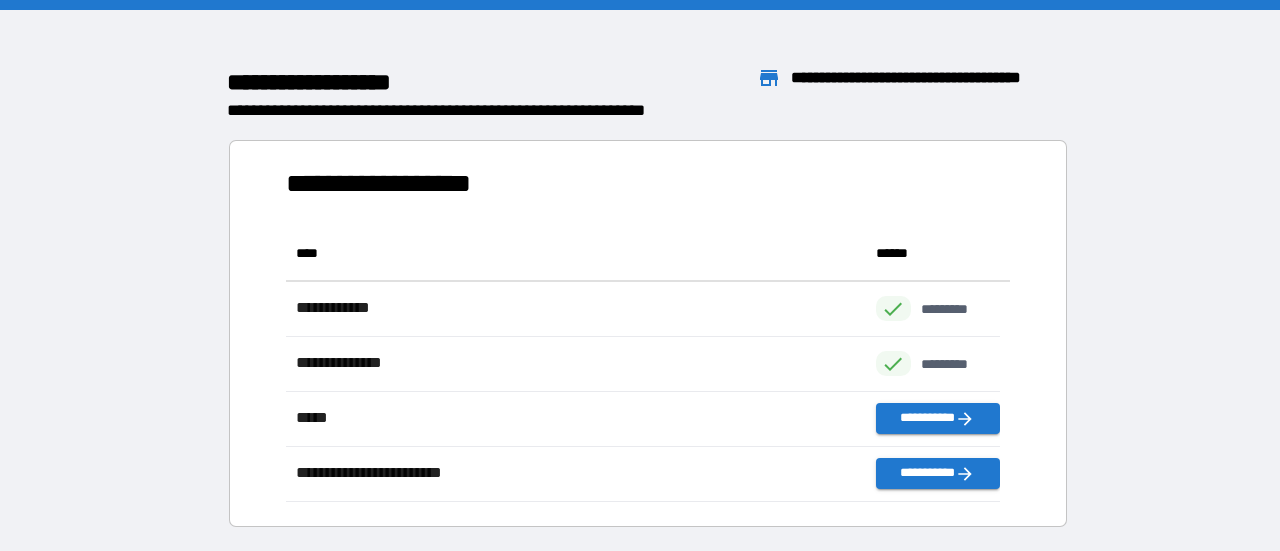 scroll, scrollTop: 16, scrollLeft: 16, axis: both 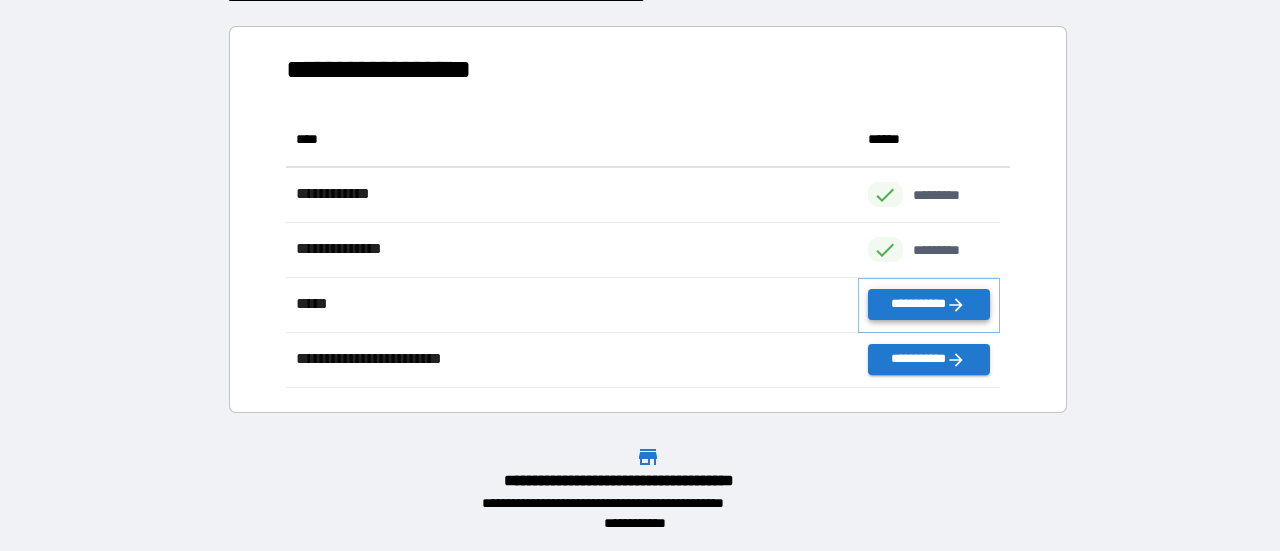 click on "**********" at bounding box center [929, 304] 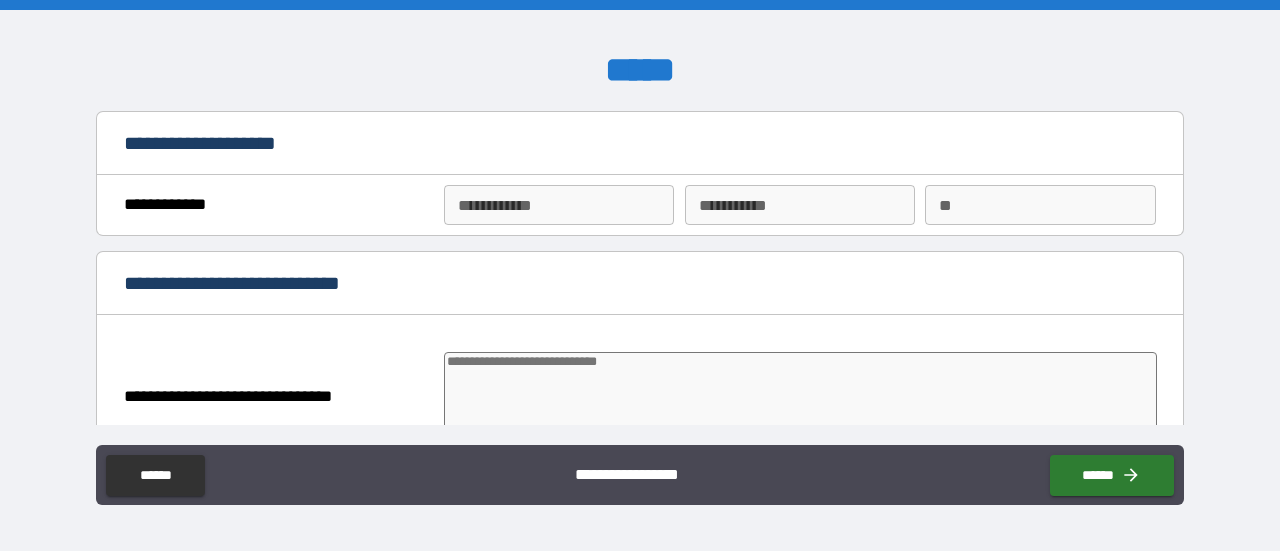 click on "**********" at bounding box center (559, 205) 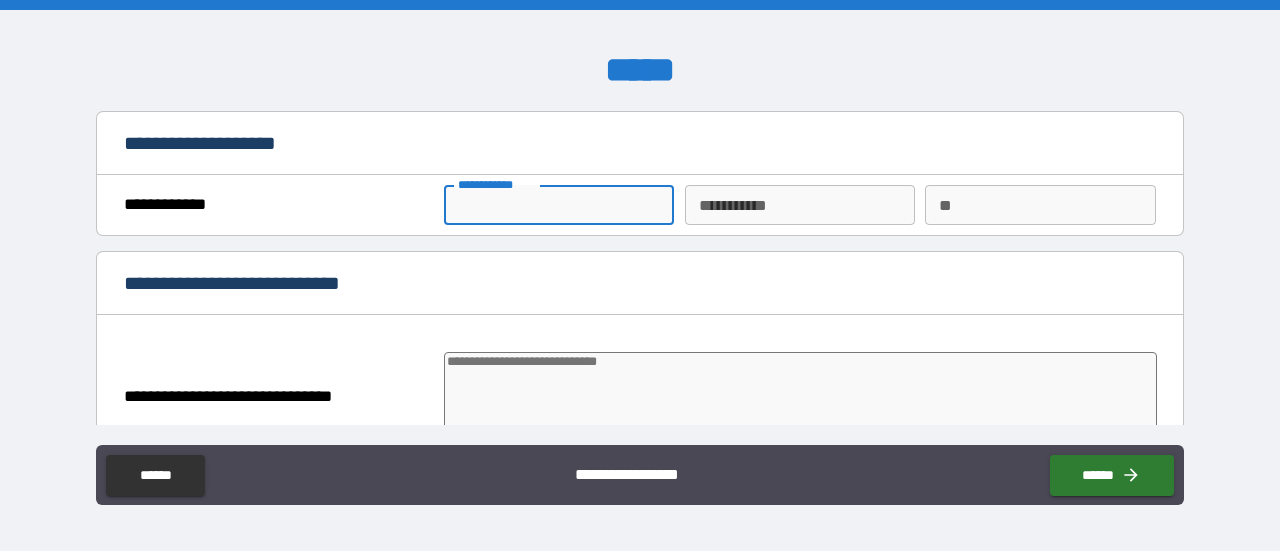 type on "*" 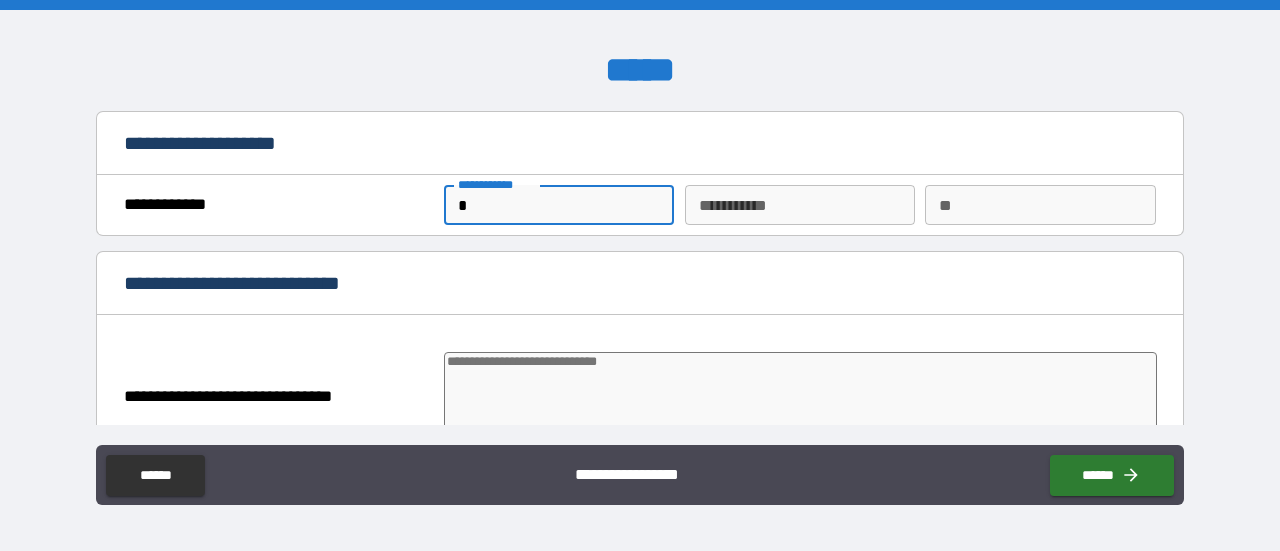 type on "*" 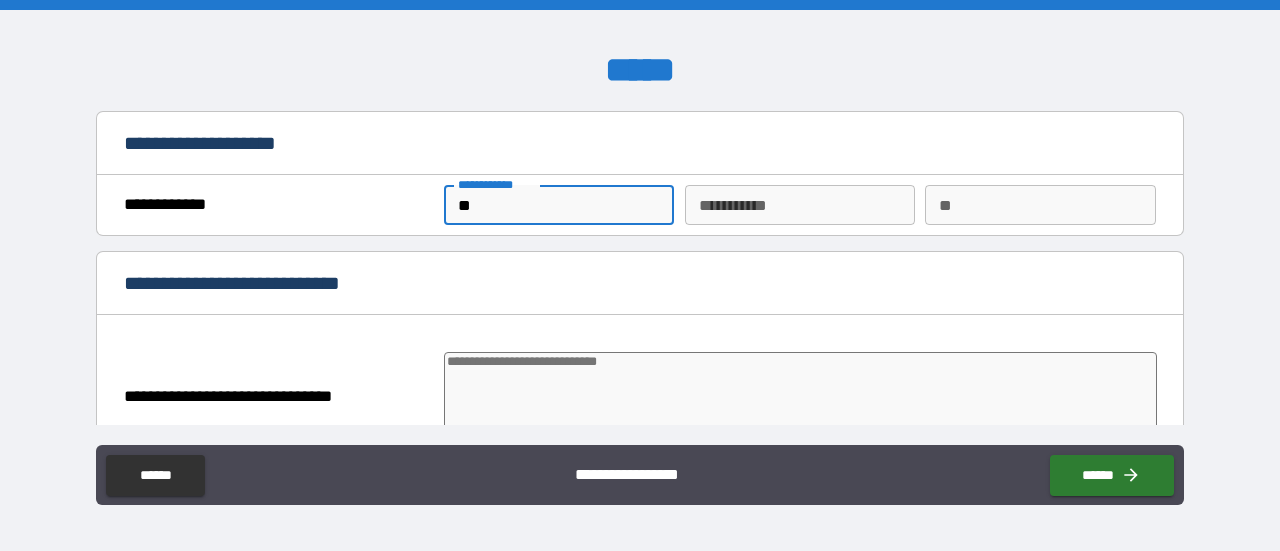 type on "***" 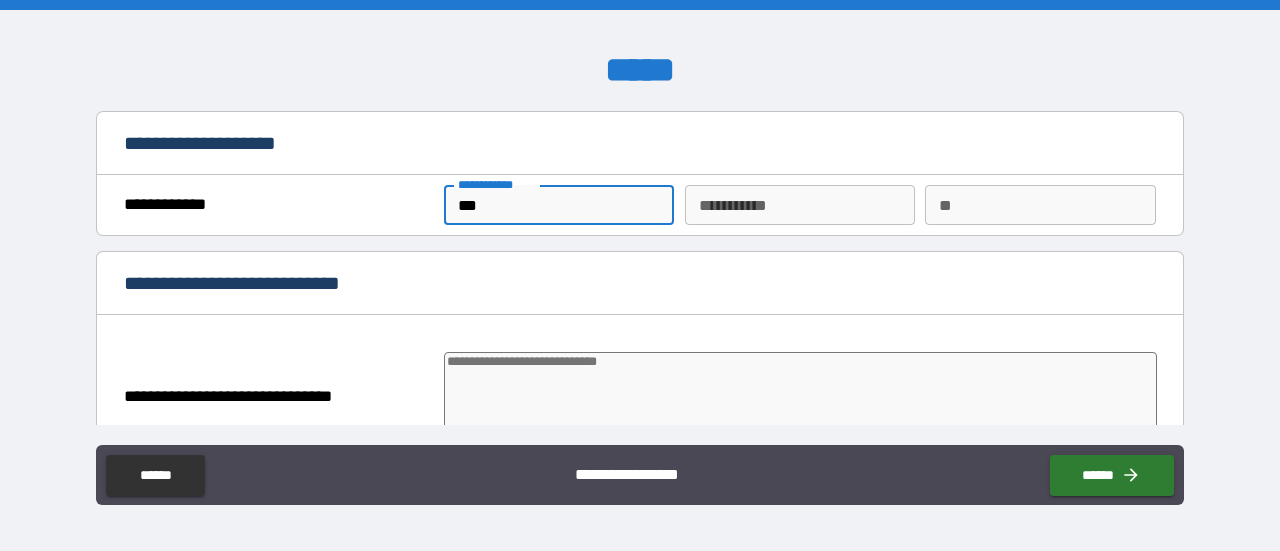 type on "****" 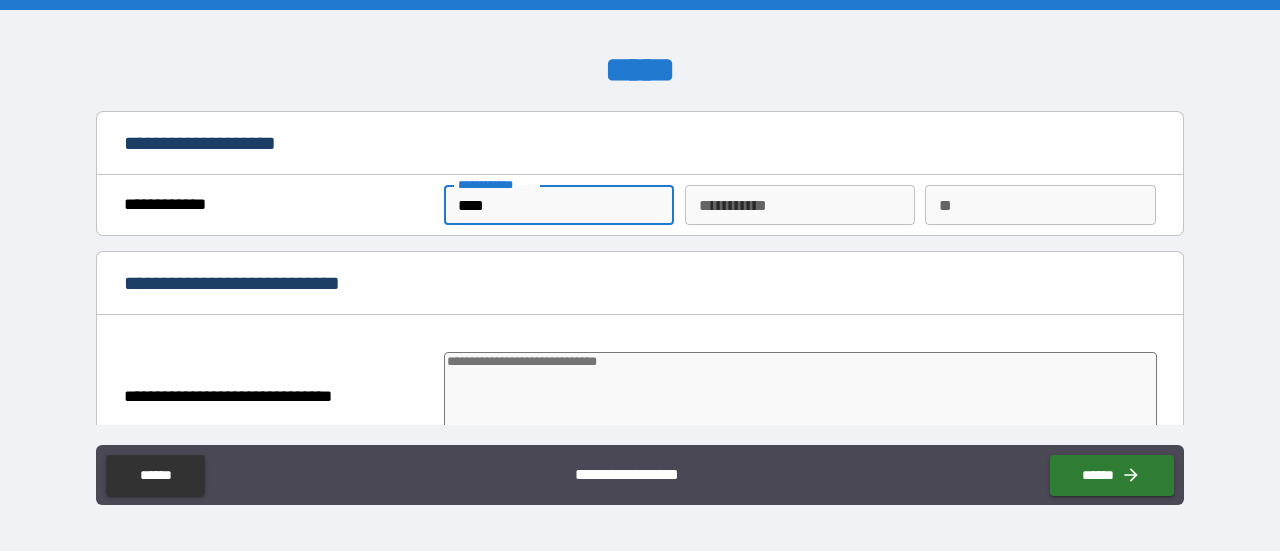 type on "*****" 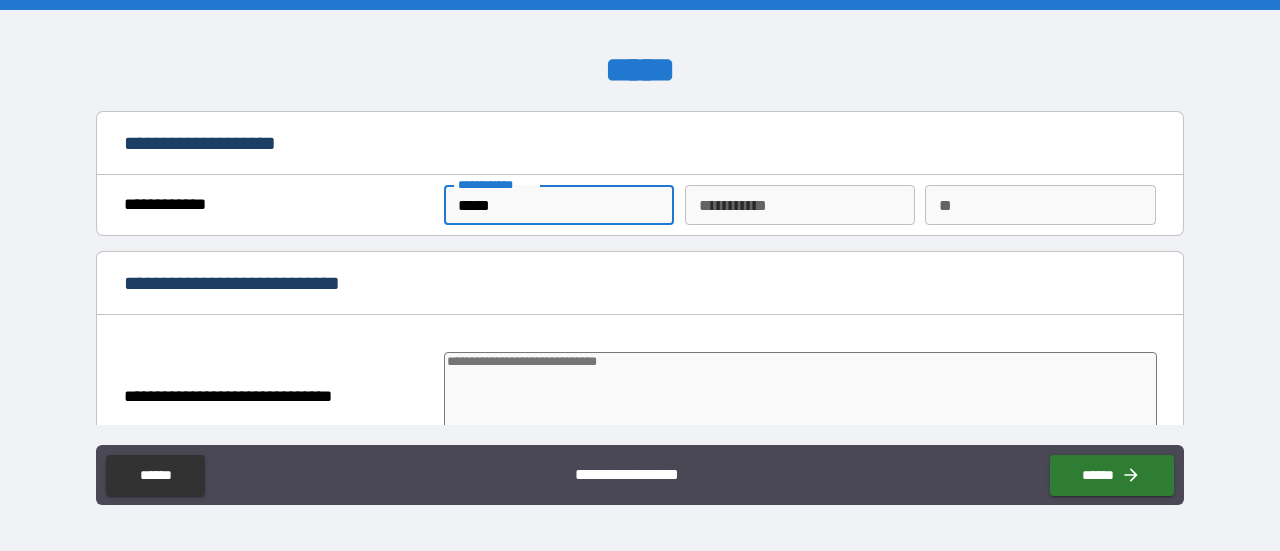 type on "******" 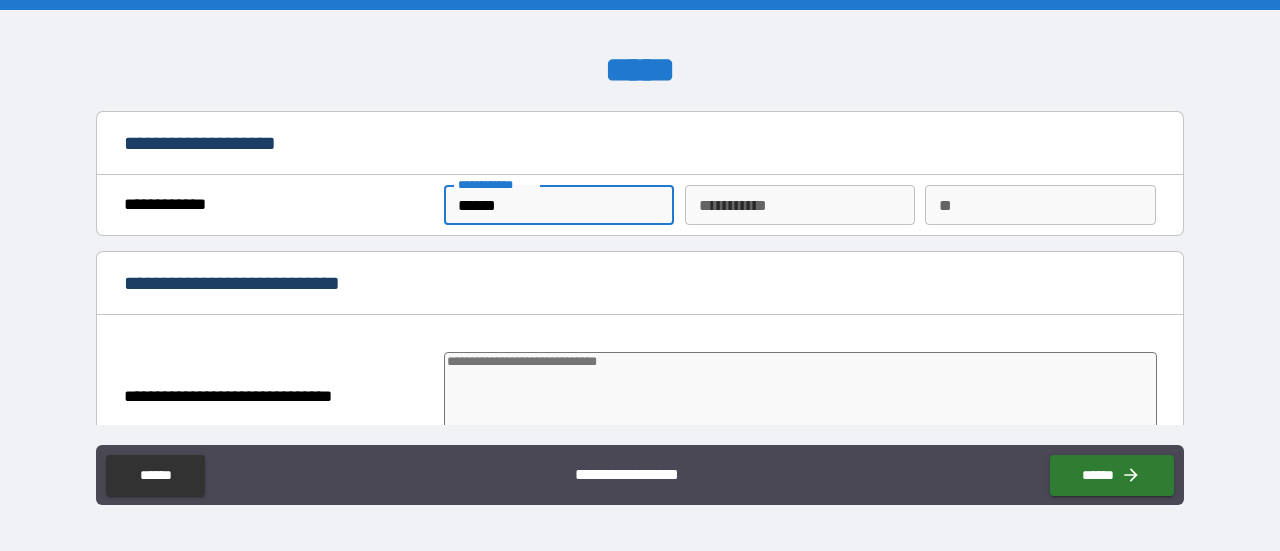 type on "*" 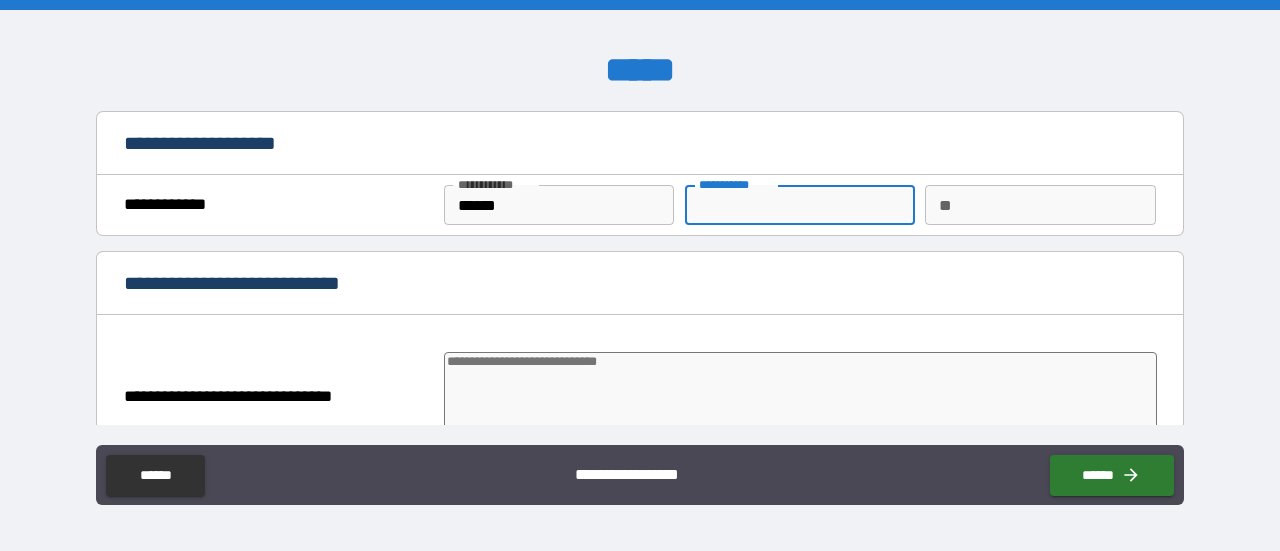 type on "*" 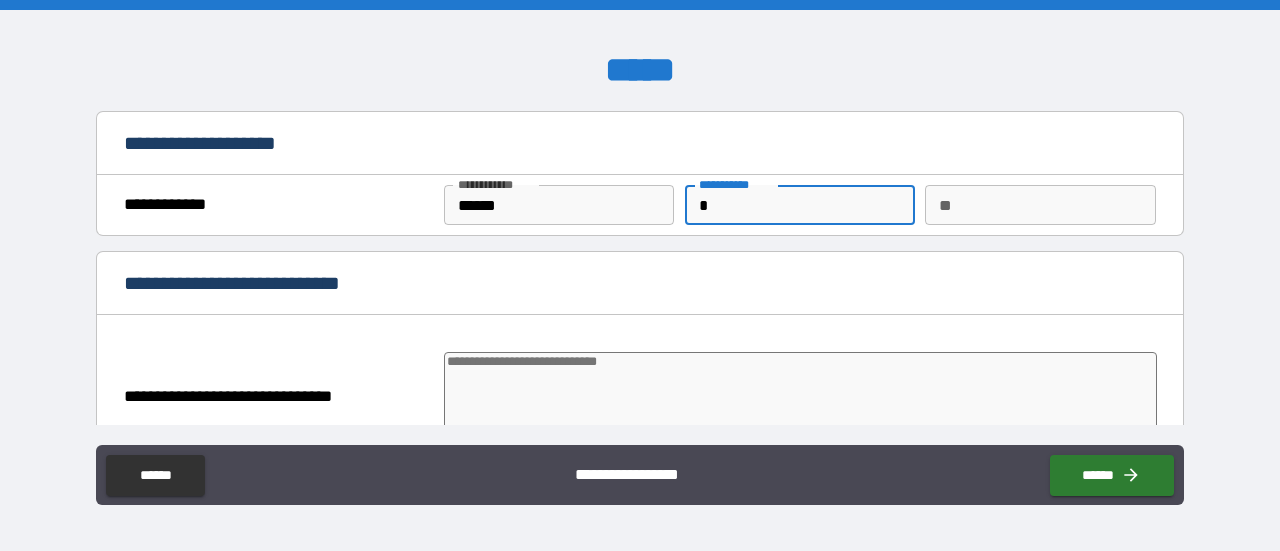 type on "*" 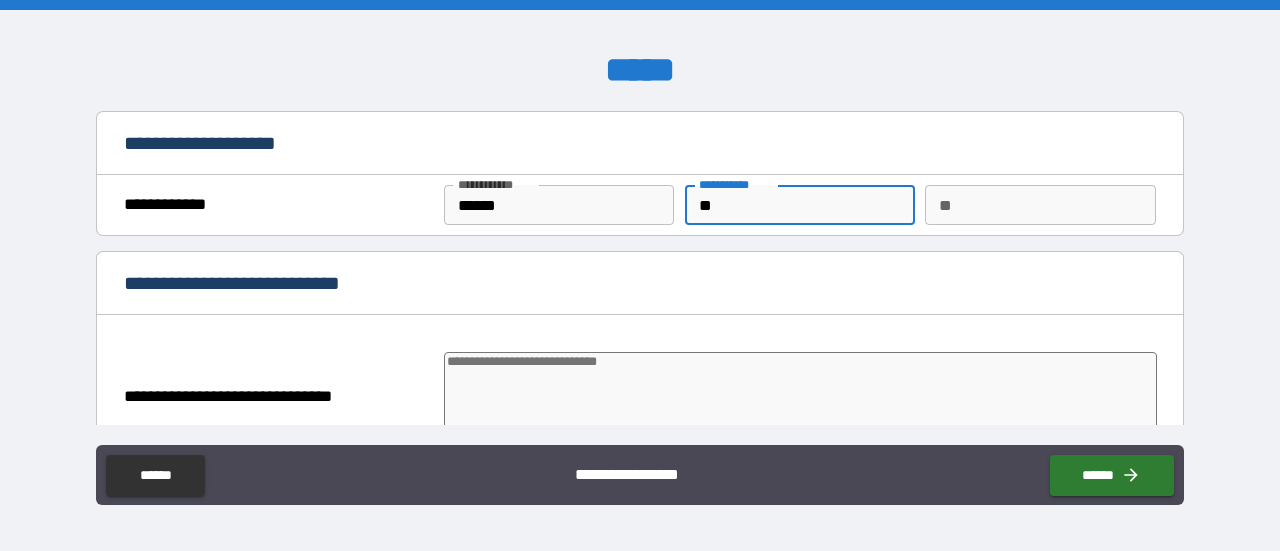 type on "***" 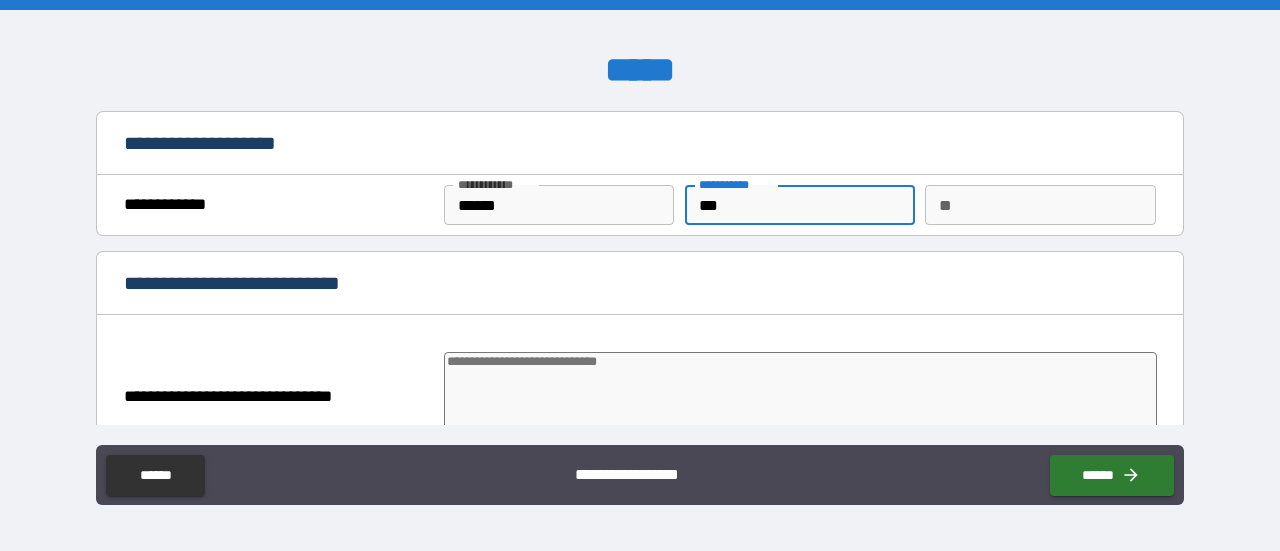 type on "*" 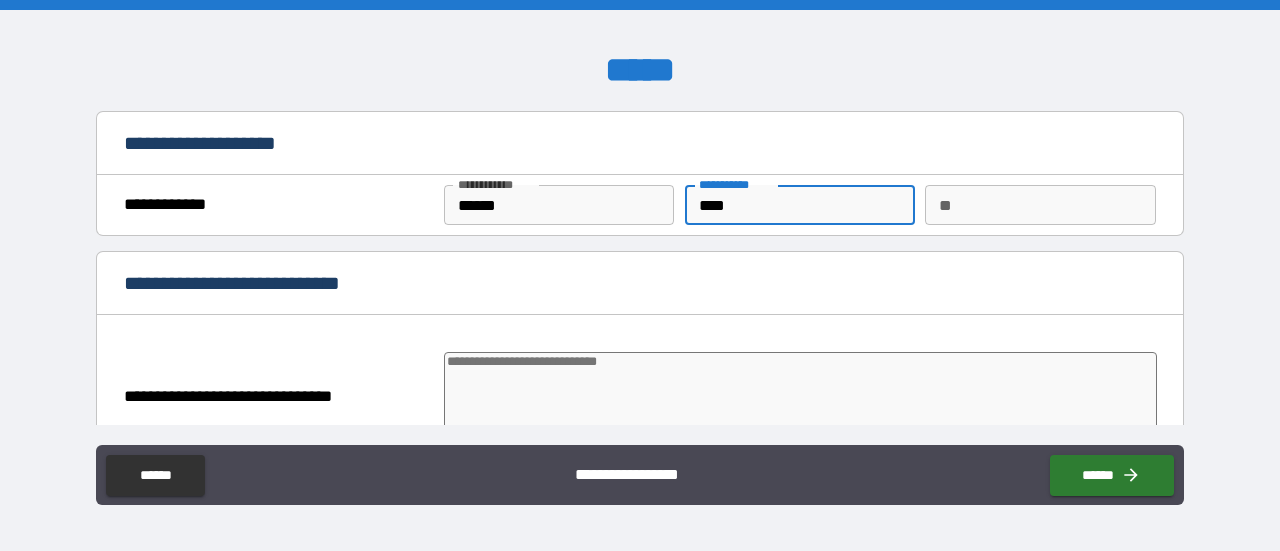 type on "*****" 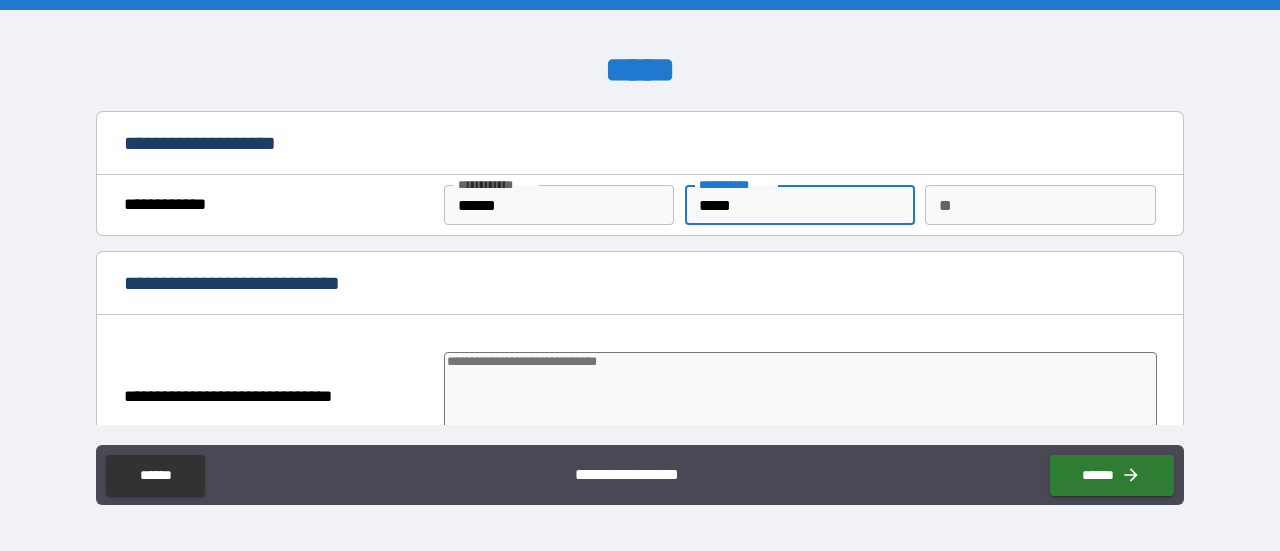 type on "*" 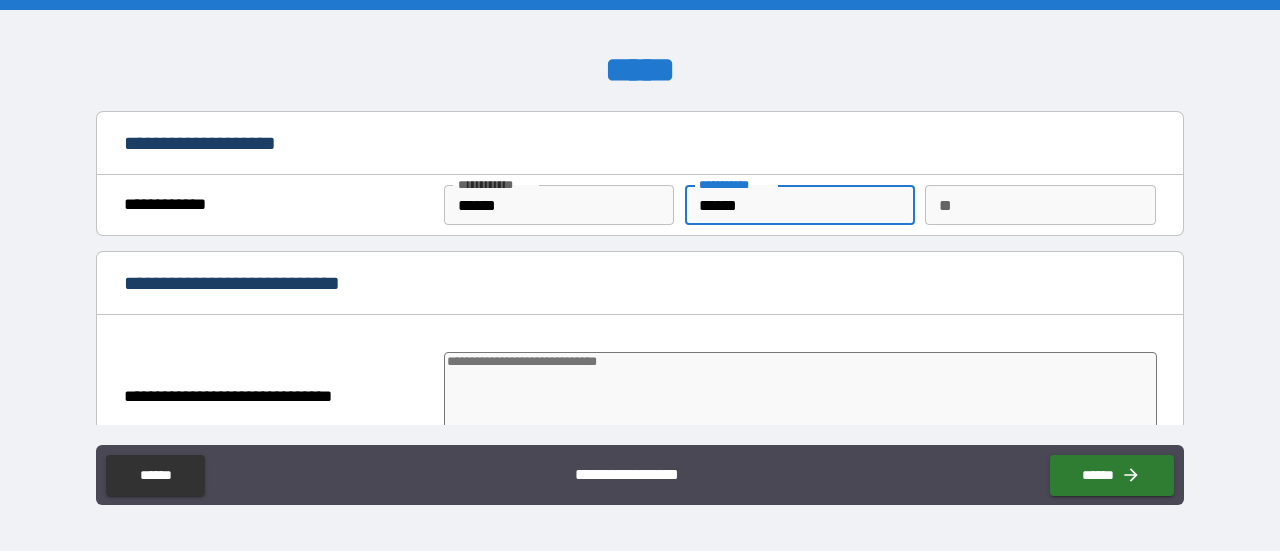 type on "*" 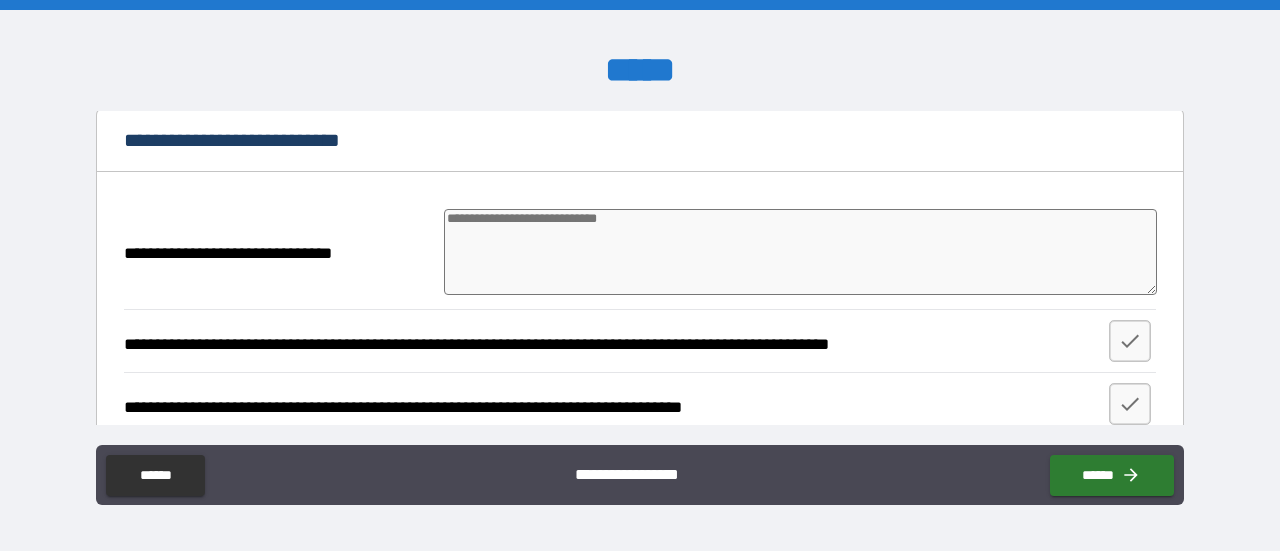 scroll, scrollTop: 154, scrollLeft: 0, axis: vertical 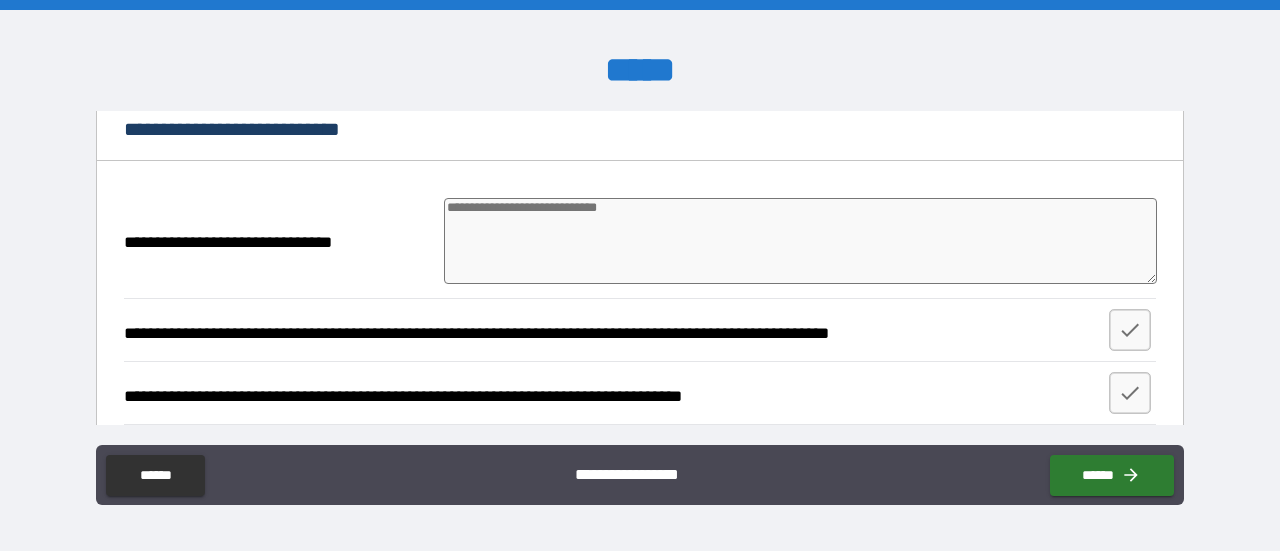 type on "******" 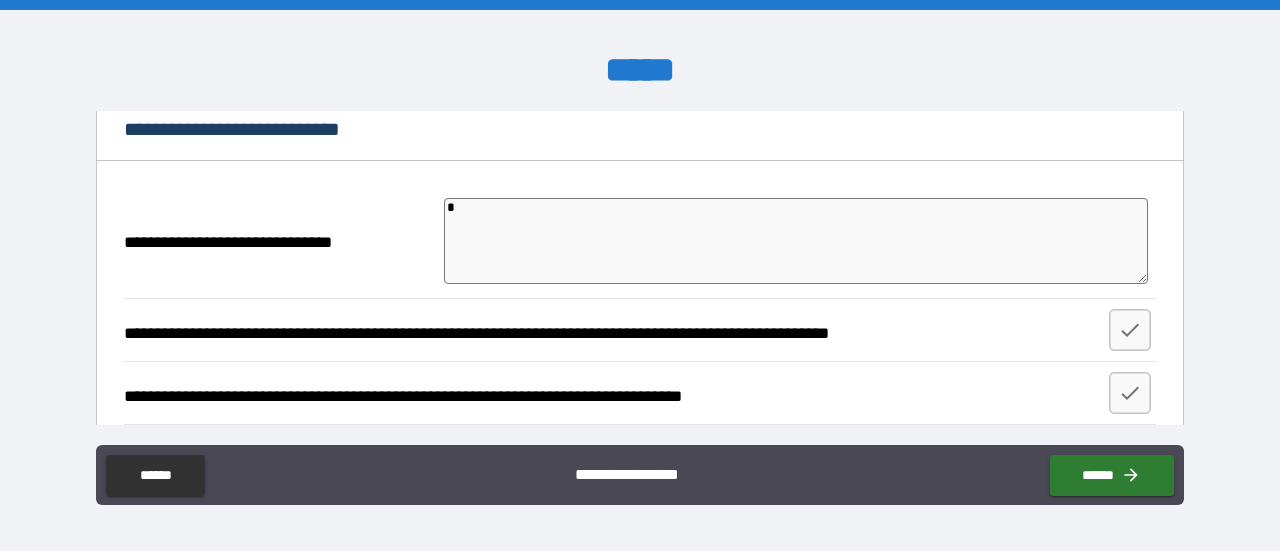 type on "*" 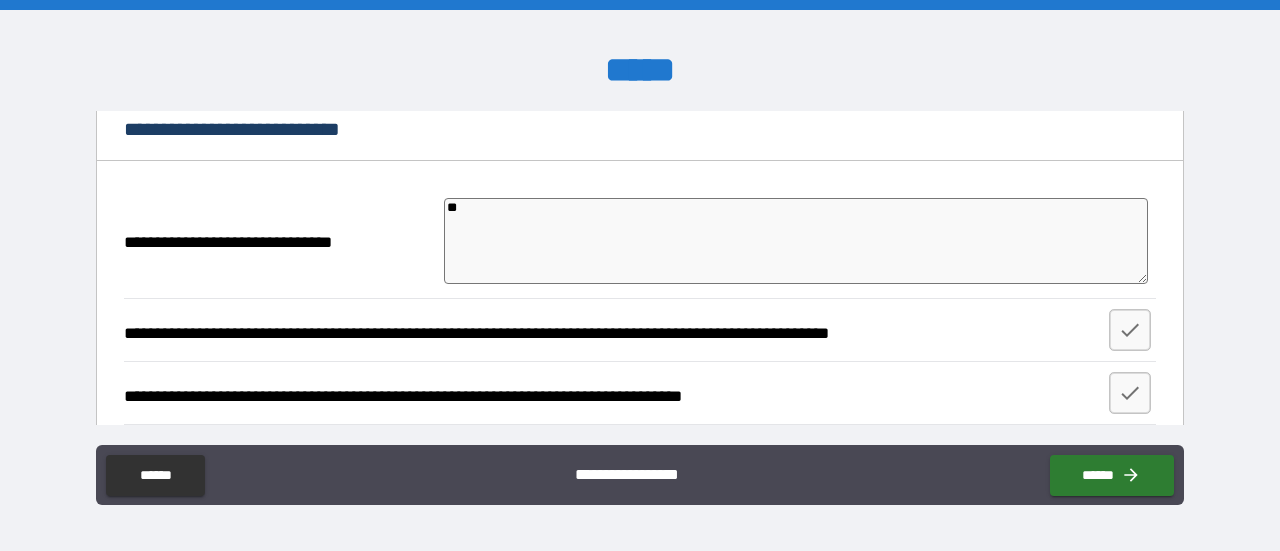 type on "*" 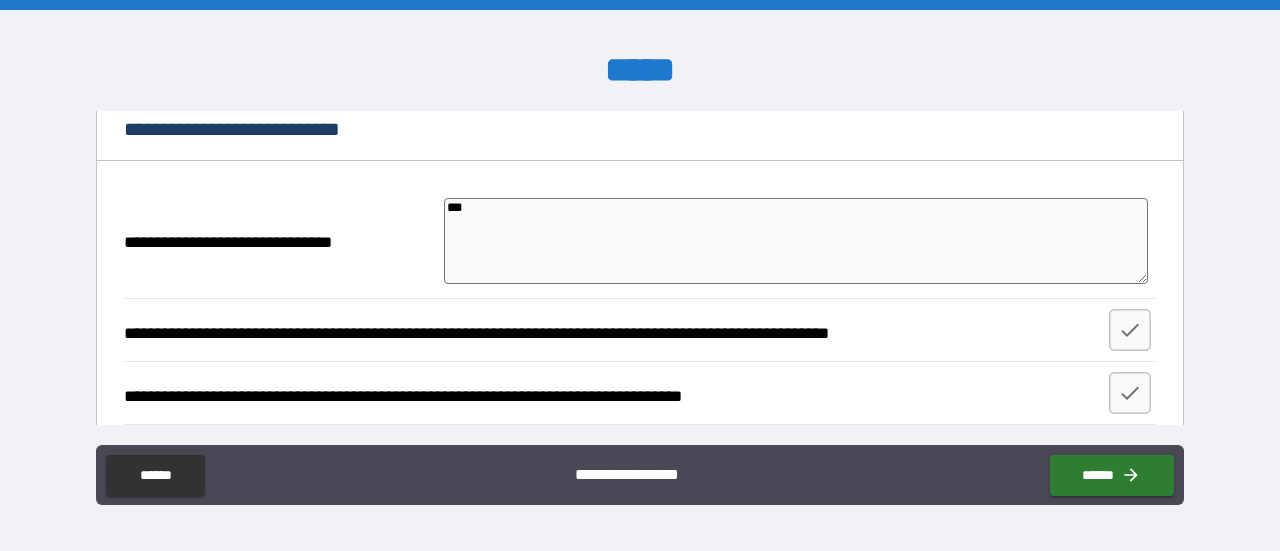 type on "****" 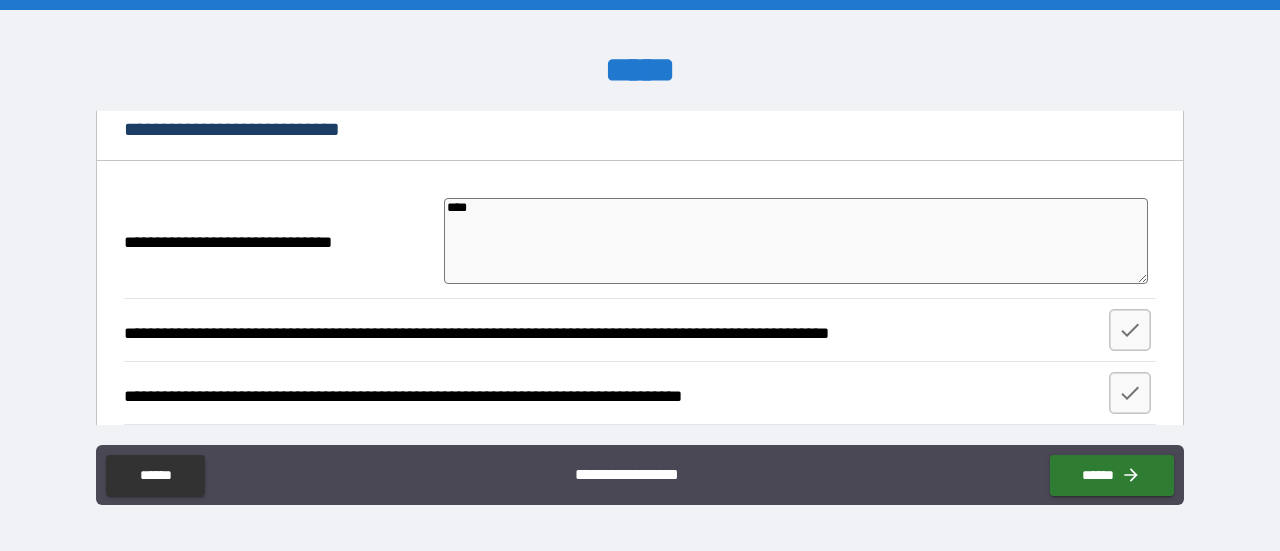 type on "*" 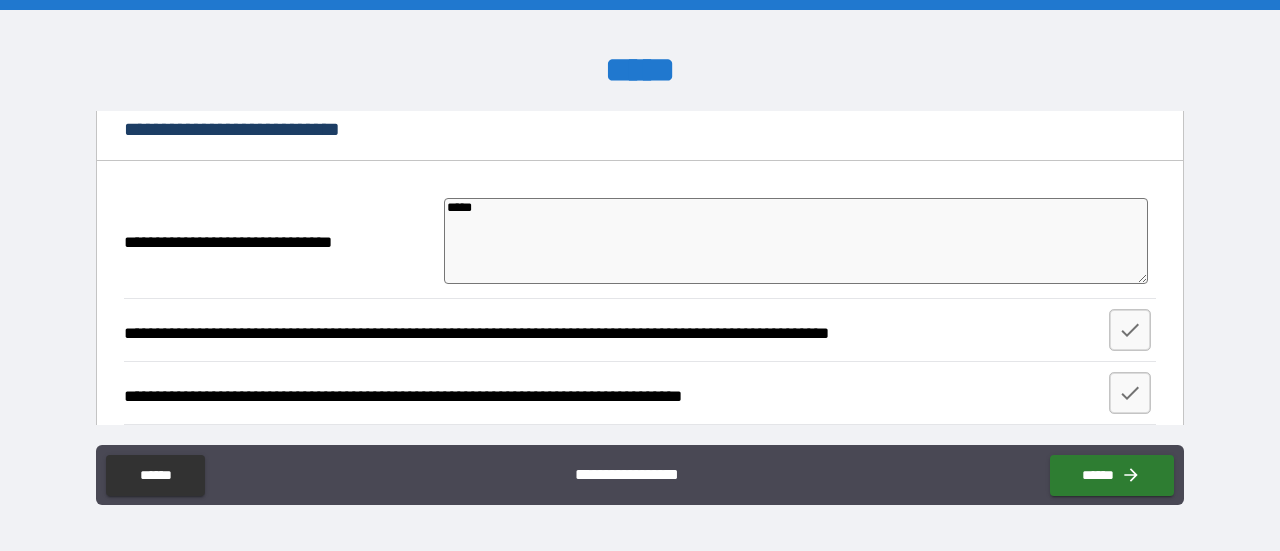 type on "*" 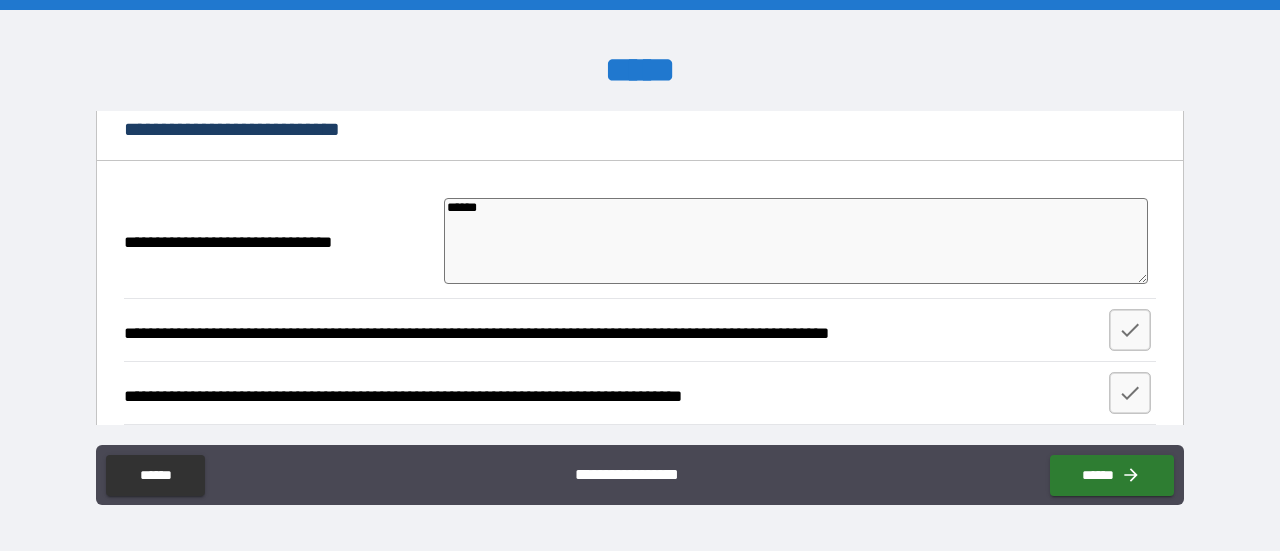 type on "*" 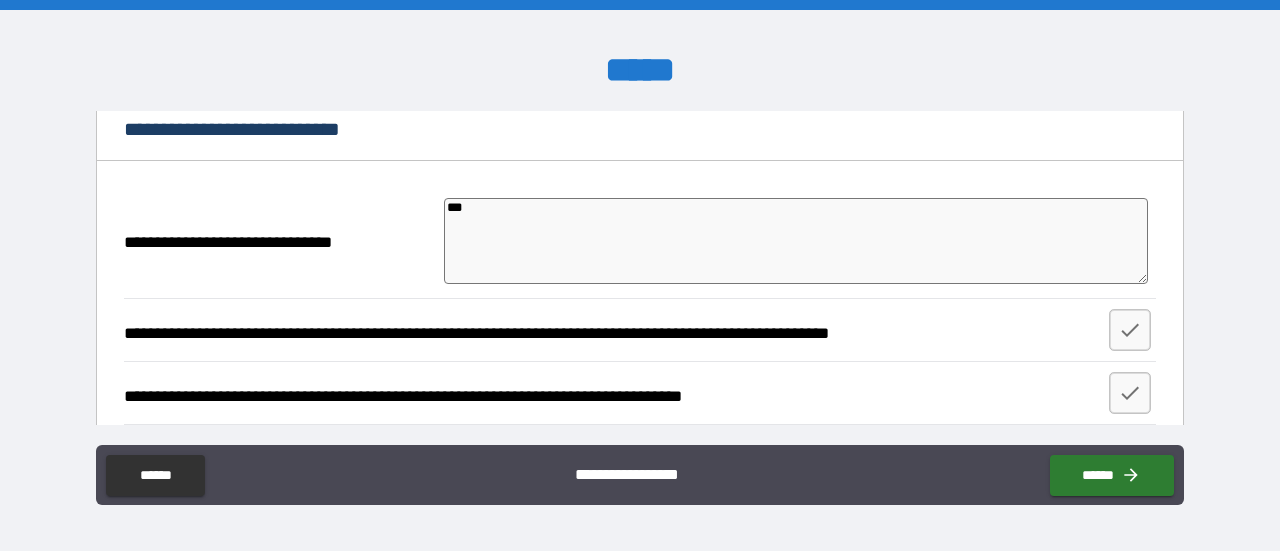 type on "**" 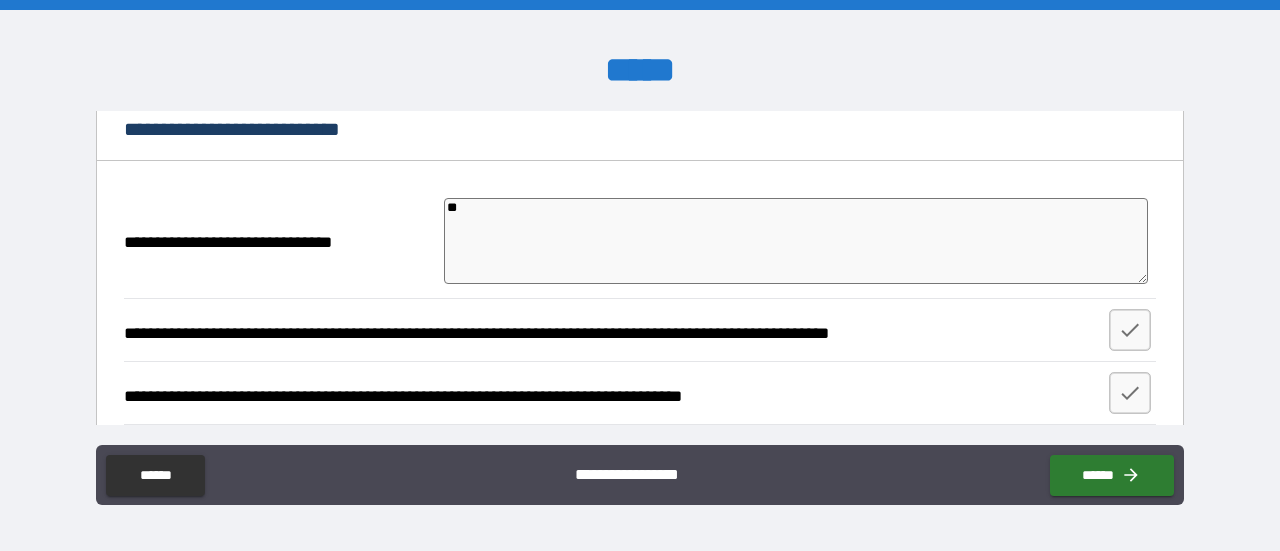 type on "*" 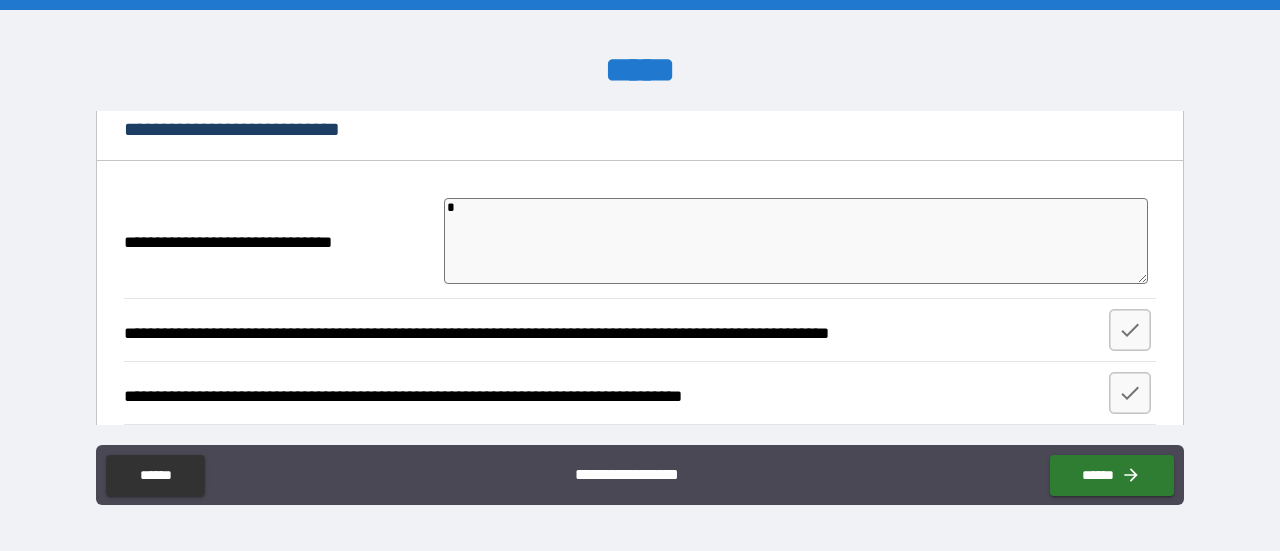 type 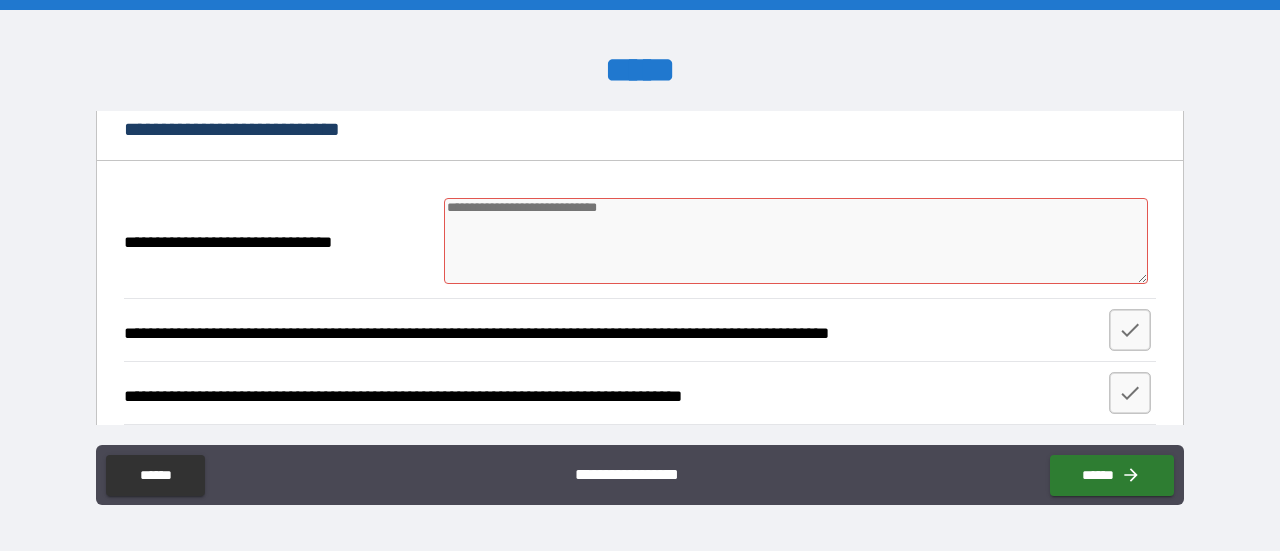 scroll, scrollTop: 231, scrollLeft: 0, axis: vertical 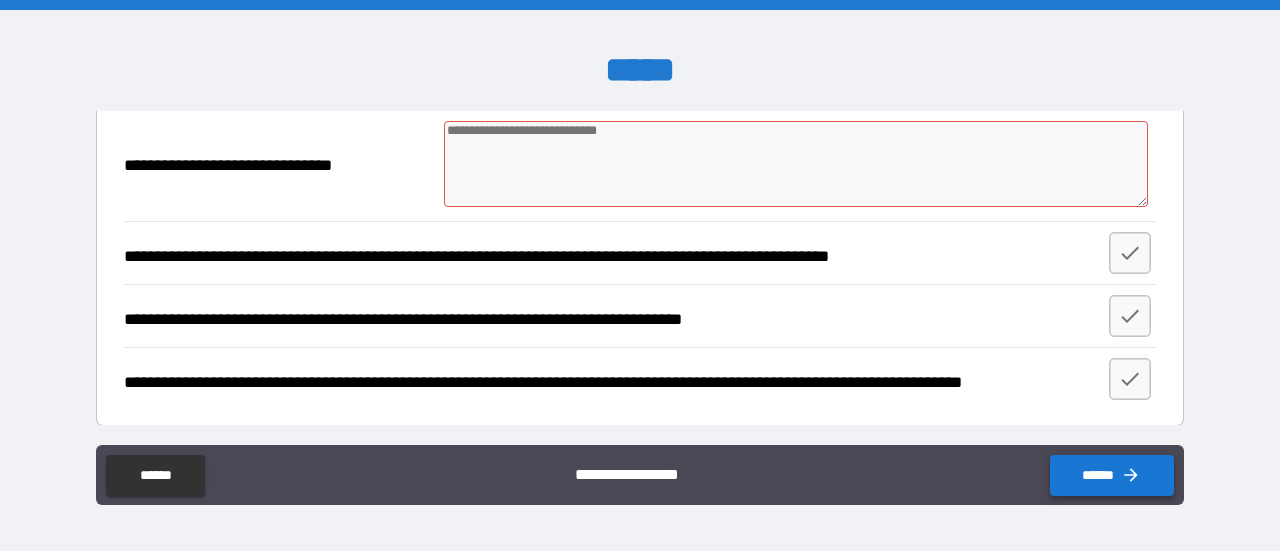 click on "******" at bounding box center (1112, 475) 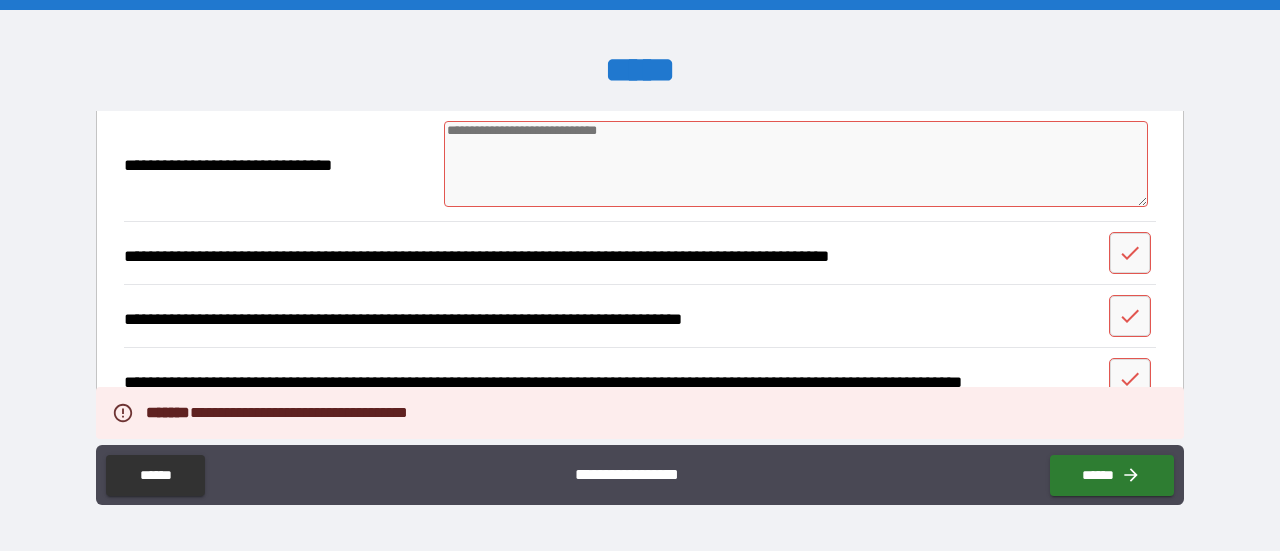 click at bounding box center [796, 163] 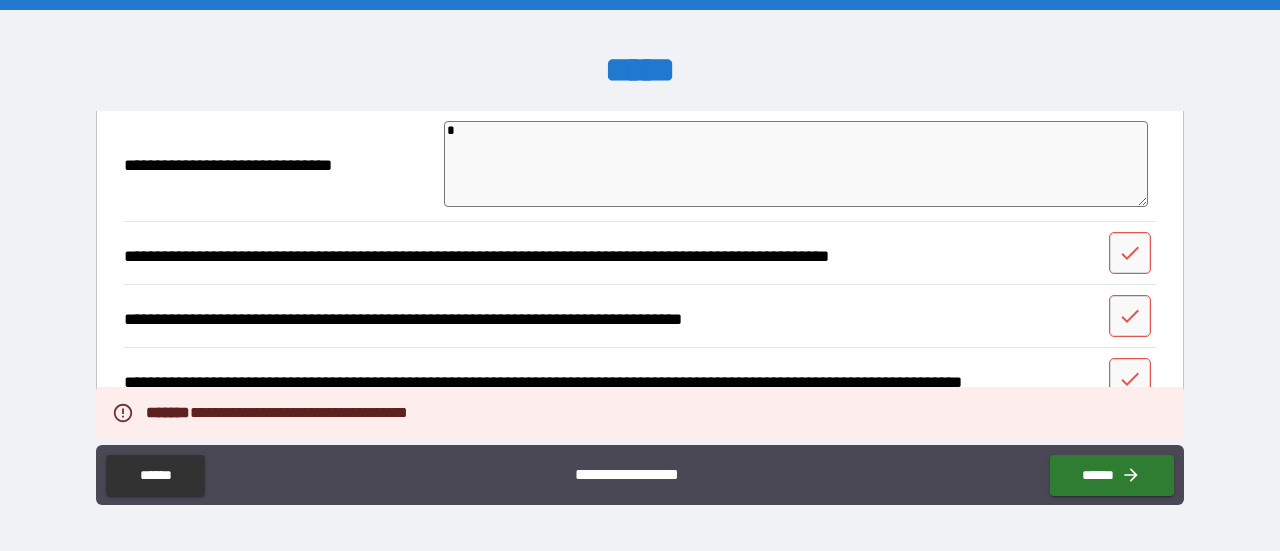 type on "*" 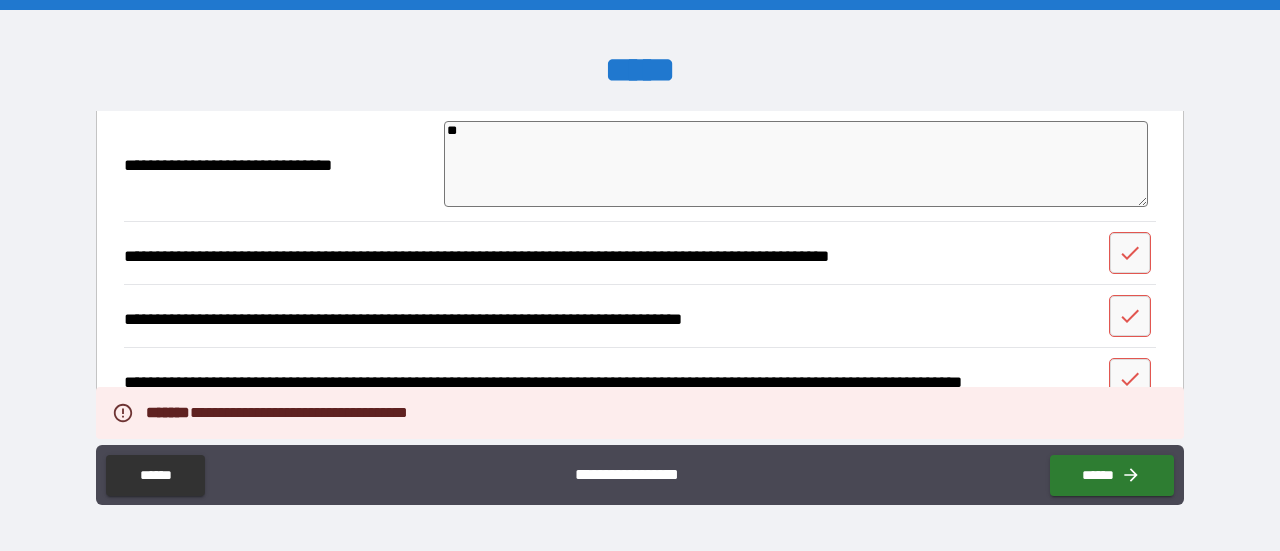 type on "*" 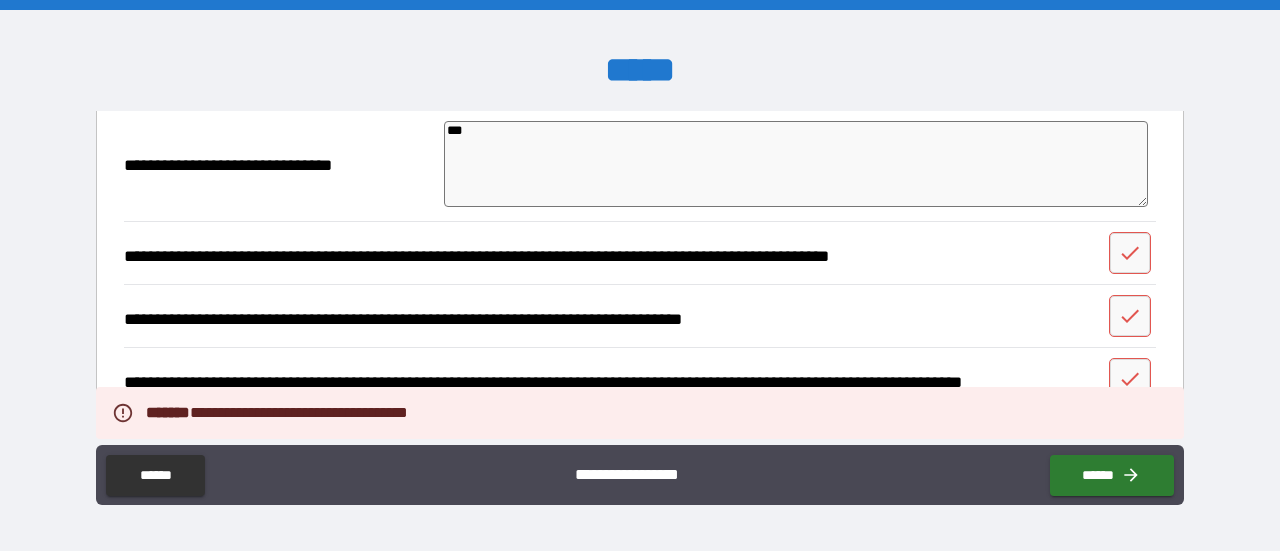 type on "*" 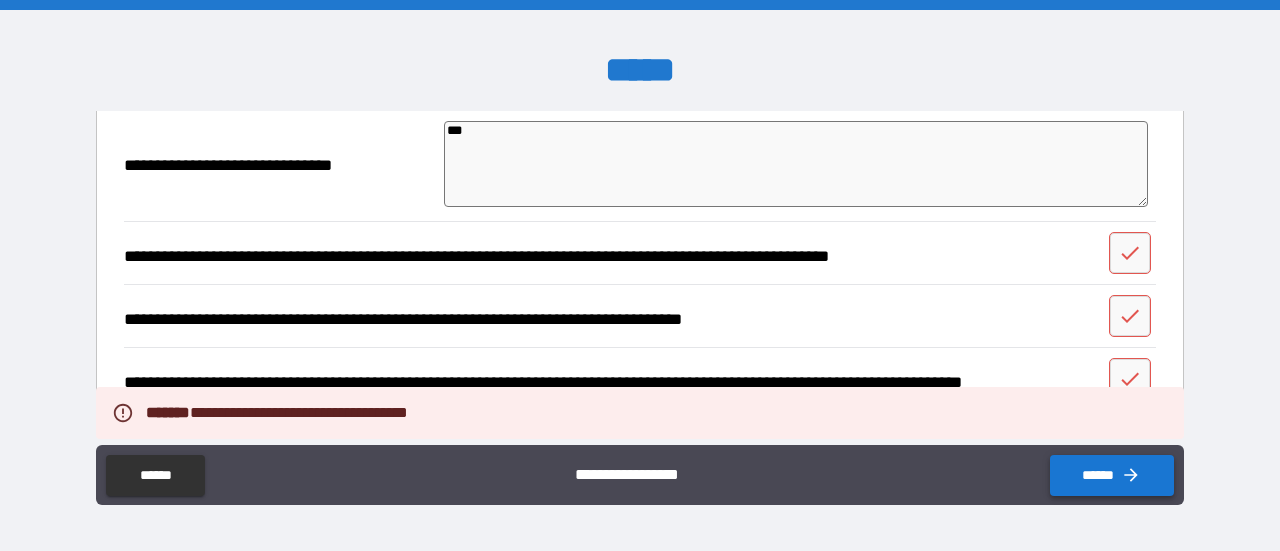 click on "******" at bounding box center [1112, 475] 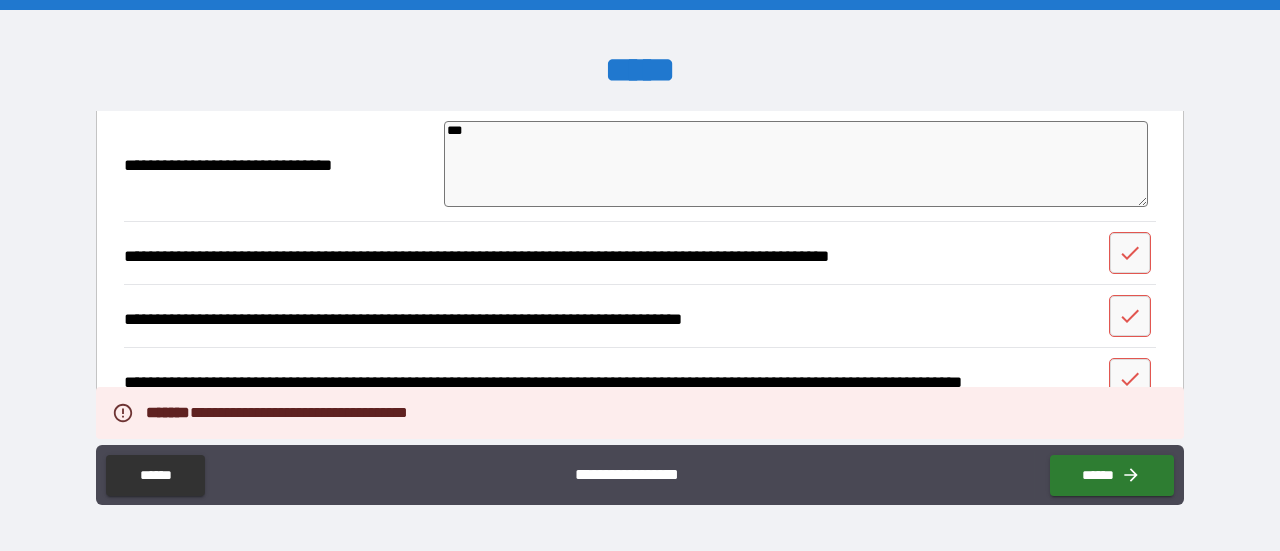 click on "**********" at bounding box center [640, 278] 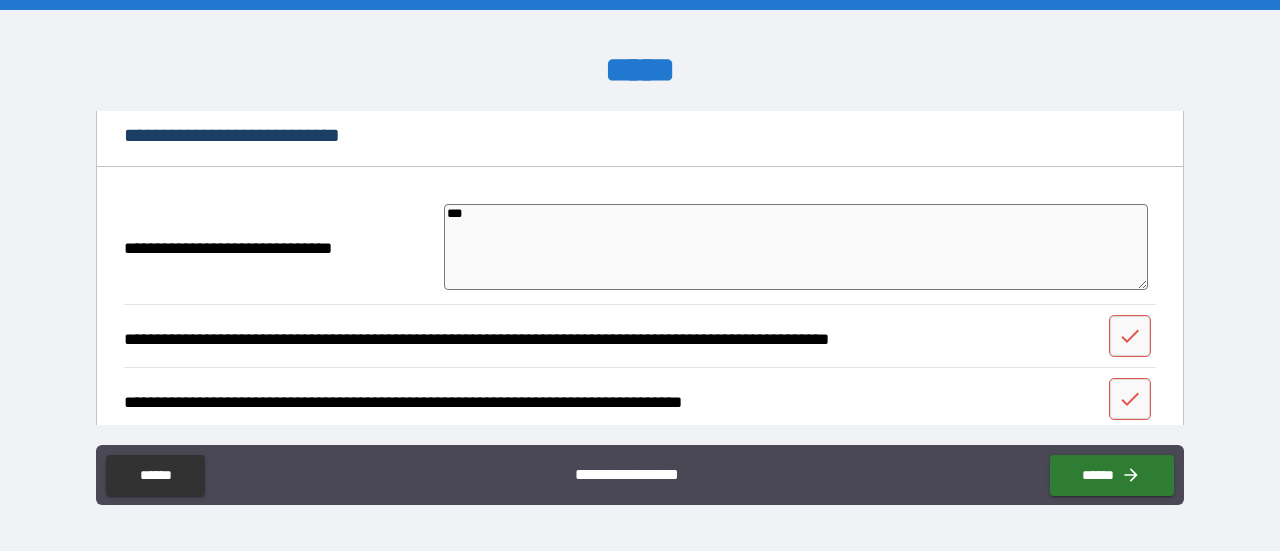 scroll, scrollTop: 231, scrollLeft: 0, axis: vertical 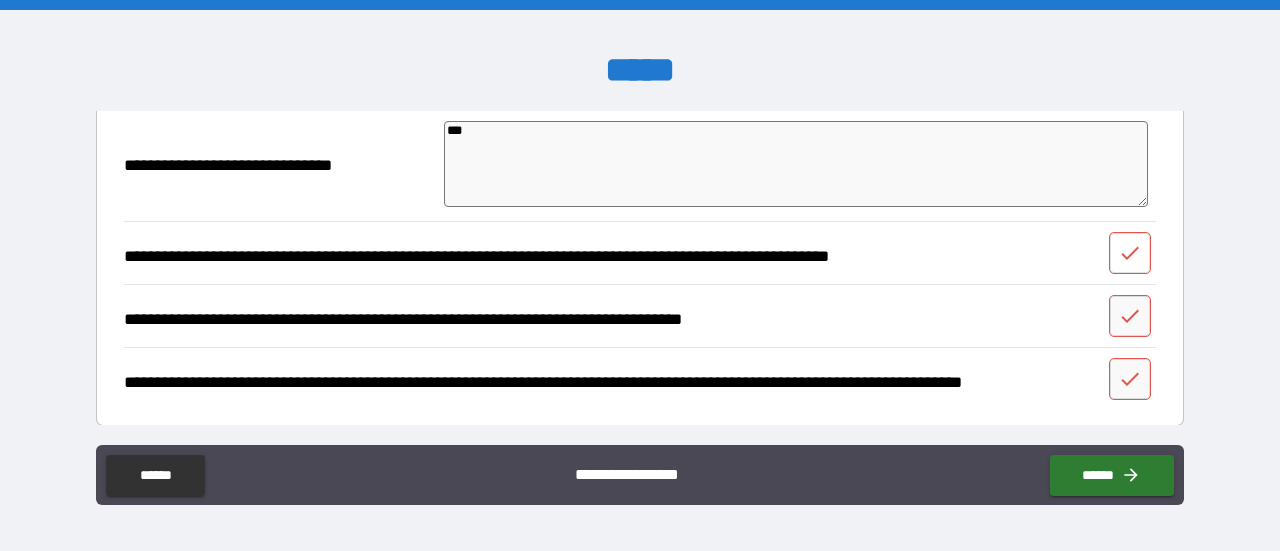 click at bounding box center [1130, 253] 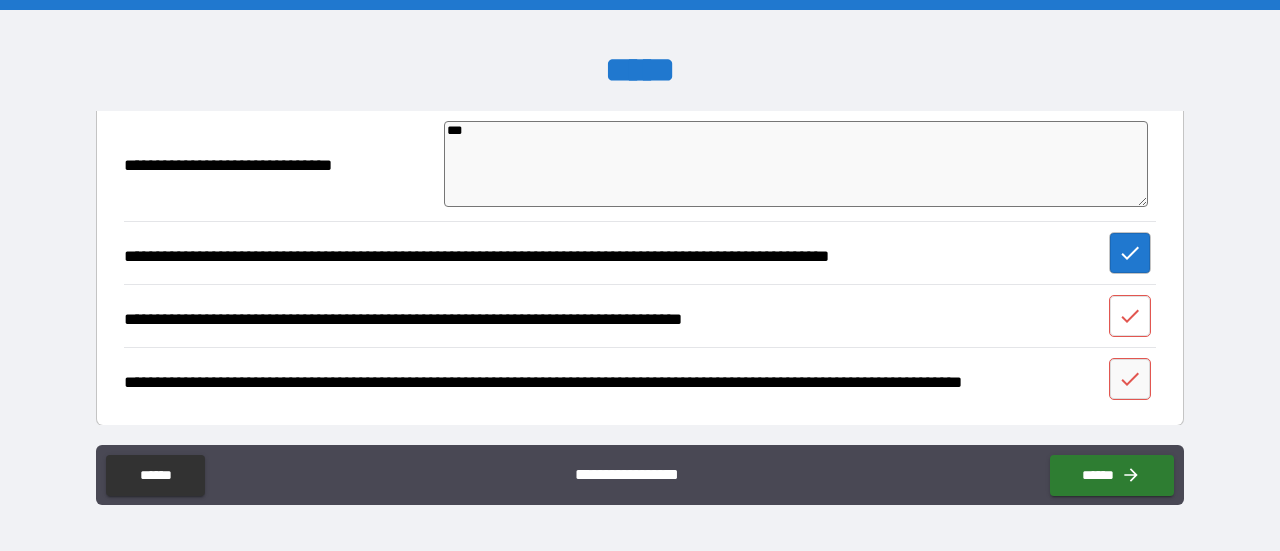 click 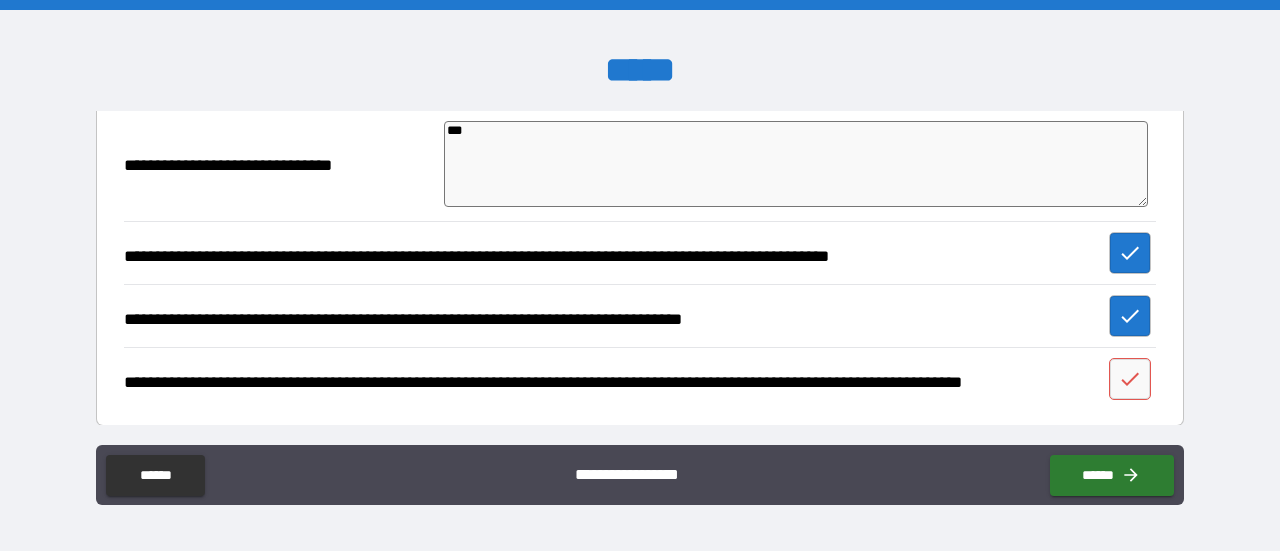 click 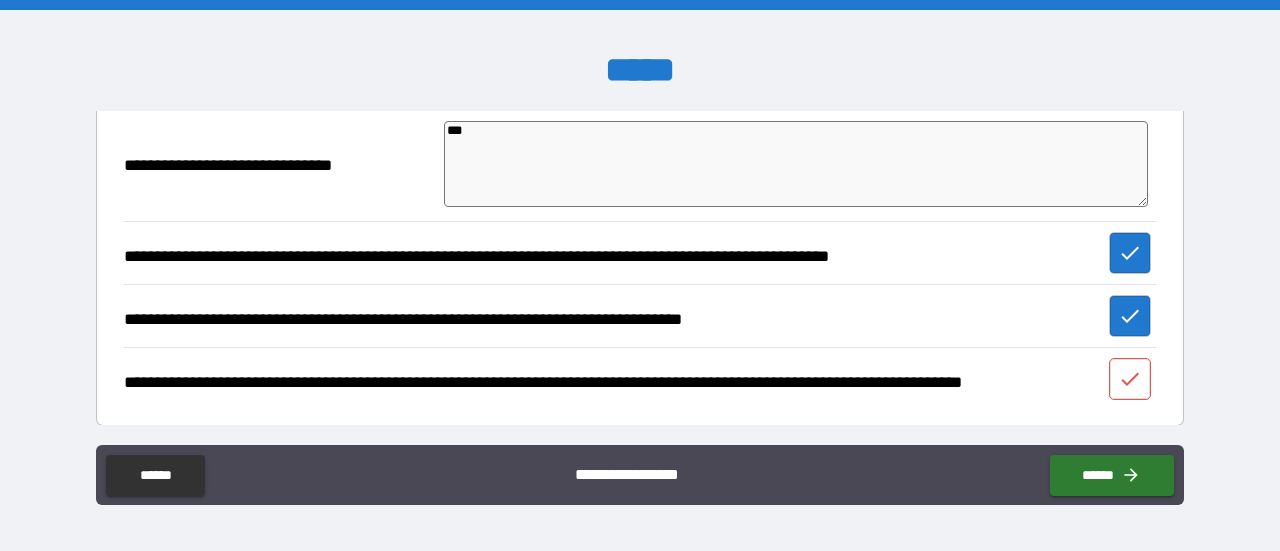 type on "*" 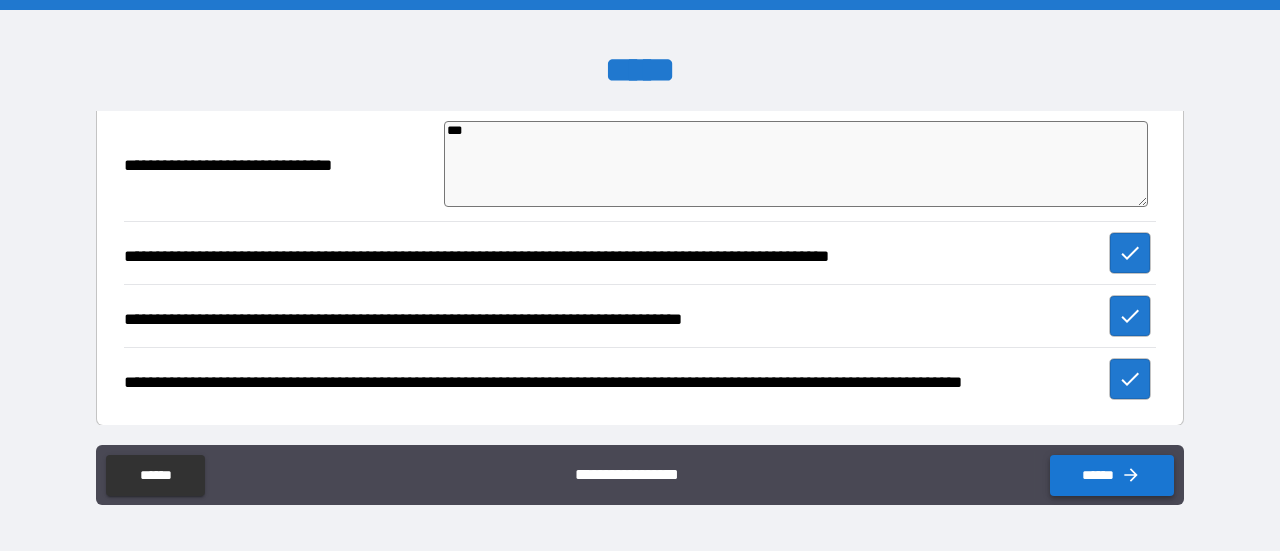 click 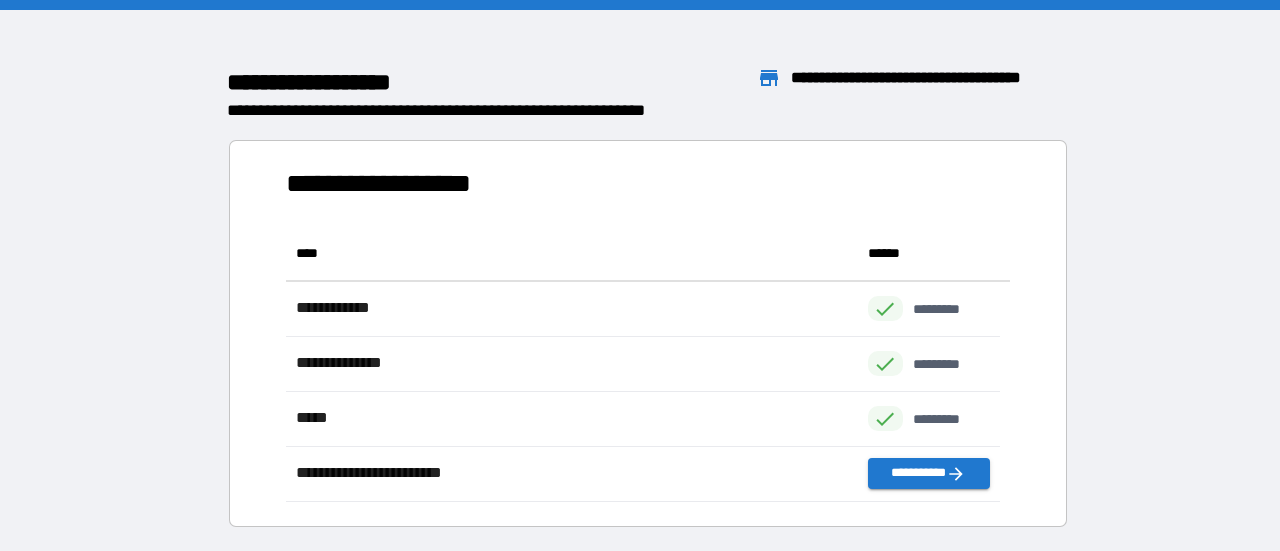 scroll, scrollTop: 260, scrollLeft: 698, axis: both 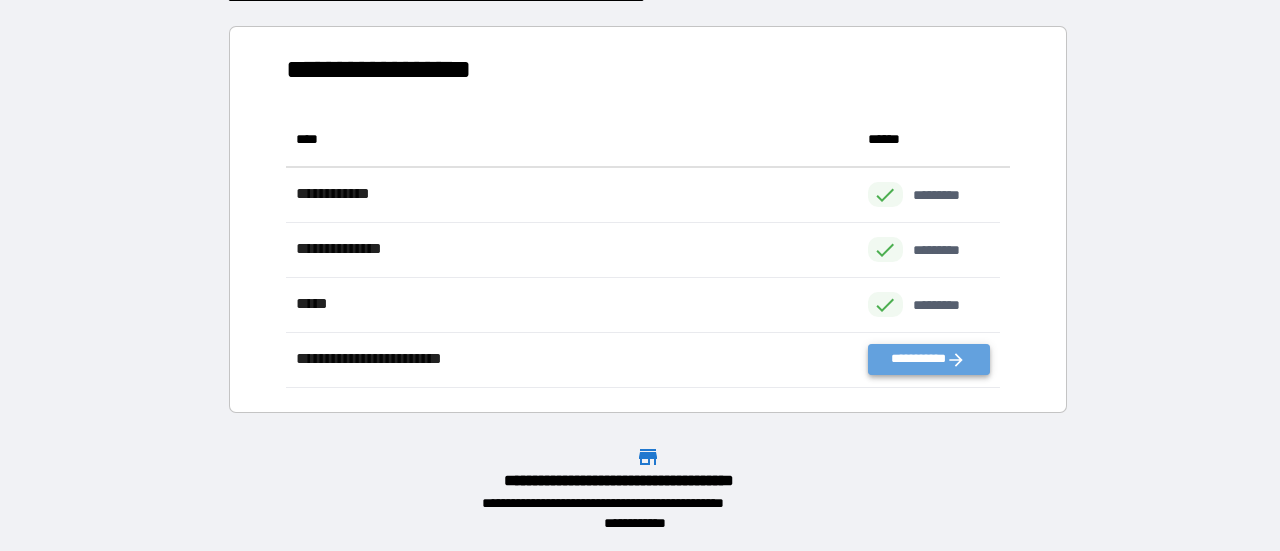 click on "**********" at bounding box center [929, 359] 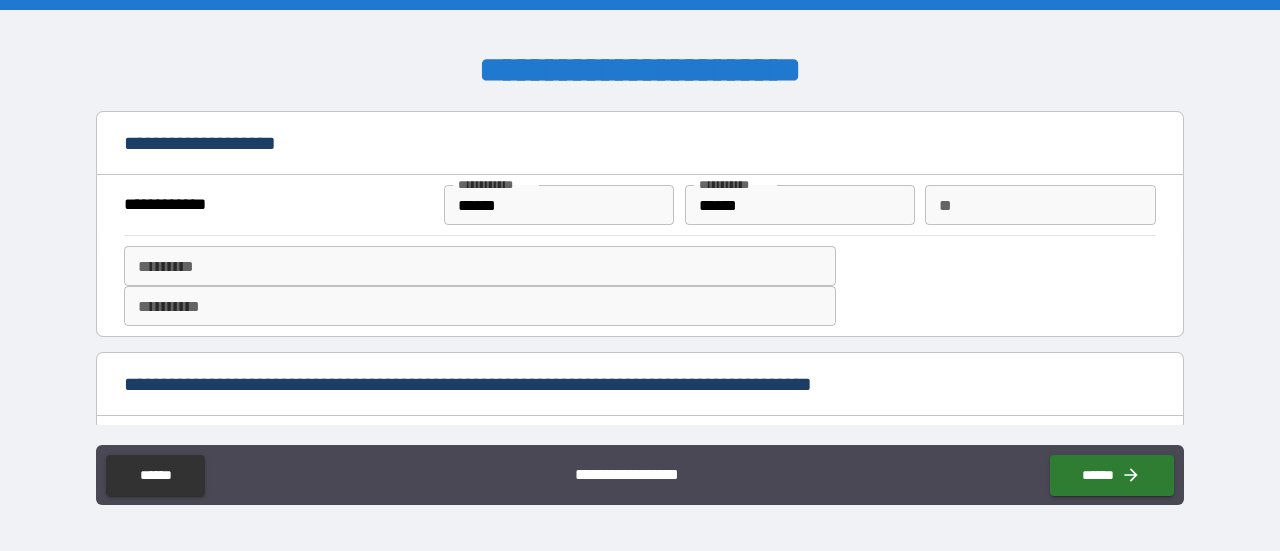type on "*" 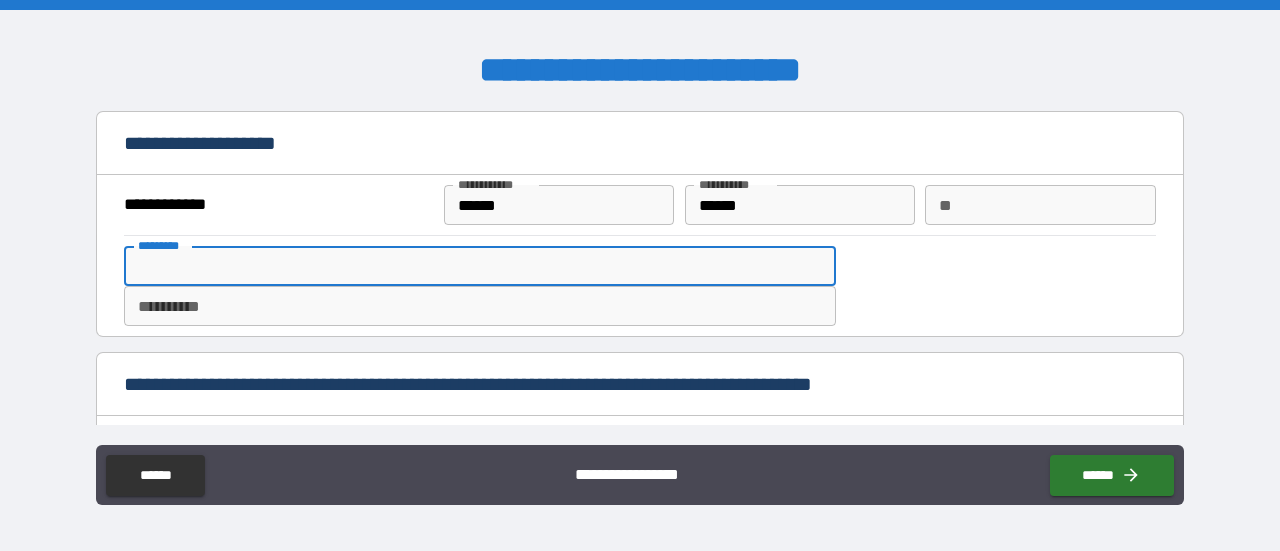 type on "*" 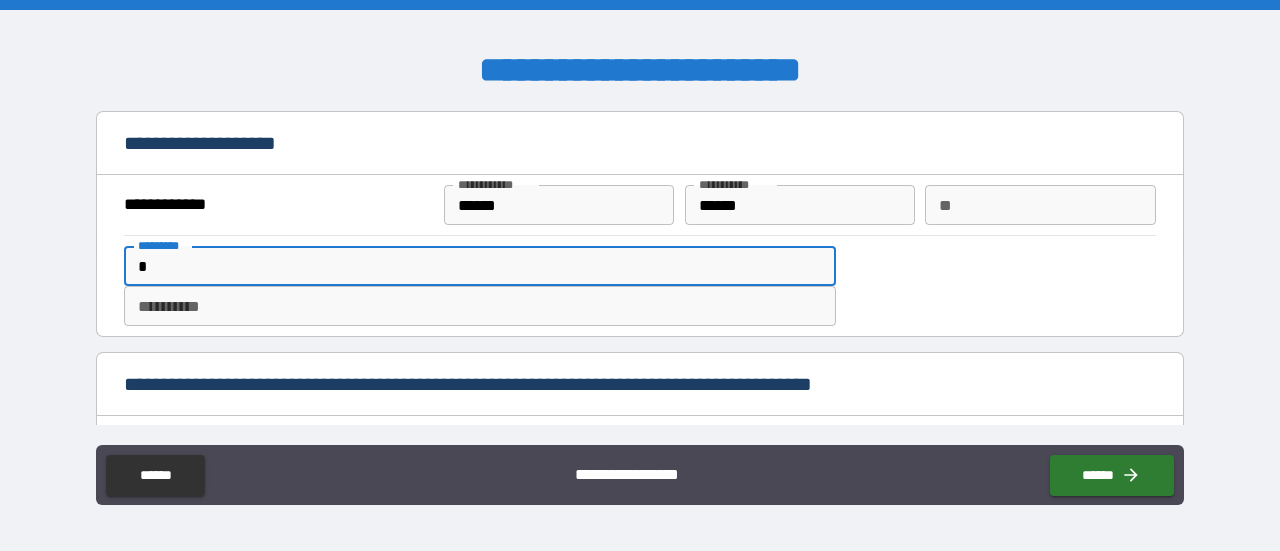 type on "*" 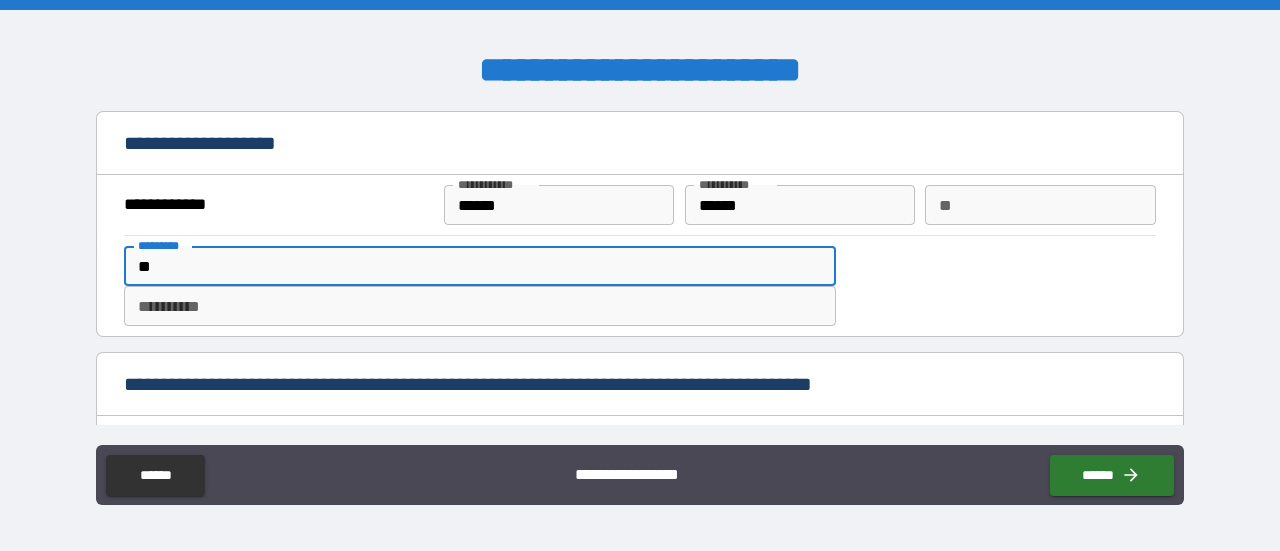 type on "*" 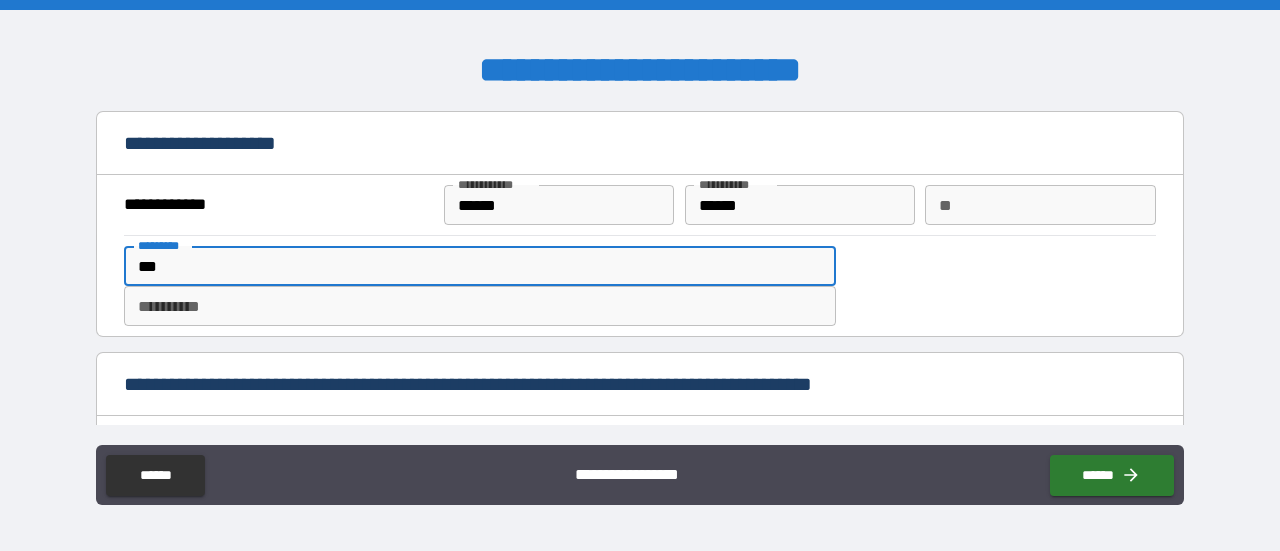 type on "*" 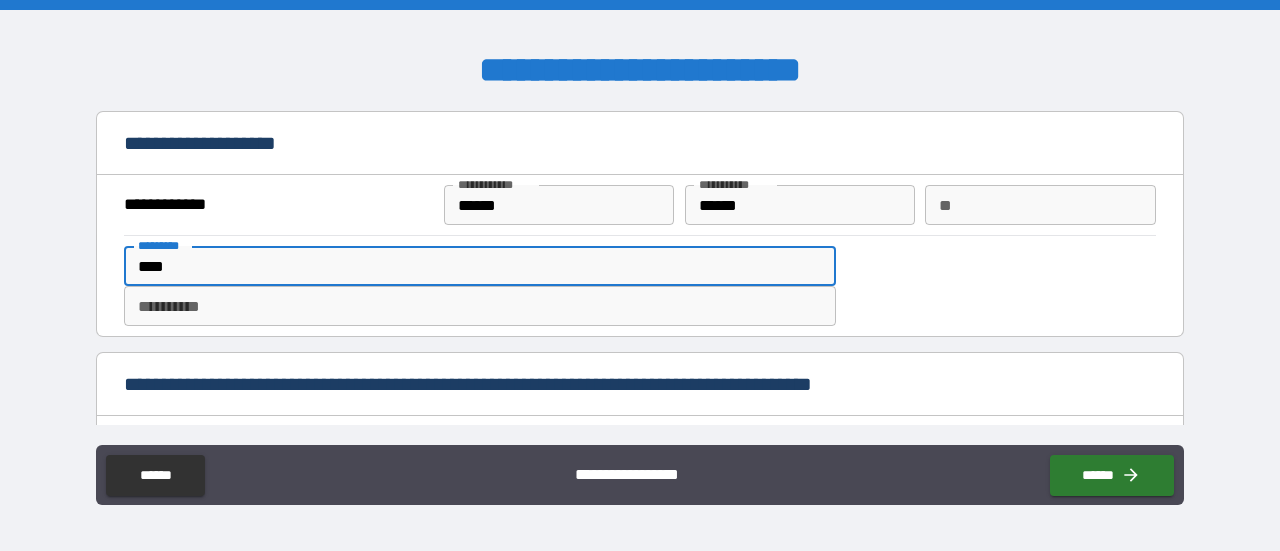 type on "*" 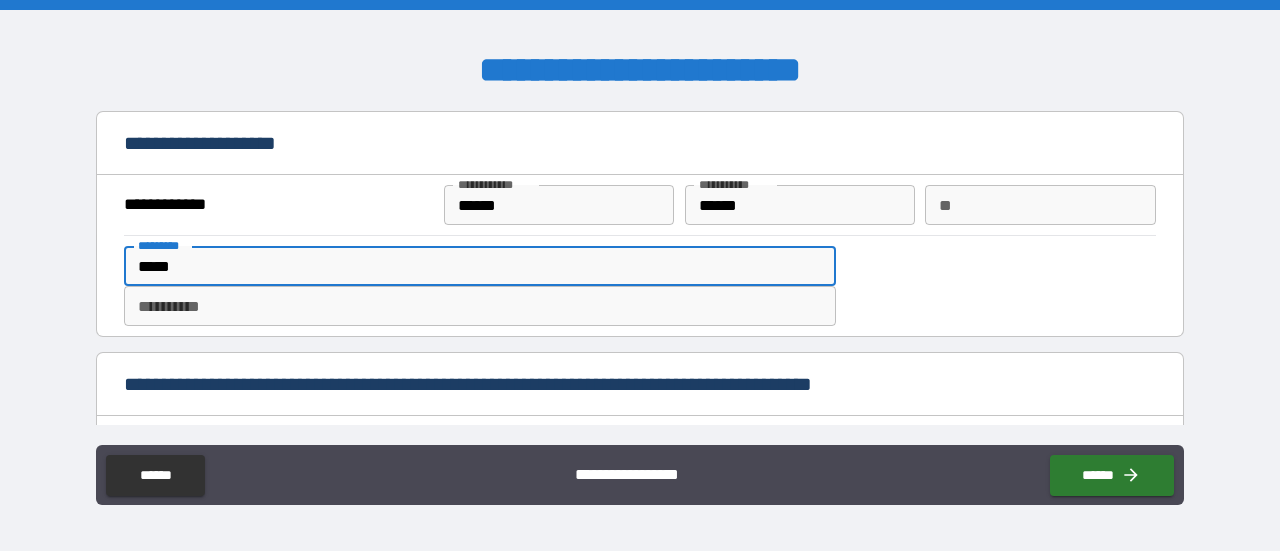 type on "*" 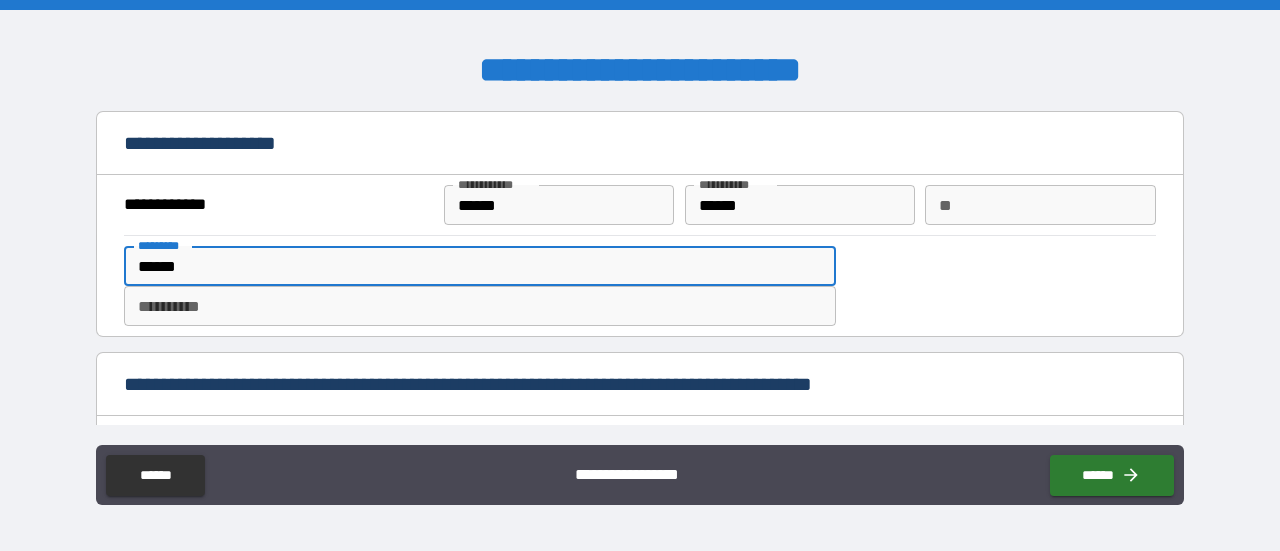 type on "*" 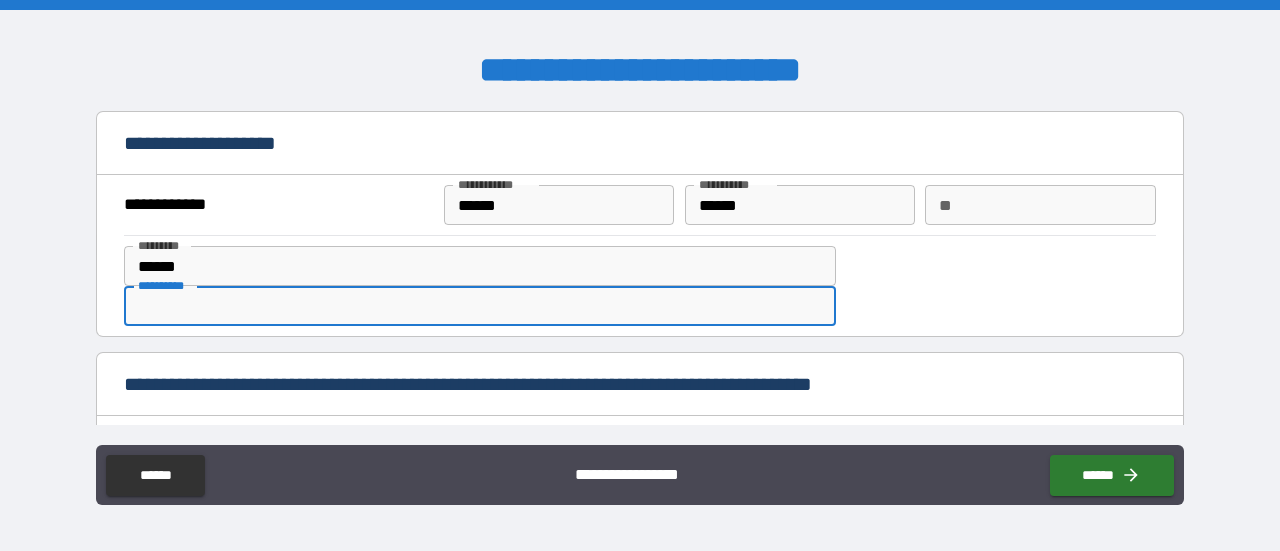 type on "*" 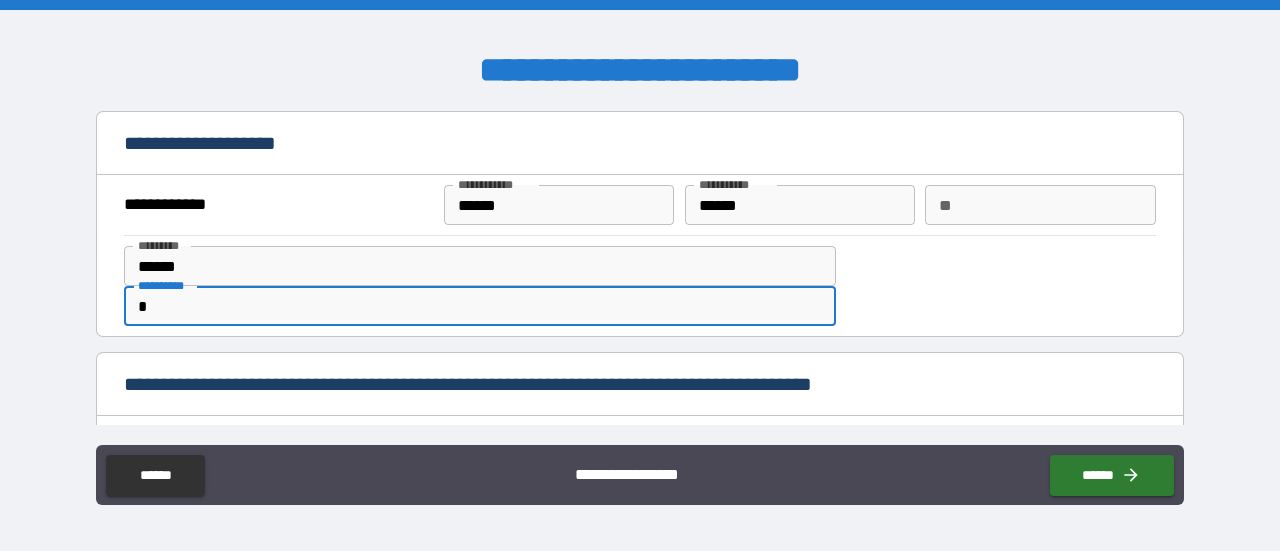 type on "*" 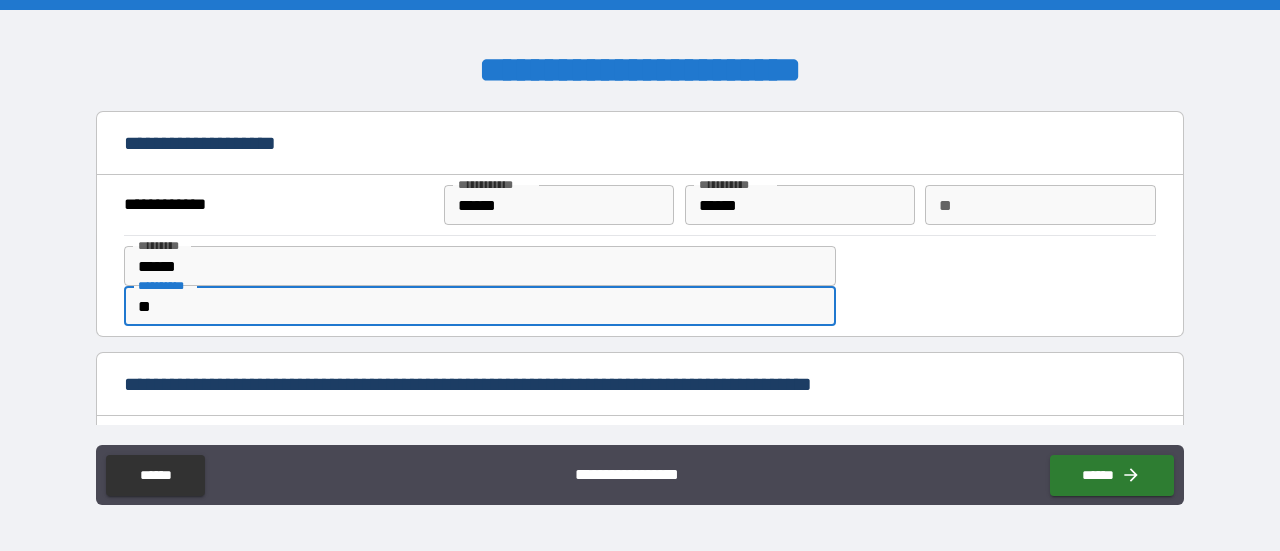 type on "***" 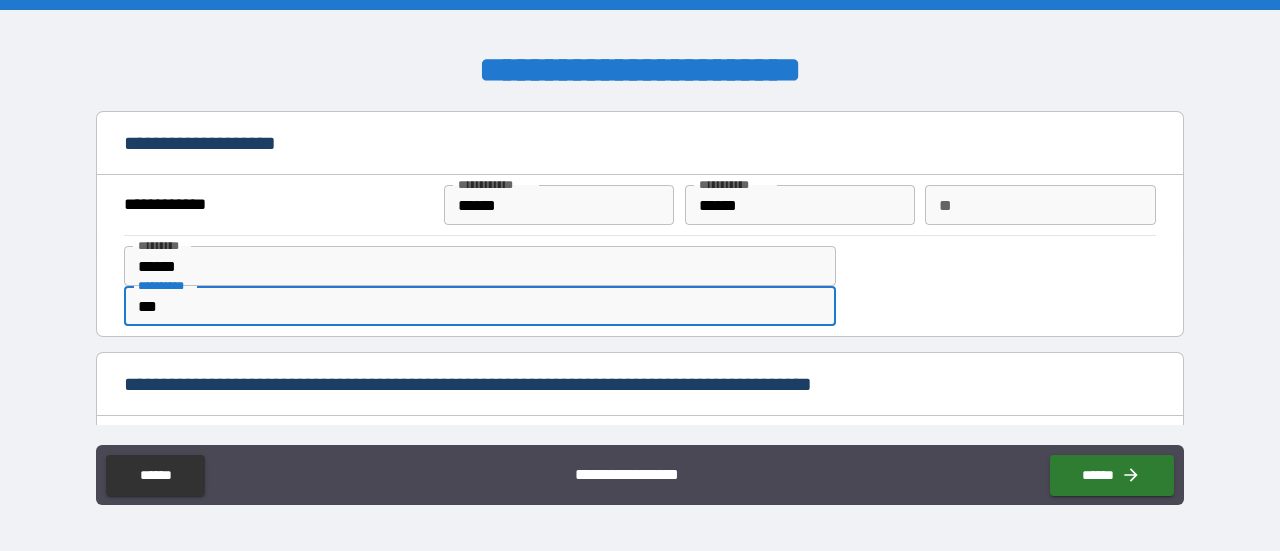 type on "*" 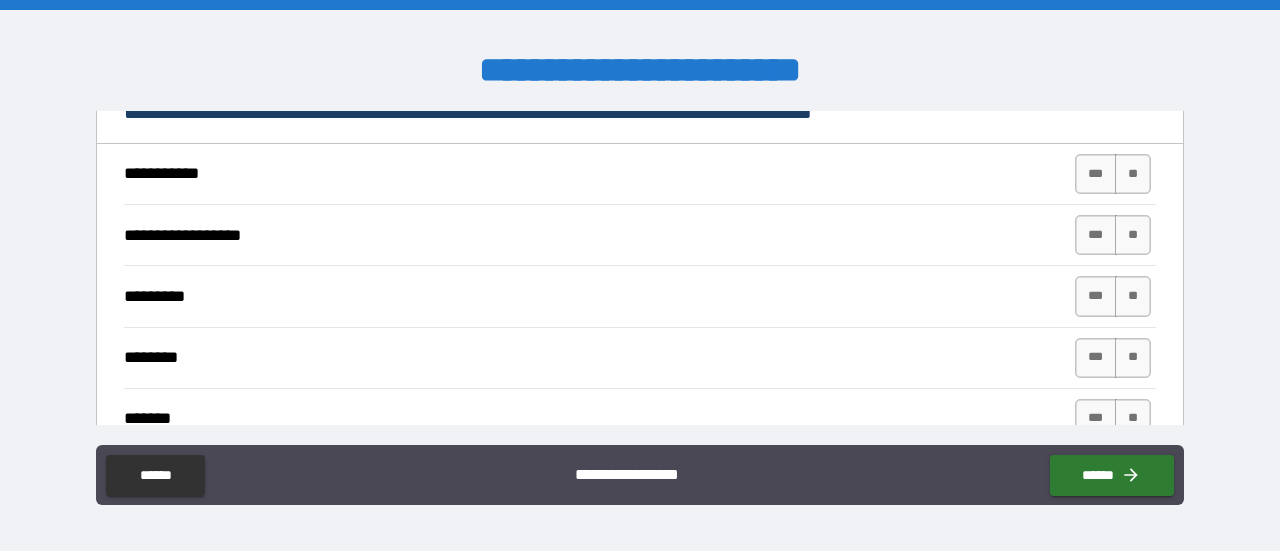 scroll, scrollTop: 280, scrollLeft: 0, axis: vertical 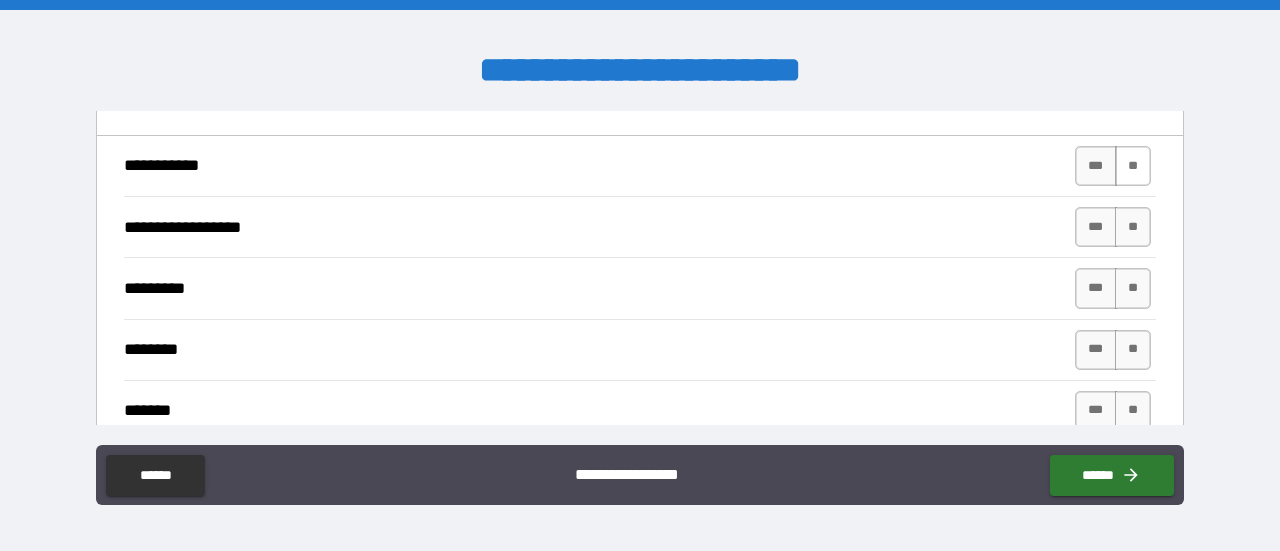 click on "**" at bounding box center (1133, 166) 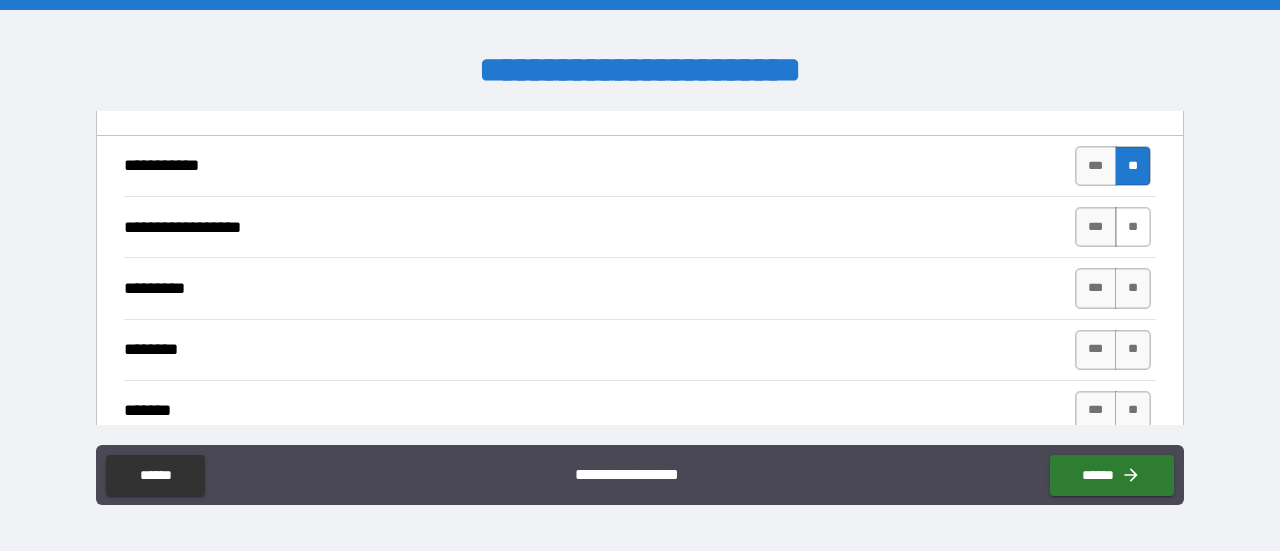 click on "**" at bounding box center (1133, 227) 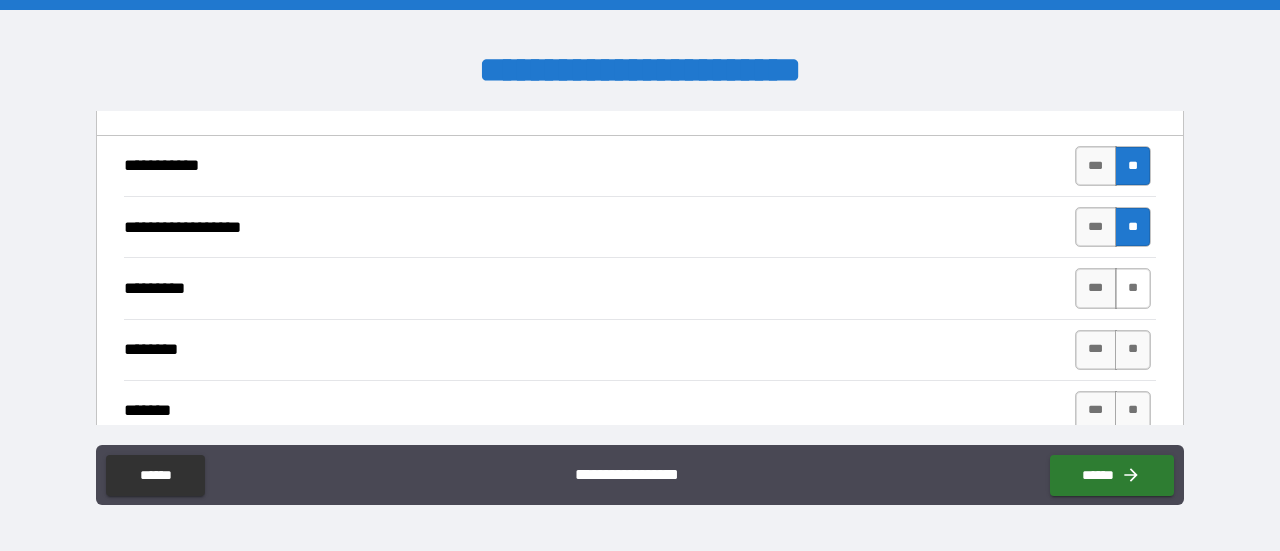 click on "**" at bounding box center (1133, 288) 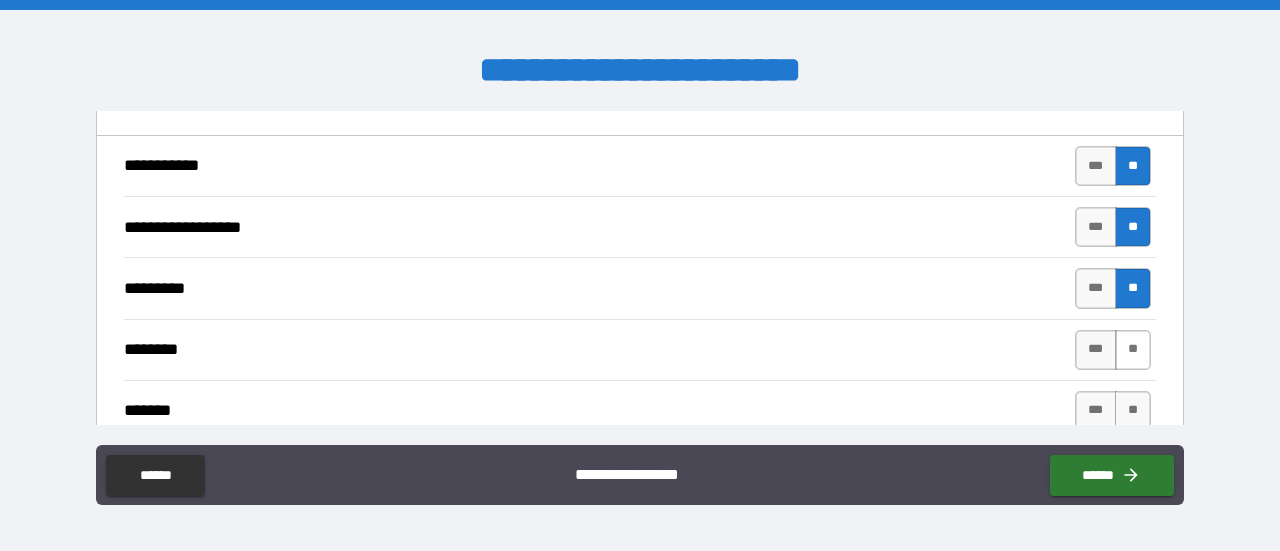 click on "**" at bounding box center (1133, 350) 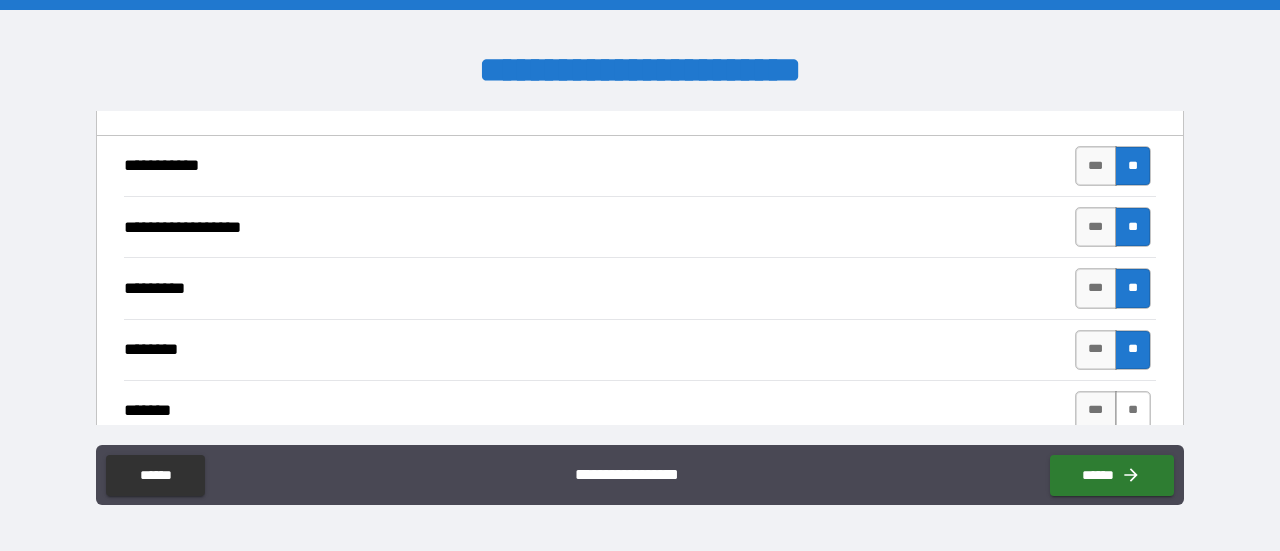 click on "**" at bounding box center (1133, 411) 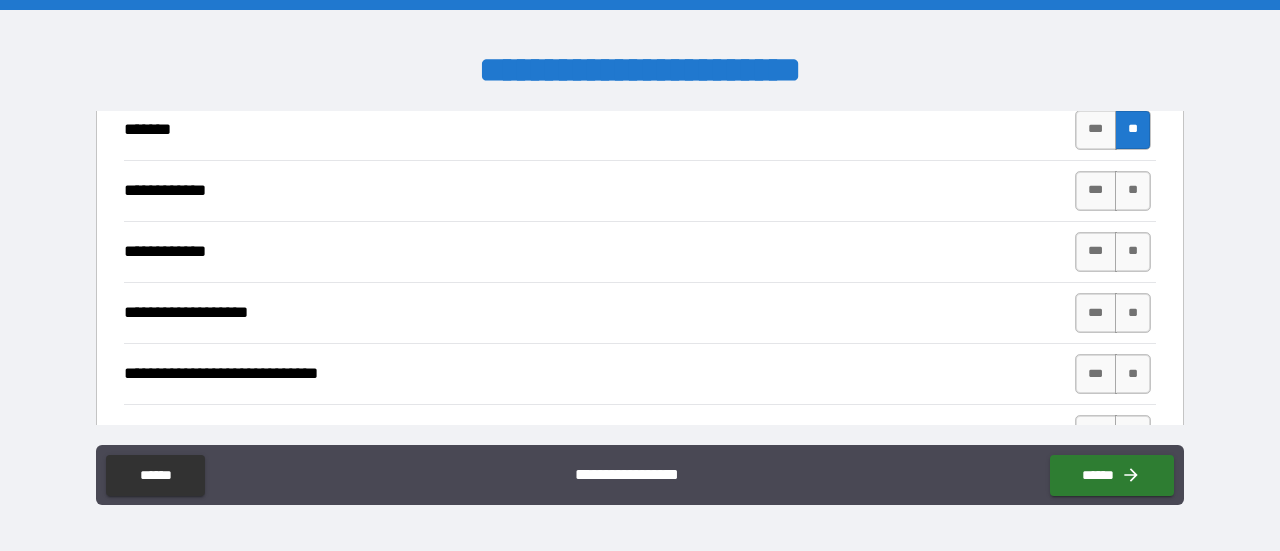 scroll, scrollTop: 564, scrollLeft: 0, axis: vertical 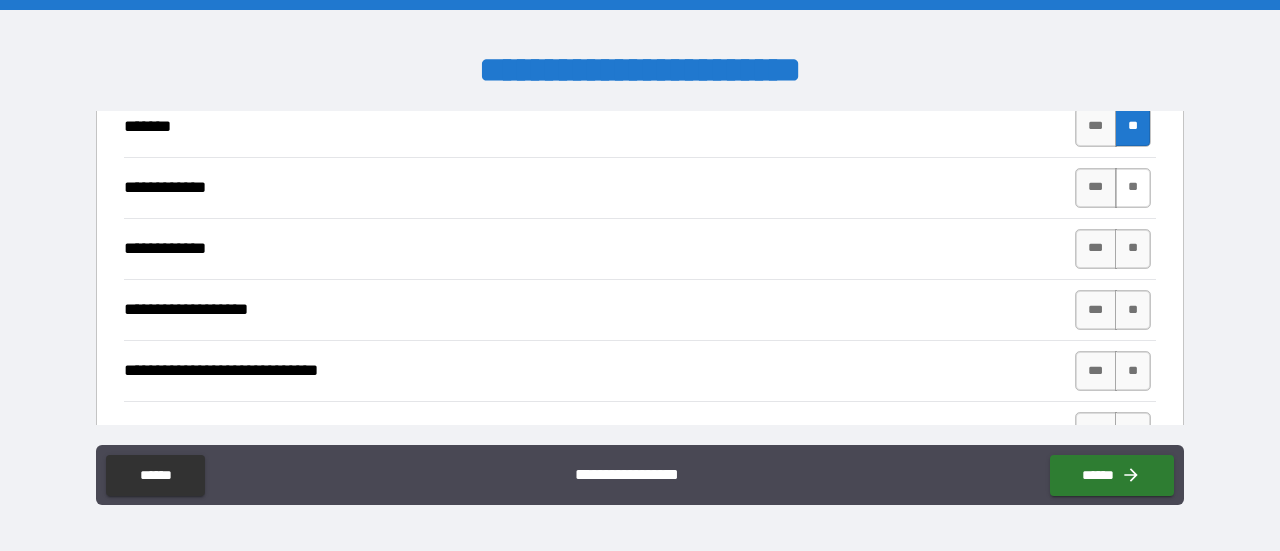 click on "**" at bounding box center (1133, 188) 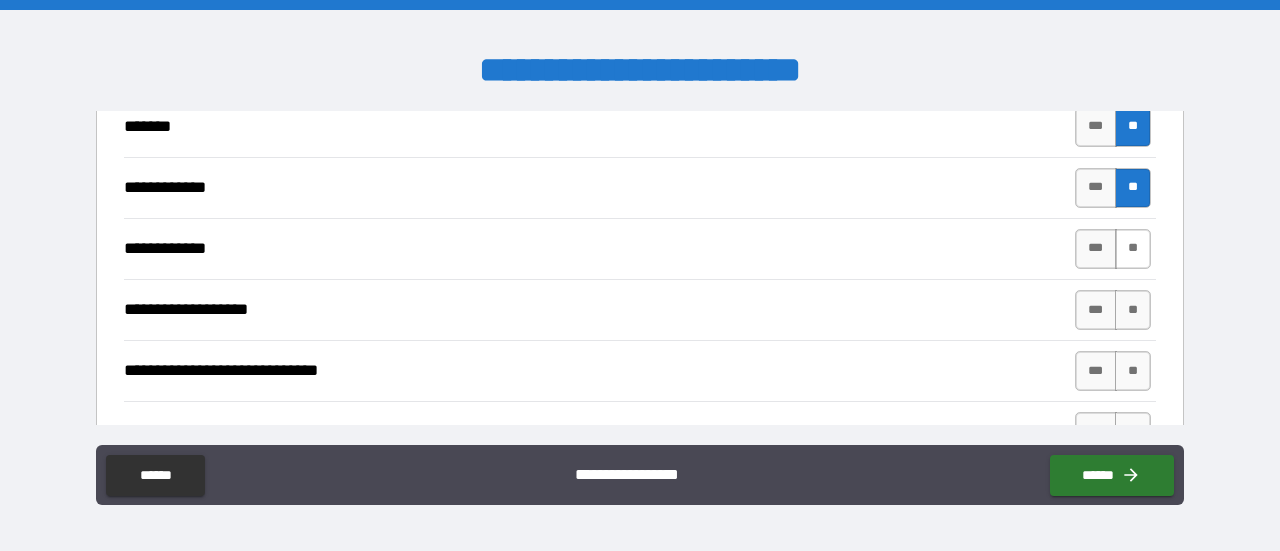 click on "**" at bounding box center (1133, 249) 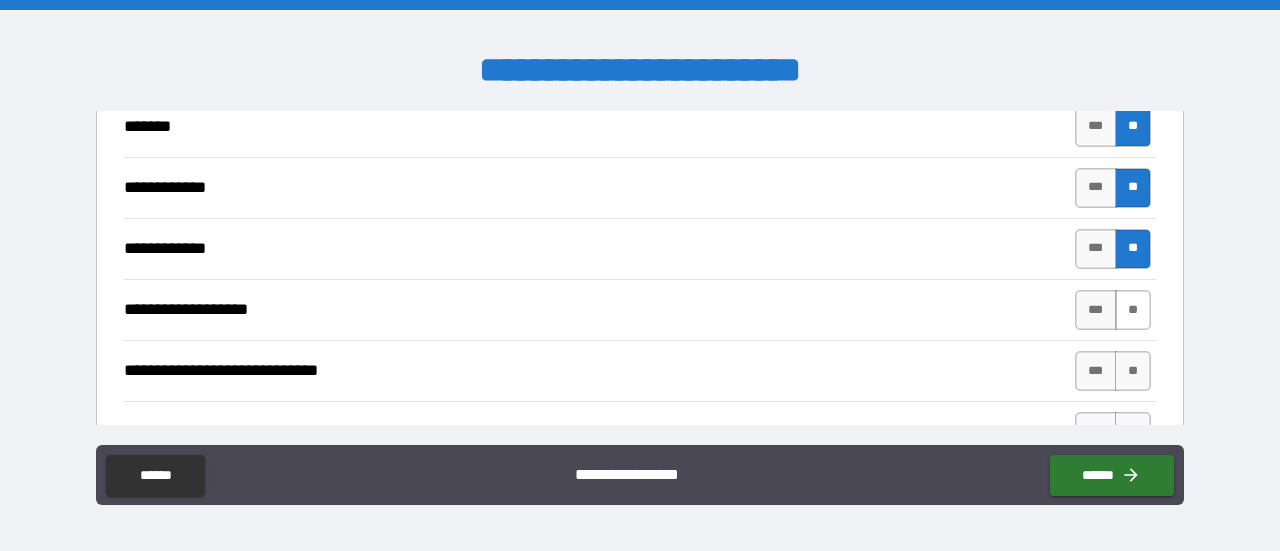 click on "**" at bounding box center [1133, 310] 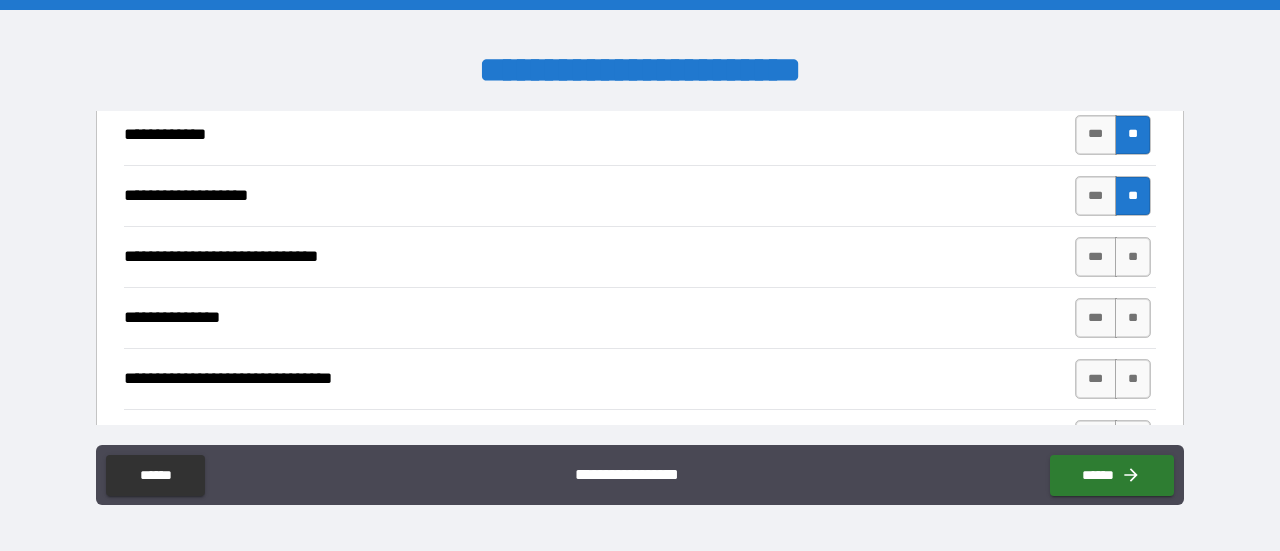 scroll, scrollTop: 735, scrollLeft: 0, axis: vertical 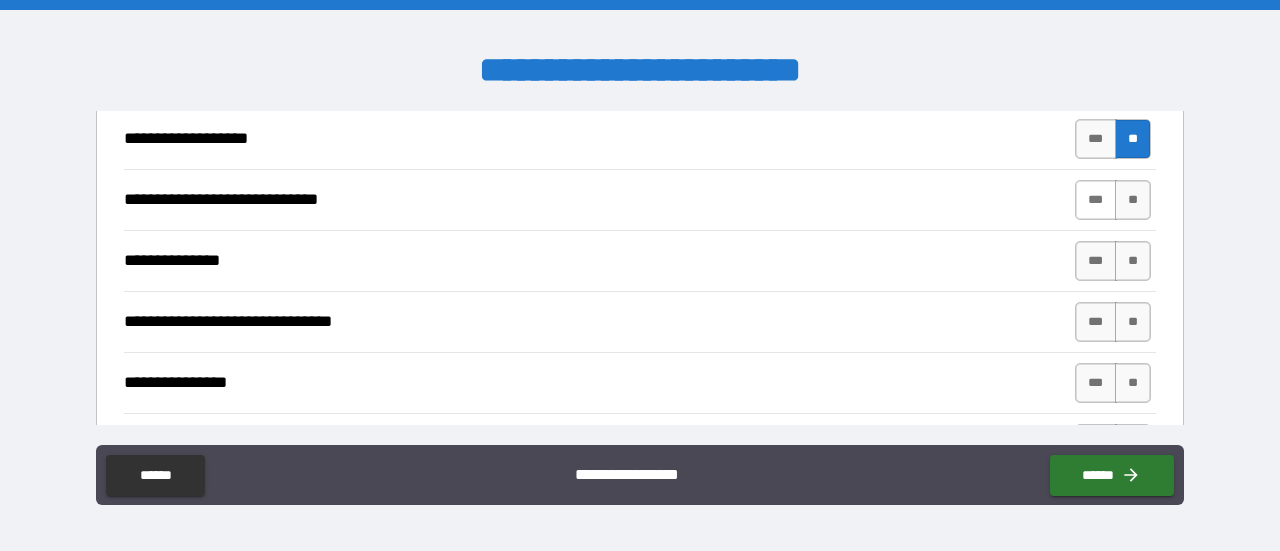 click on "***" at bounding box center [1096, 200] 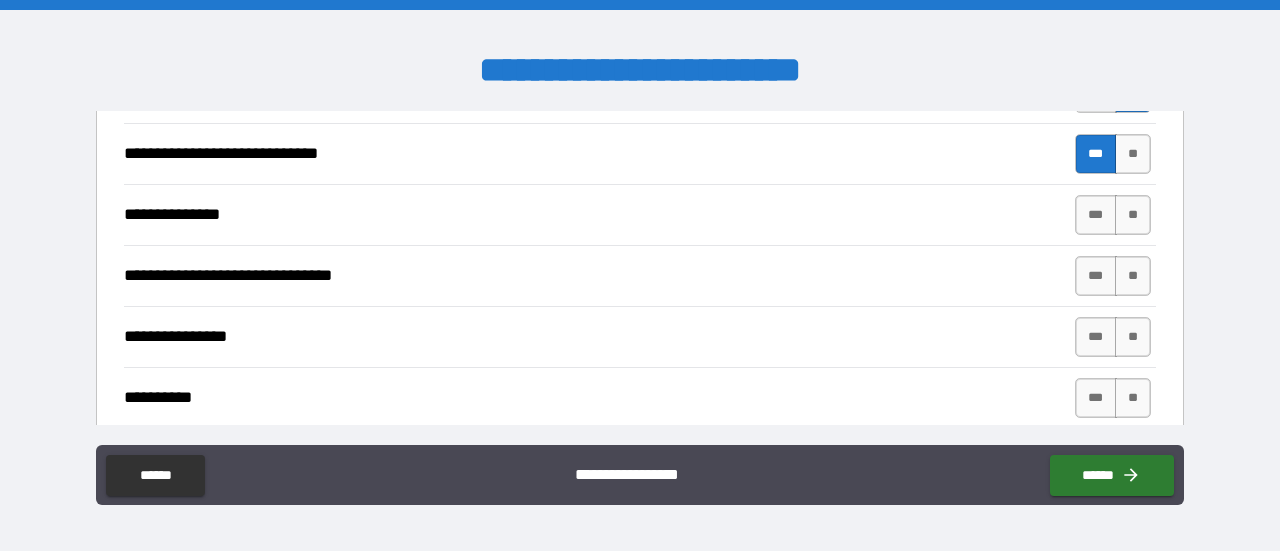 scroll, scrollTop: 796, scrollLeft: 0, axis: vertical 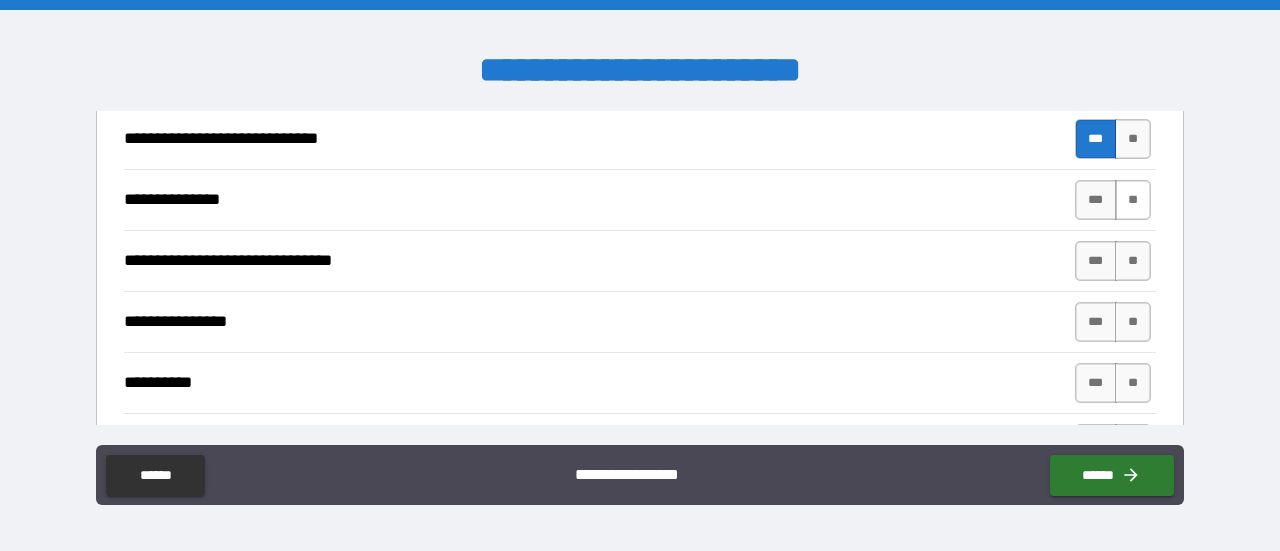 click on "**" at bounding box center (1133, 200) 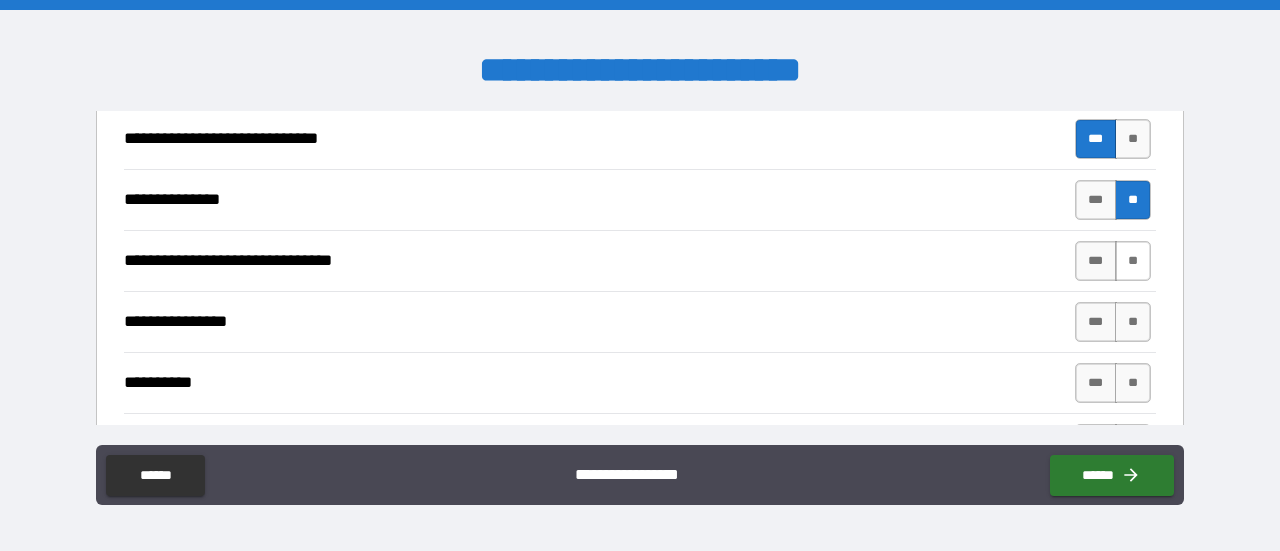 click on "**" at bounding box center (1133, 261) 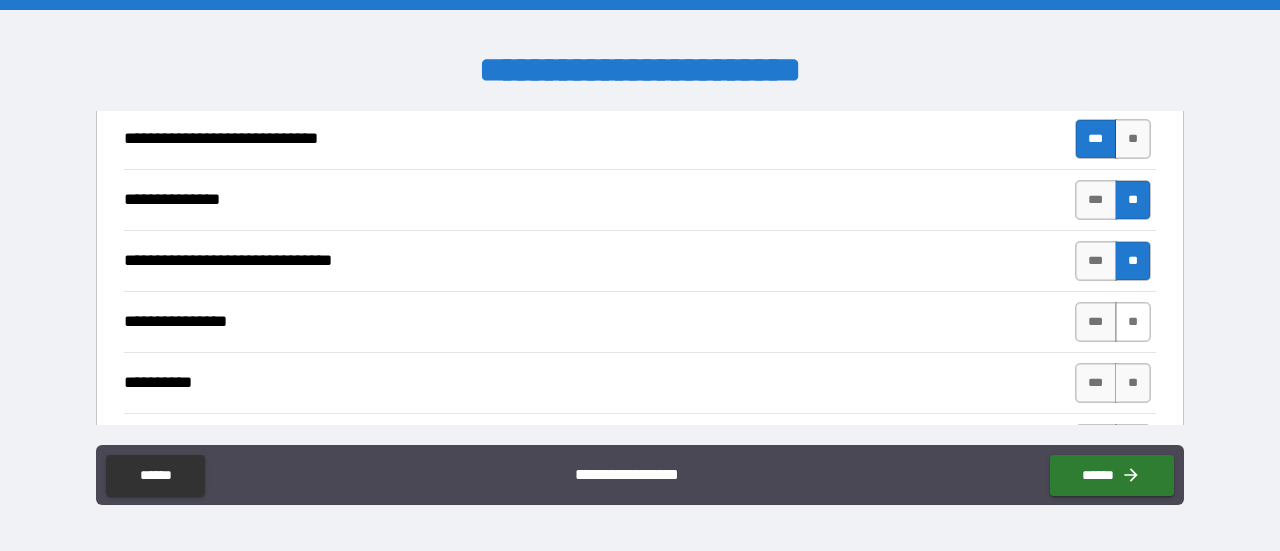 click on "**" at bounding box center (1133, 322) 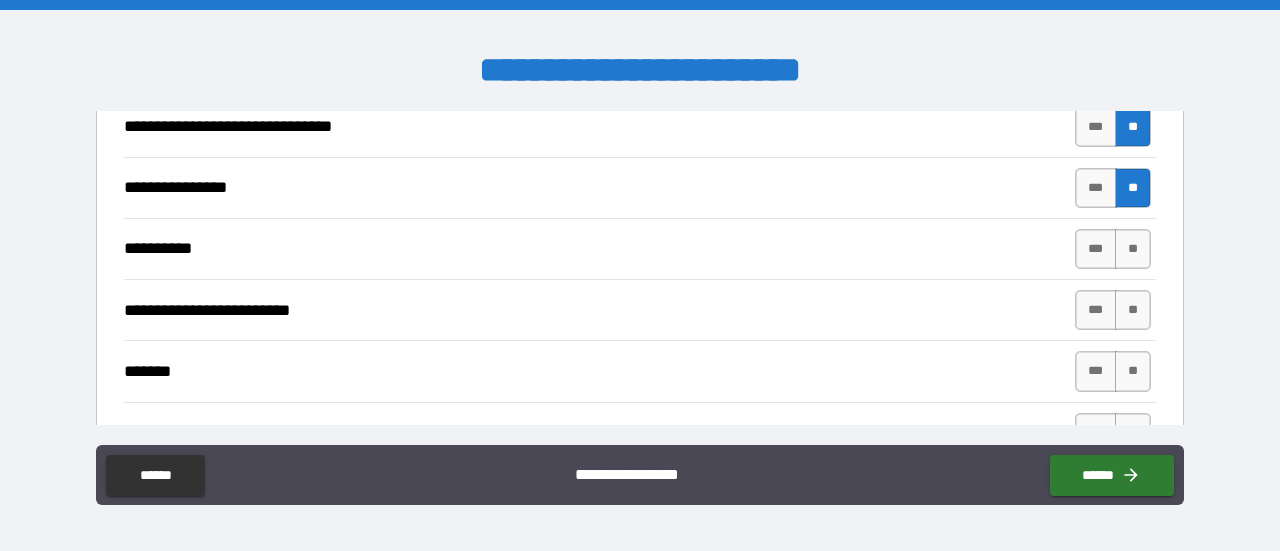 scroll, scrollTop: 932, scrollLeft: 0, axis: vertical 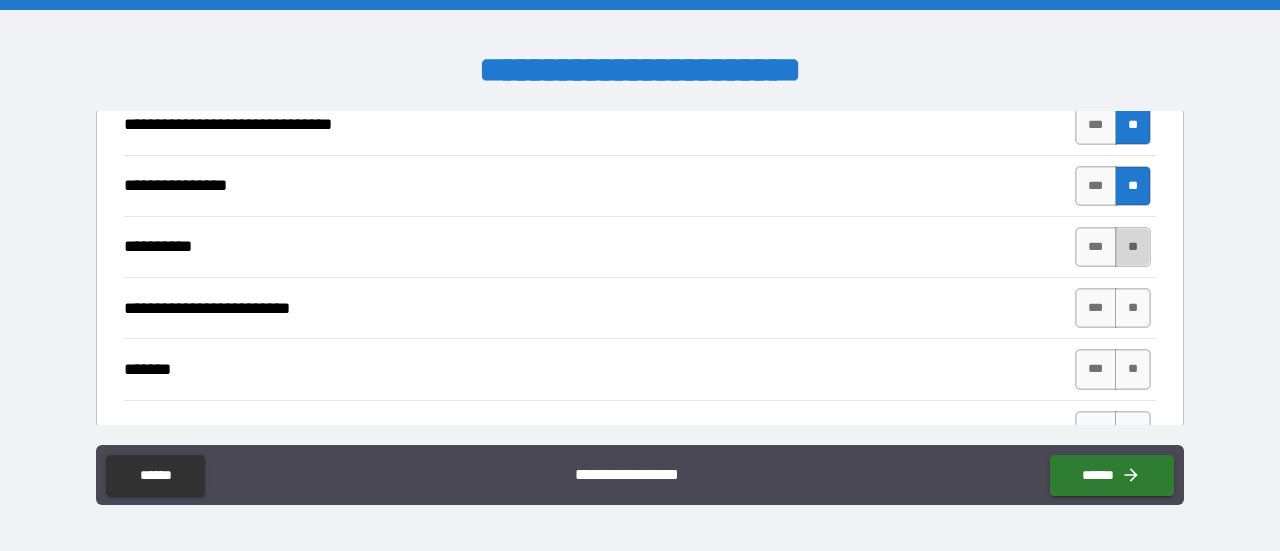 click on "**" at bounding box center [1133, 247] 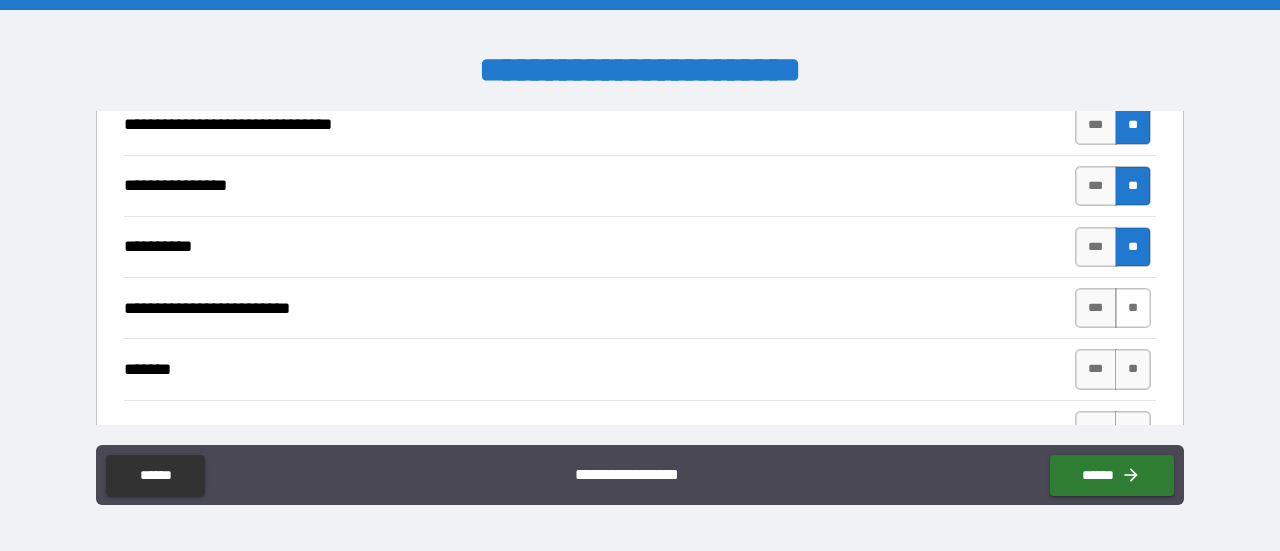 click on "**" at bounding box center [1133, 308] 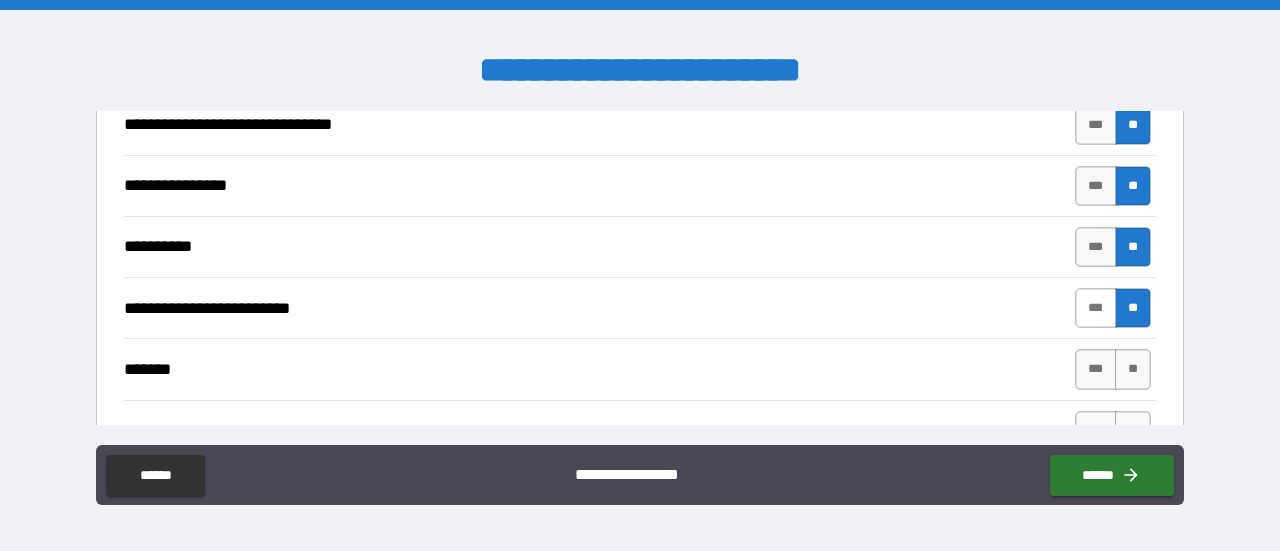click on "***" at bounding box center [1096, 308] 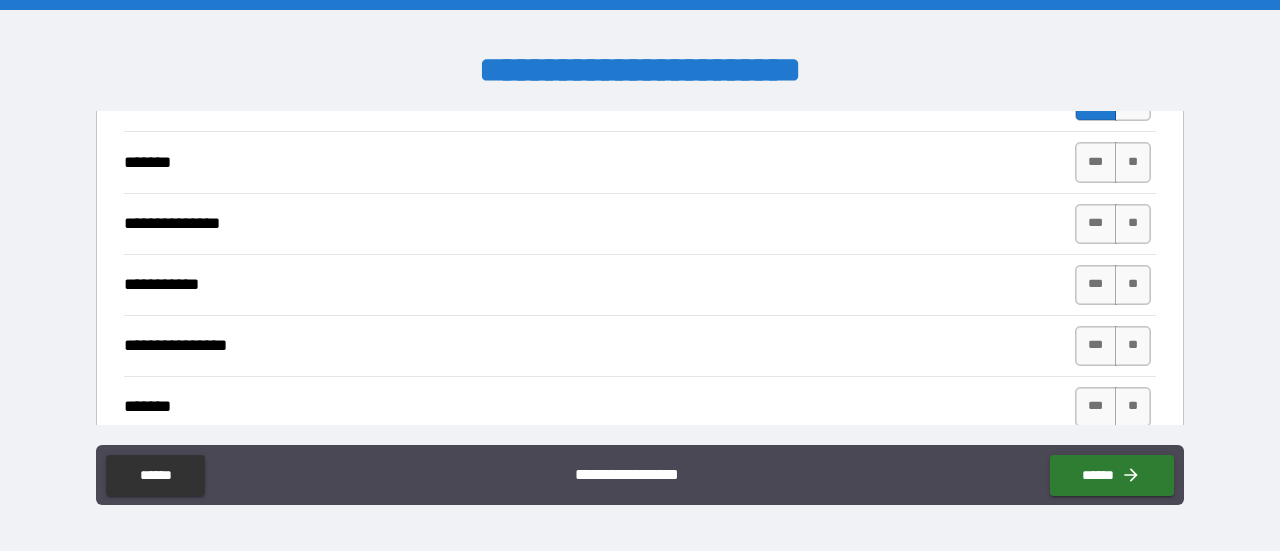 scroll, scrollTop: 1141, scrollLeft: 0, axis: vertical 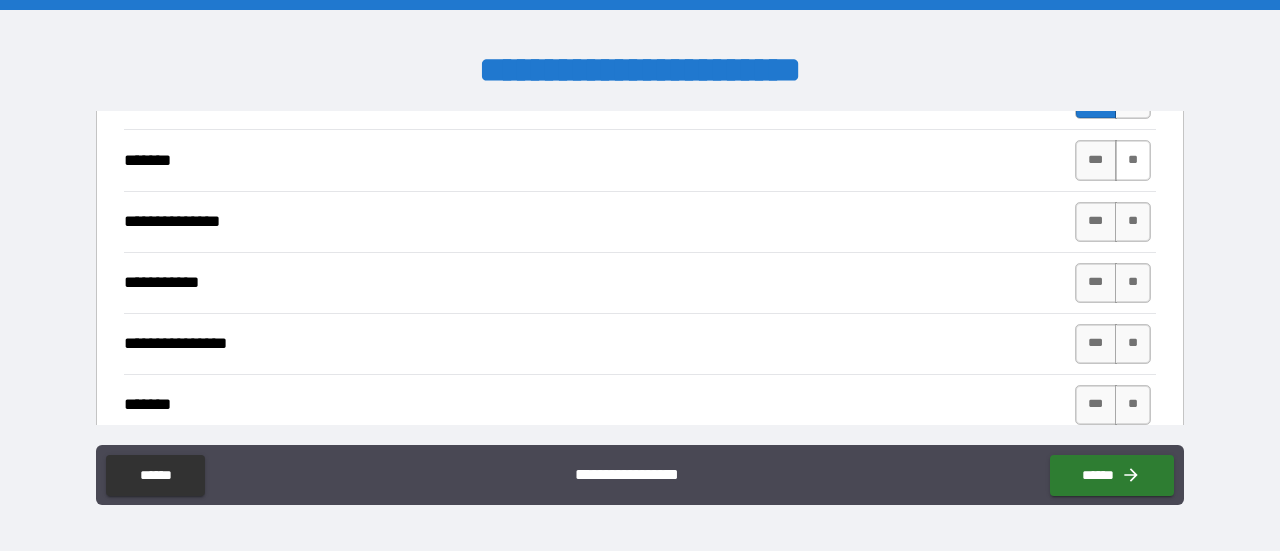 click on "**" at bounding box center (1133, 160) 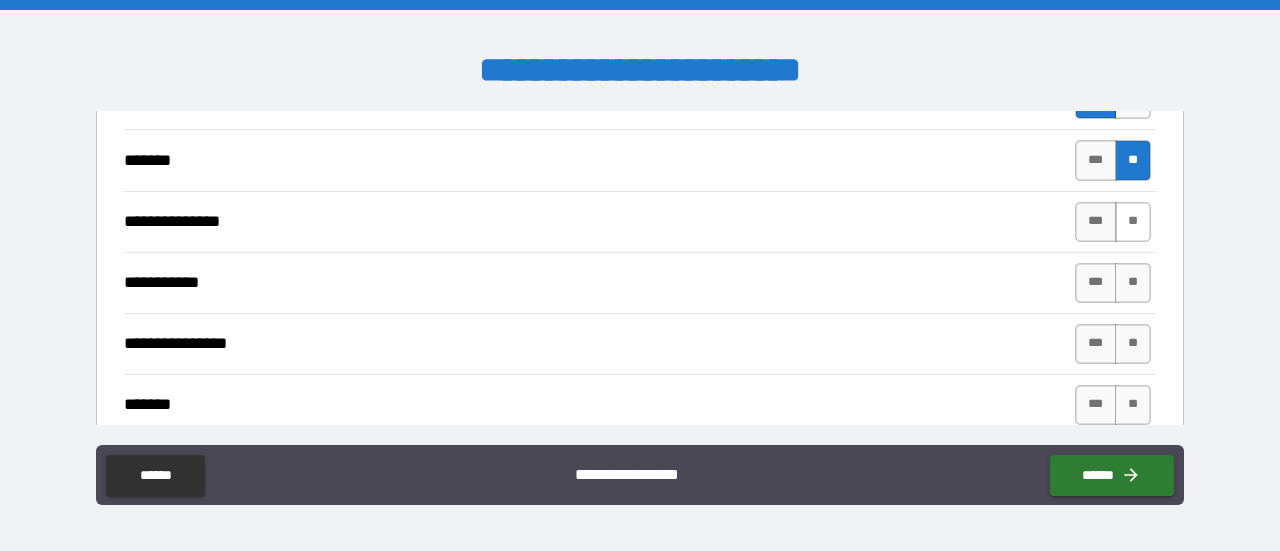 click on "**" at bounding box center [1133, 222] 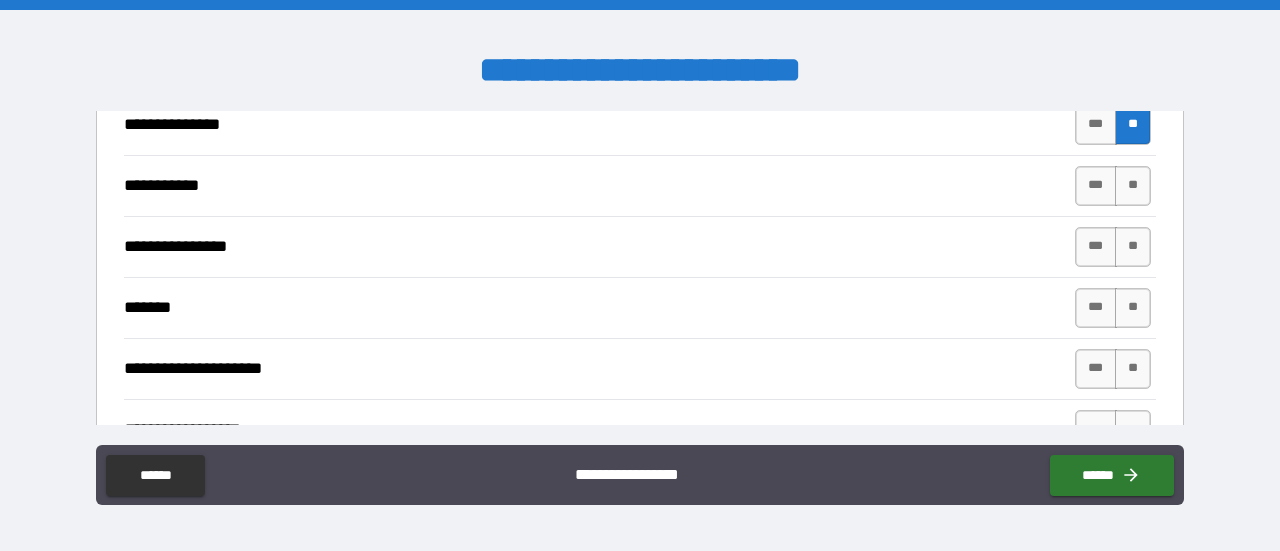 scroll, scrollTop: 1240, scrollLeft: 0, axis: vertical 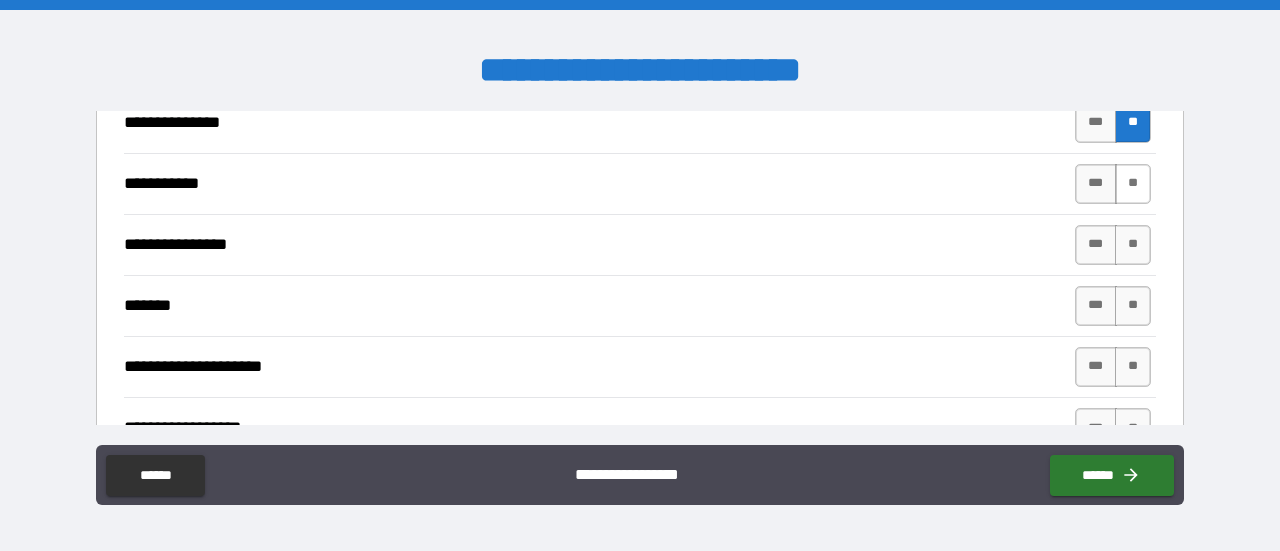 click on "**" at bounding box center (1133, 184) 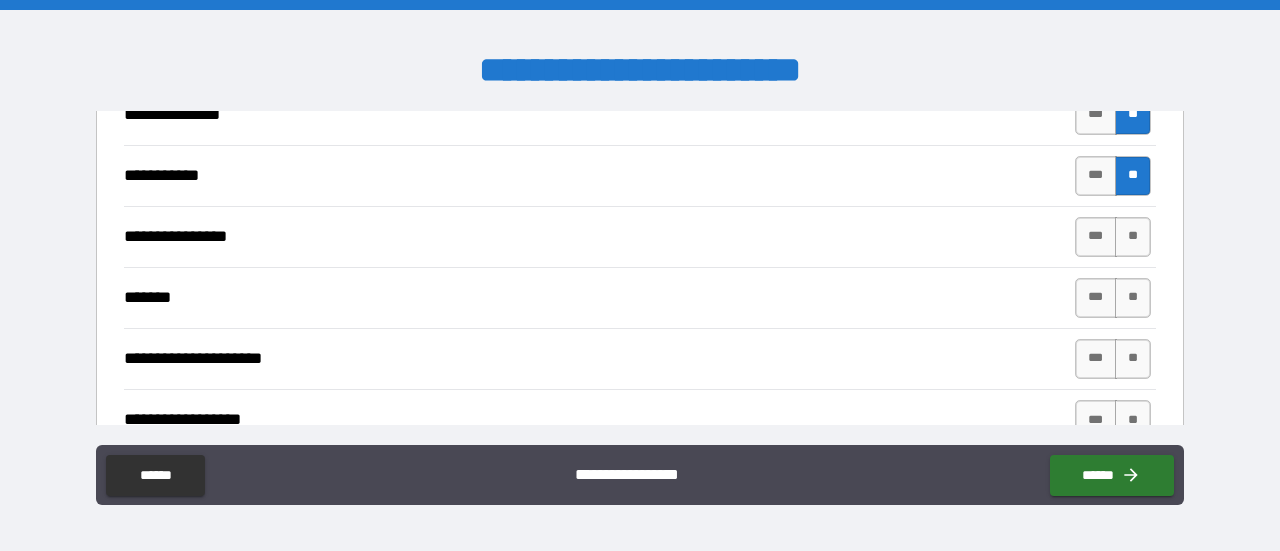 scroll, scrollTop: 1247, scrollLeft: 0, axis: vertical 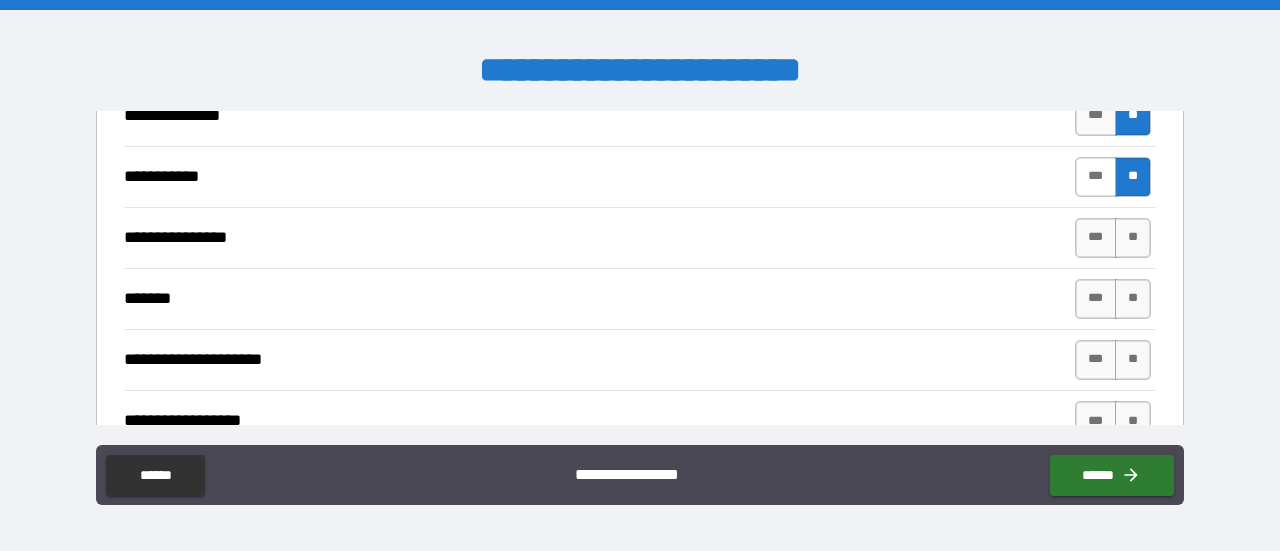 click on "***" at bounding box center [1096, 177] 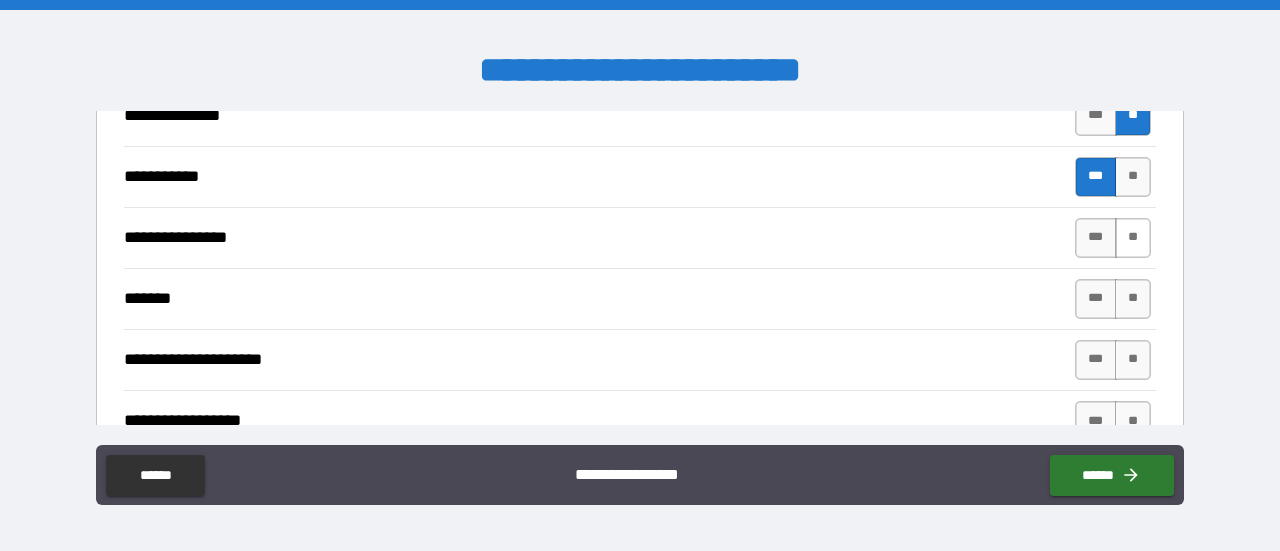 click on "**" at bounding box center (1133, 238) 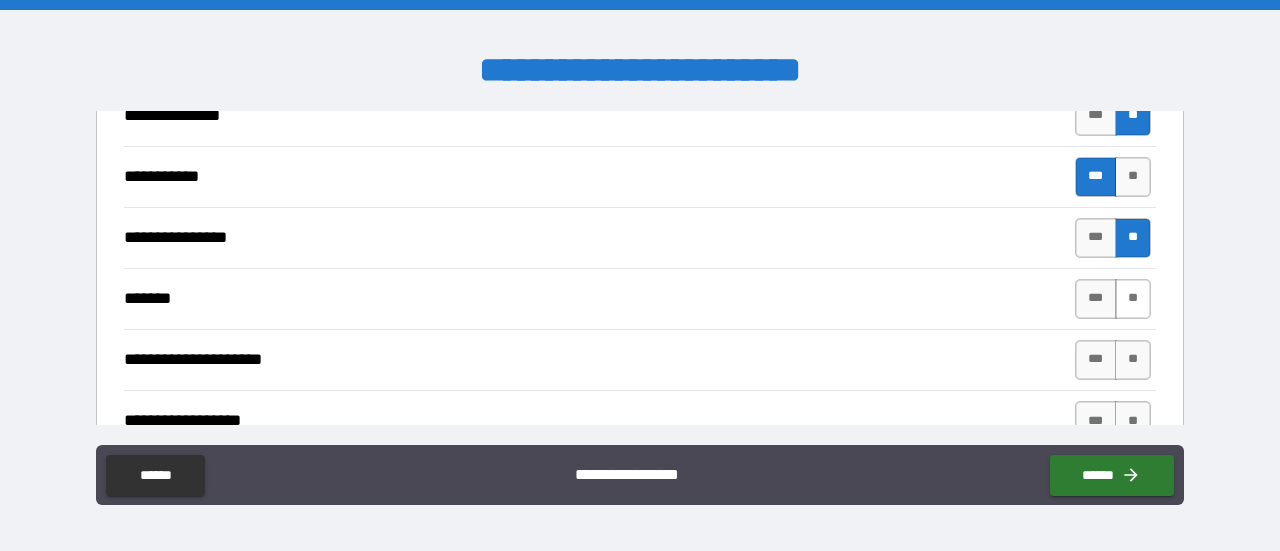click on "**" at bounding box center (1133, 299) 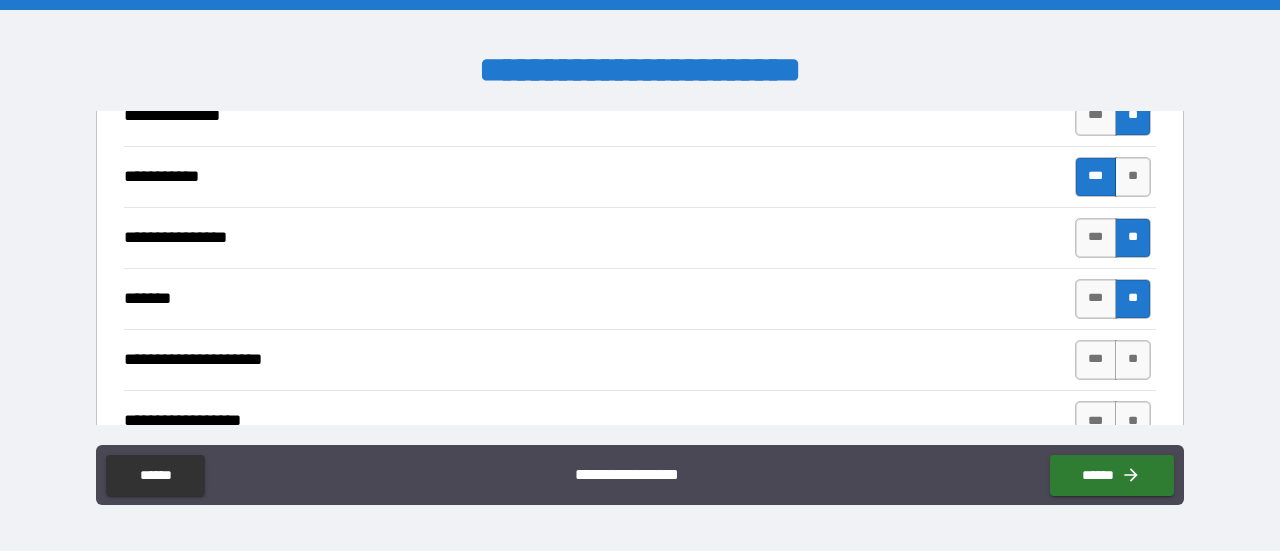 click on "**" at bounding box center [1133, 360] 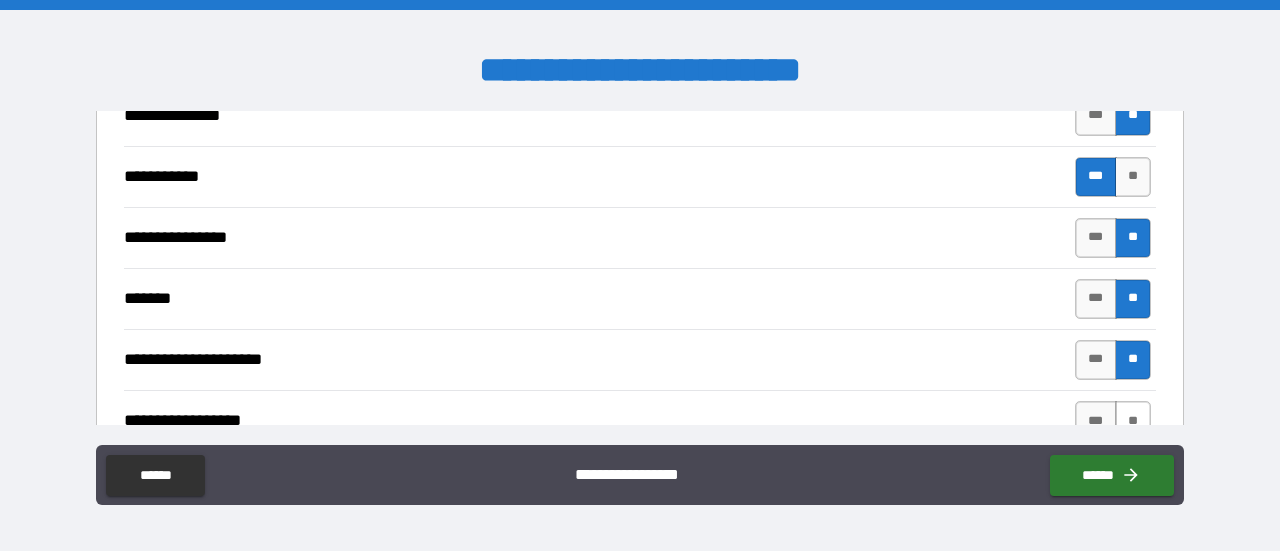 click on "**" at bounding box center (1133, 421) 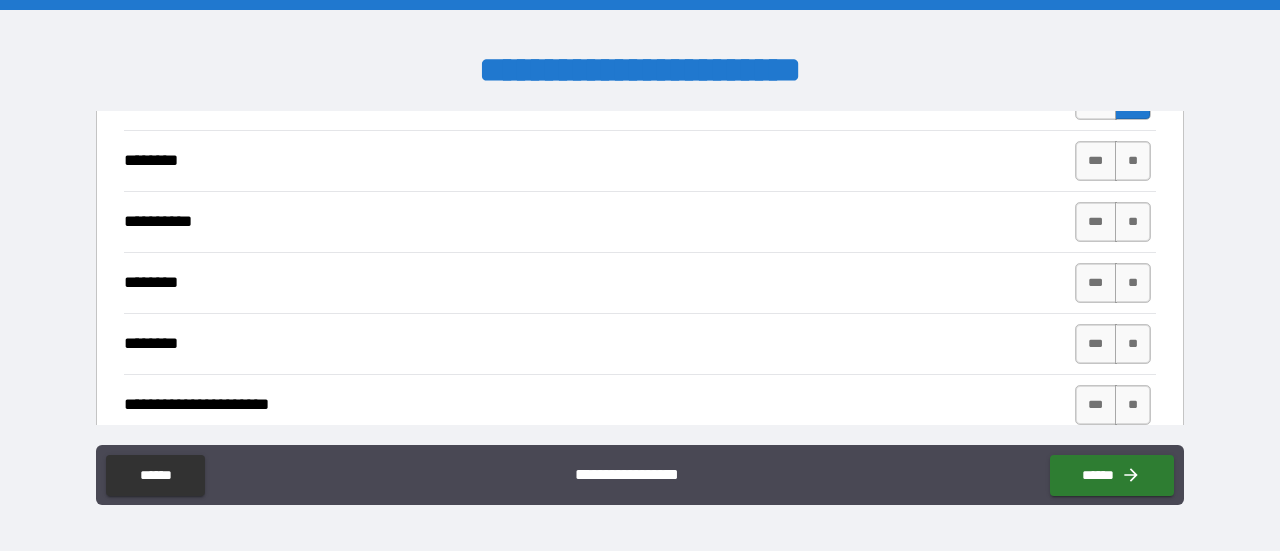 scroll, scrollTop: 1569, scrollLeft: 0, axis: vertical 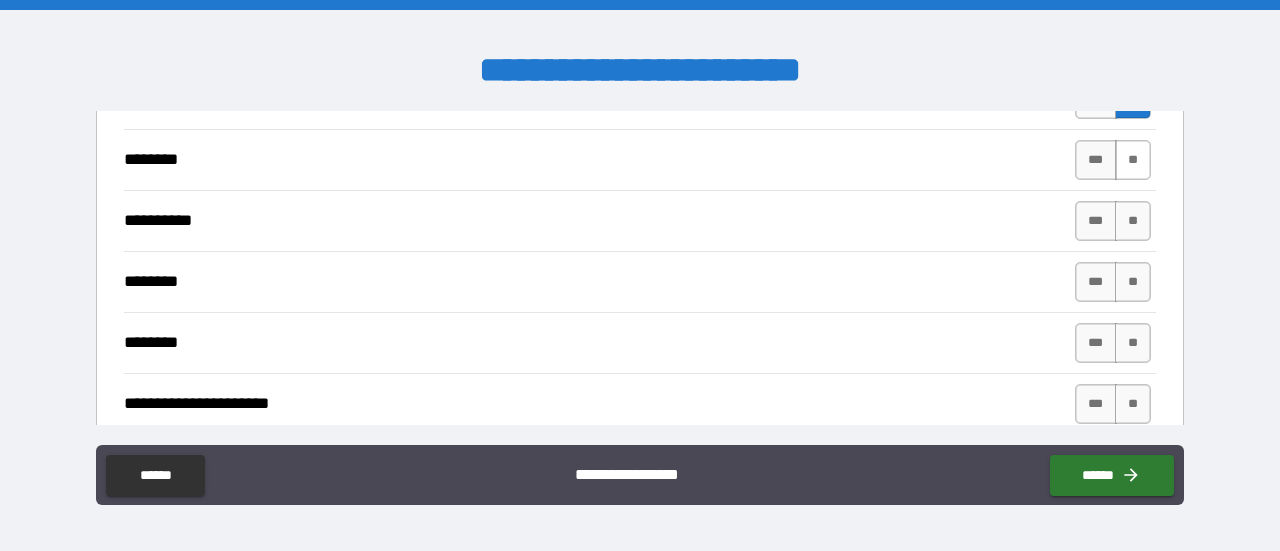 click on "**" at bounding box center [1133, 160] 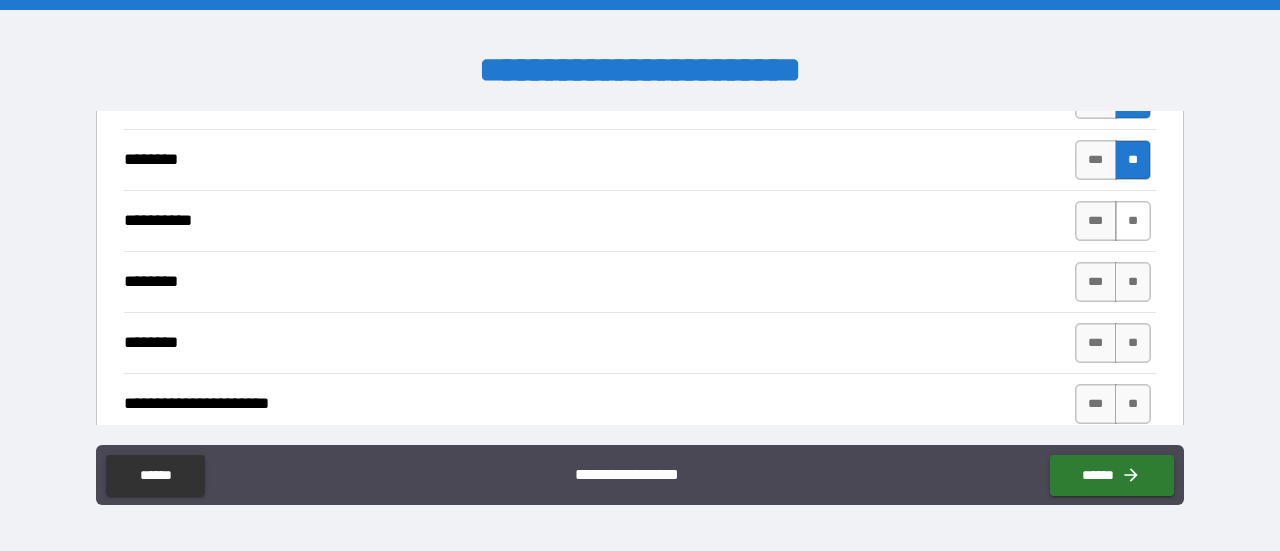 click on "**" at bounding box center [1133, 221] 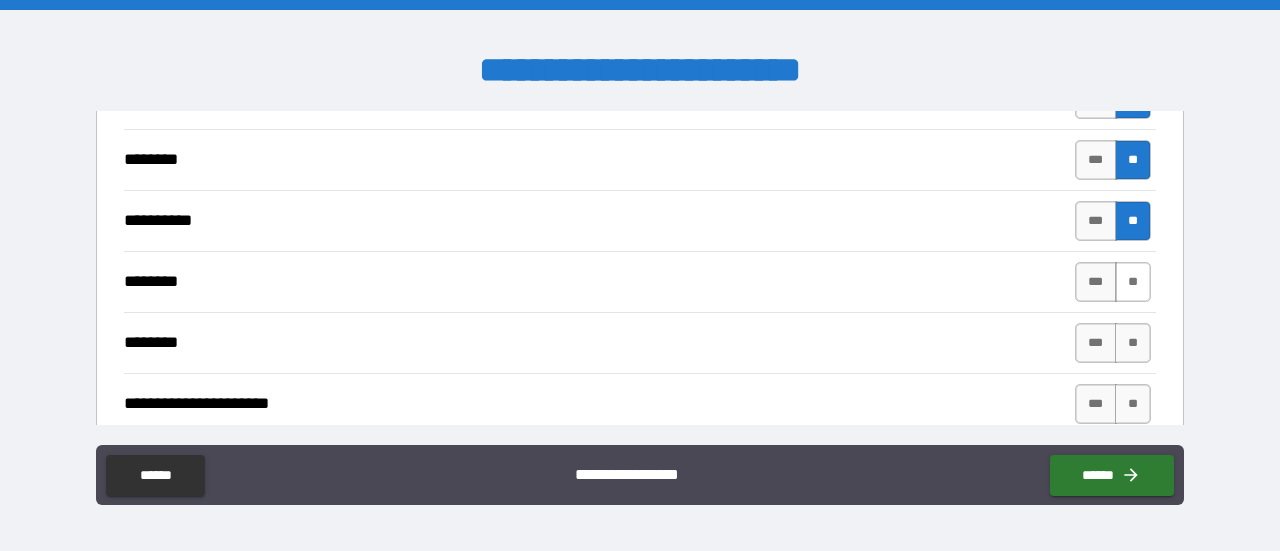 click on "**" at bounding box center [1133, 282] 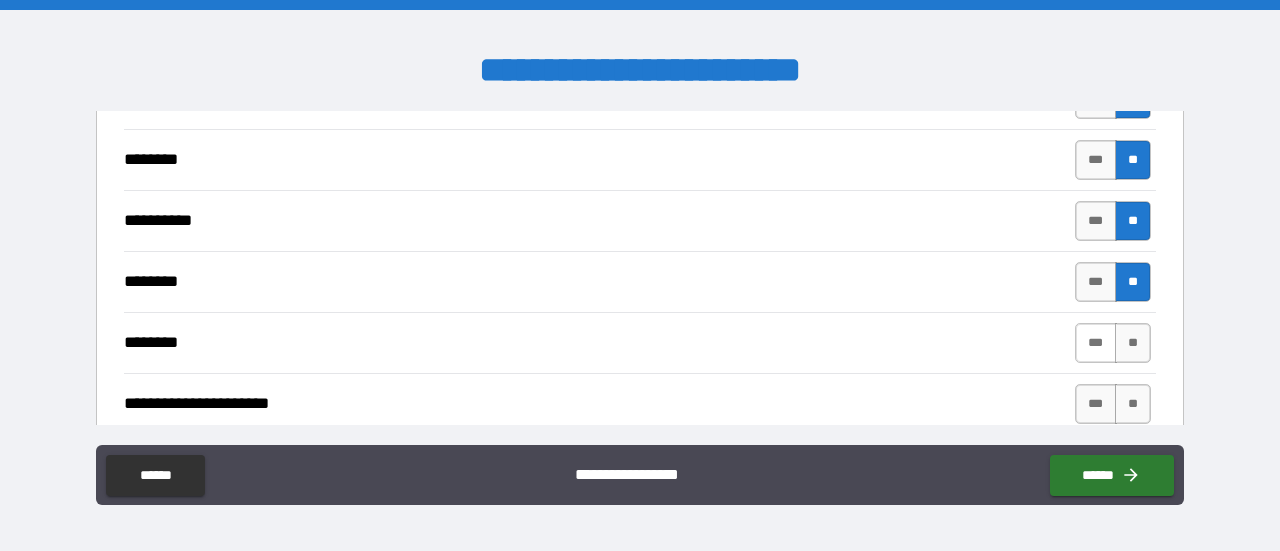 click on "***" at bounding box center (1096, 343) 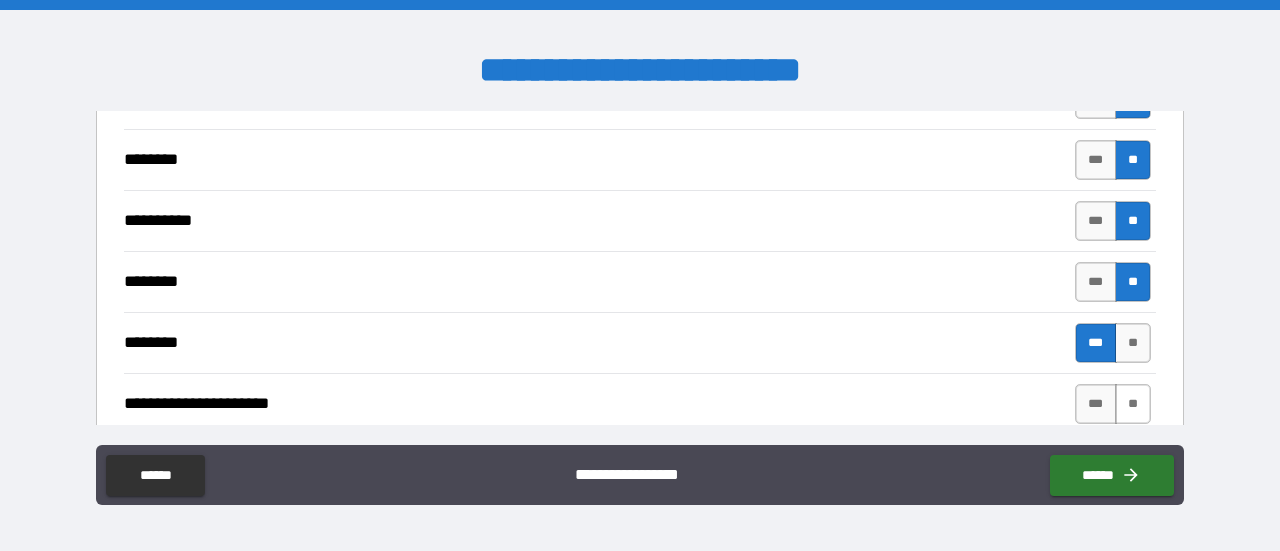 click on "**" at bounding box center [1133, 404] 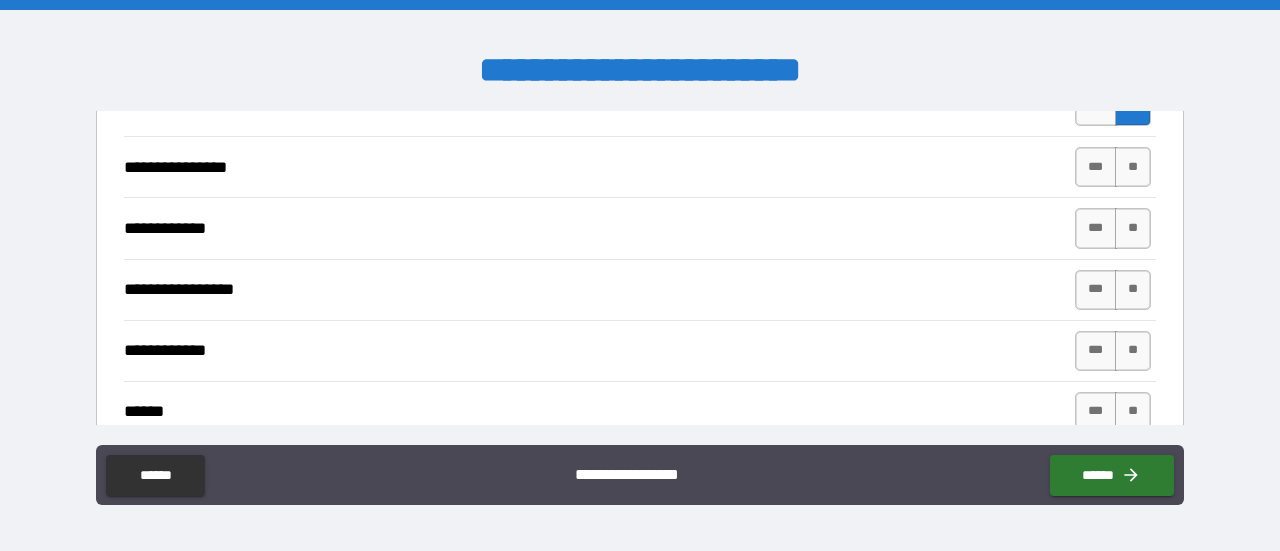 scroll, scrollTop: 1869, scrollLeft: 0, axis: vertical 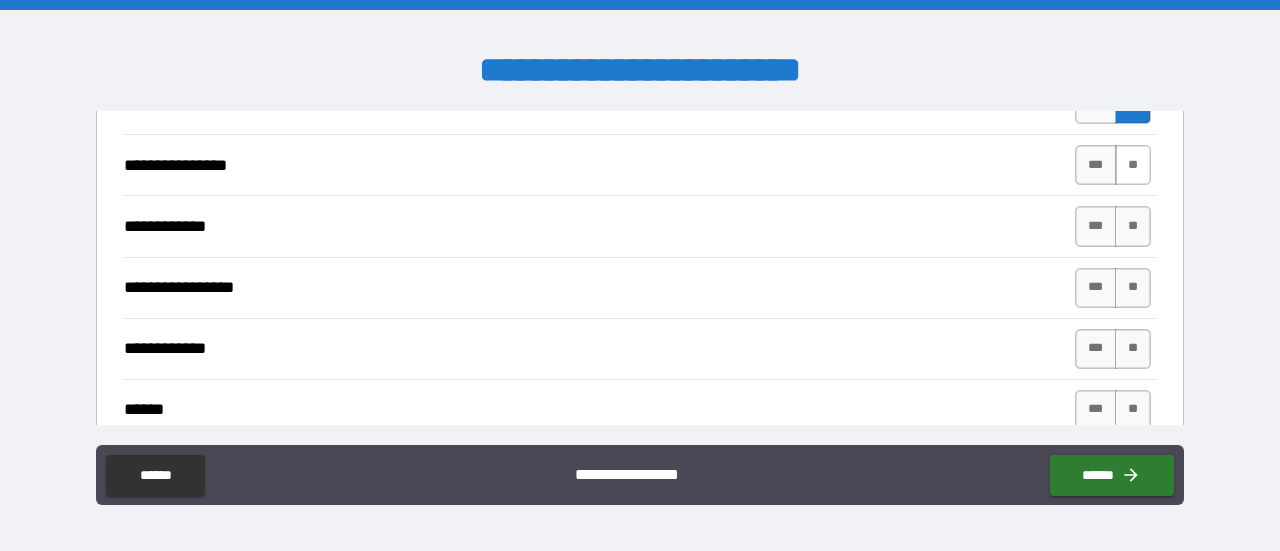 click on "**" at bounding box center (1133, 165) 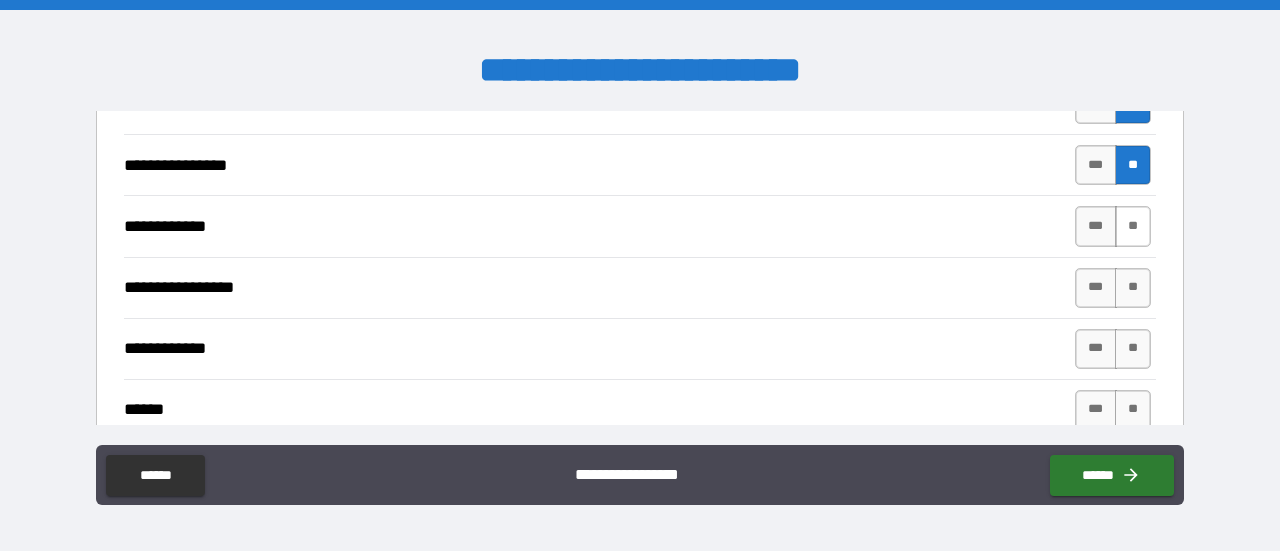 click on "**" at bounding box center [1133, 226] 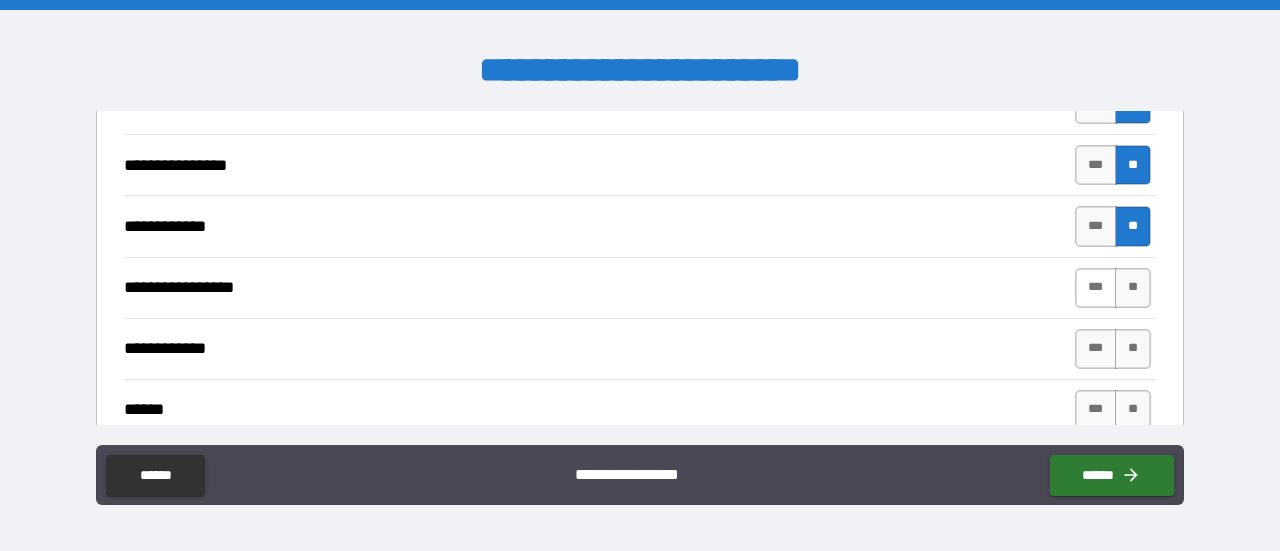 click on "***" at bounding box center (1096, 288) 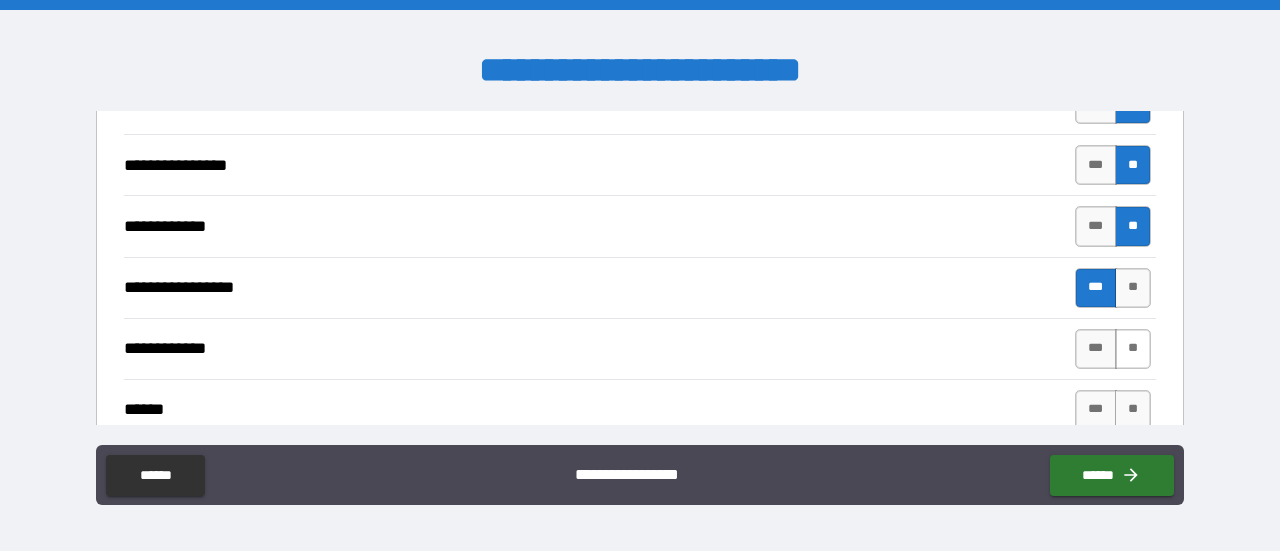 click on "**" at bounding box center (1133, 349) 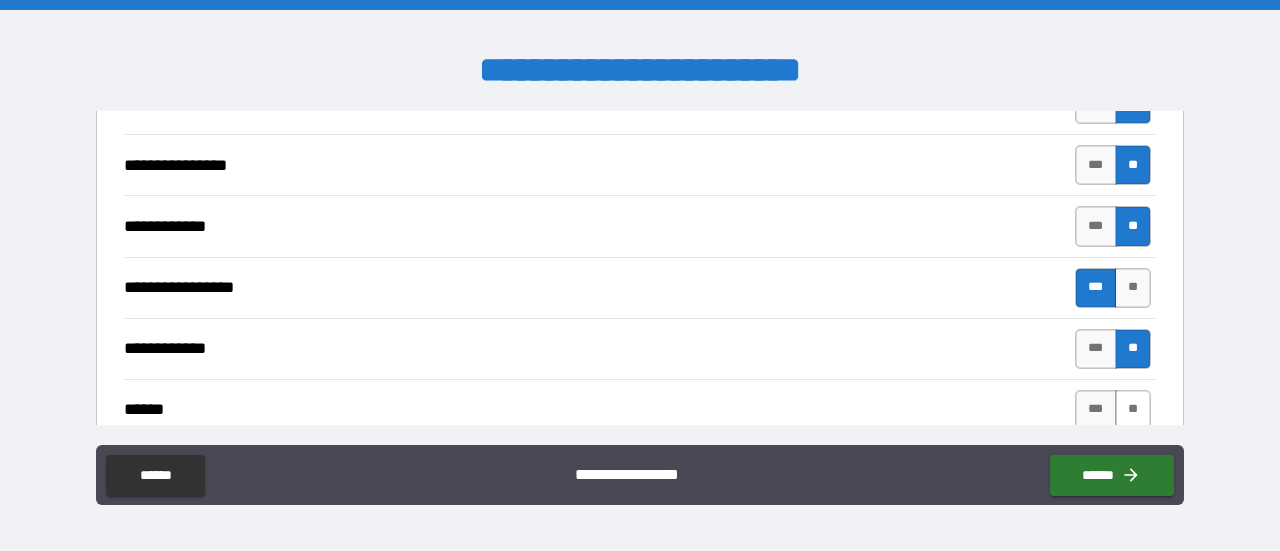 click on "**" at bounding box center (1133, 410) 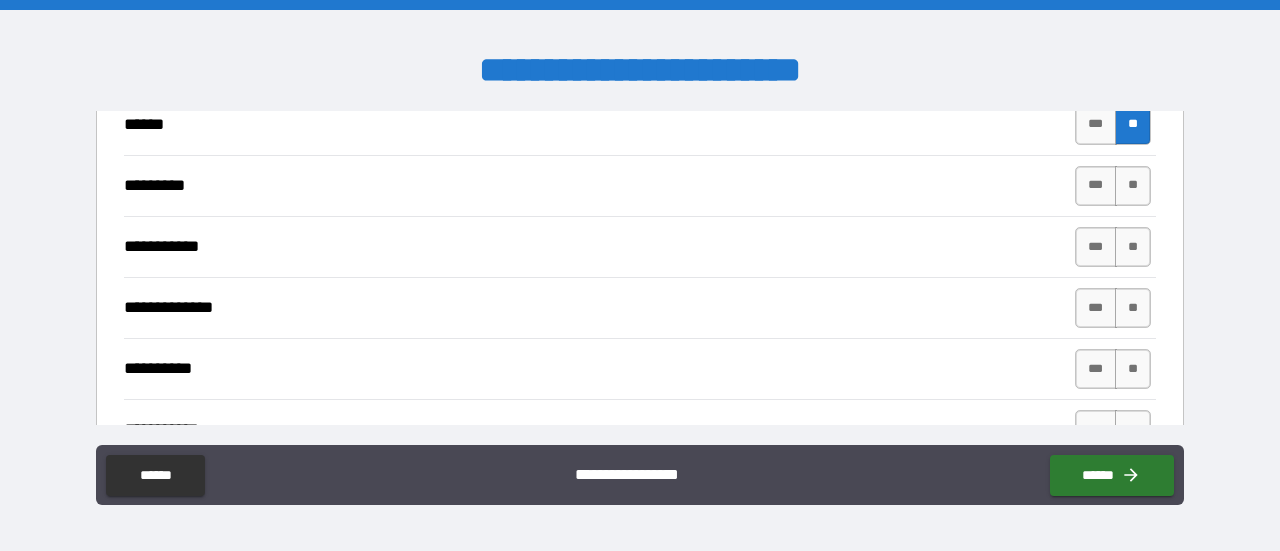 scroll, scrollTop: 2166, scrollLeft: 0, axis: vertical 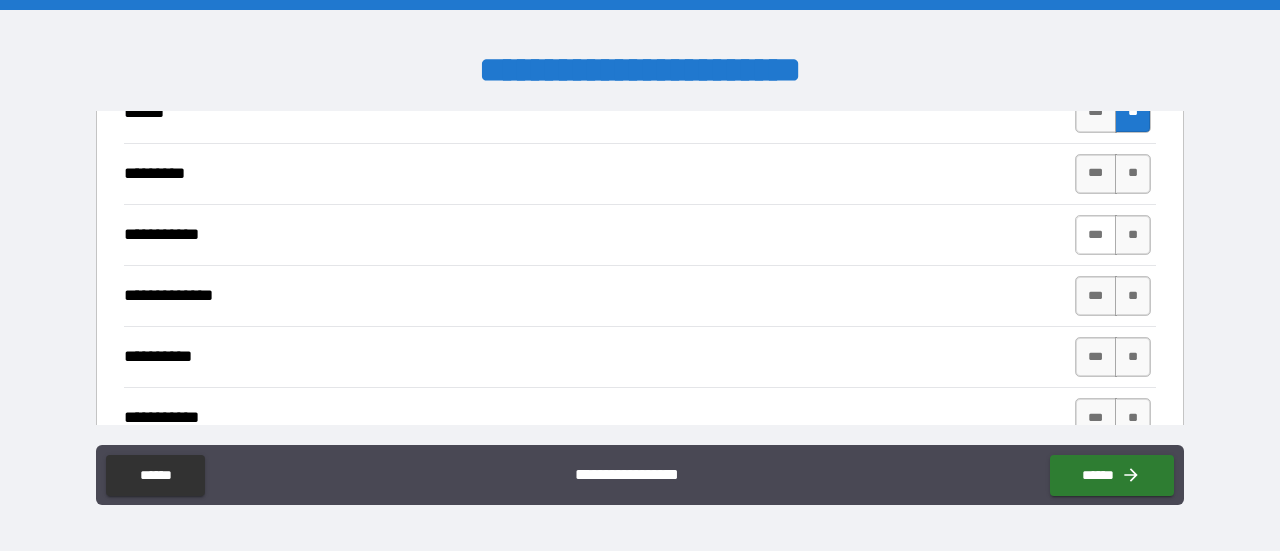 click on "***" at bounding box center (1096, 235) 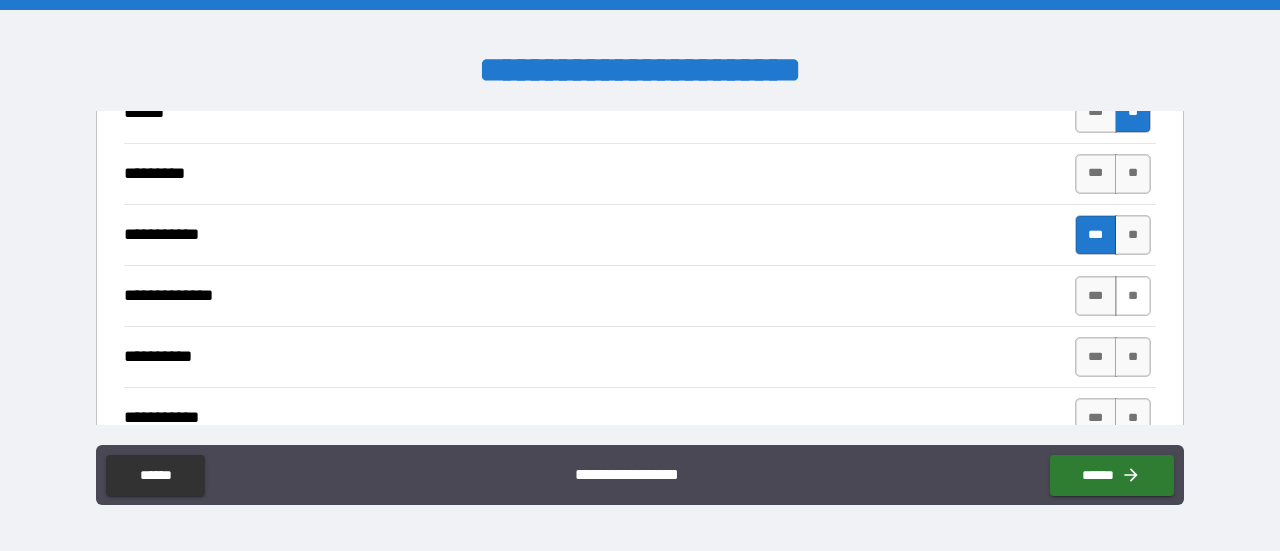 click on "**" at bounding box center [1133, 296] 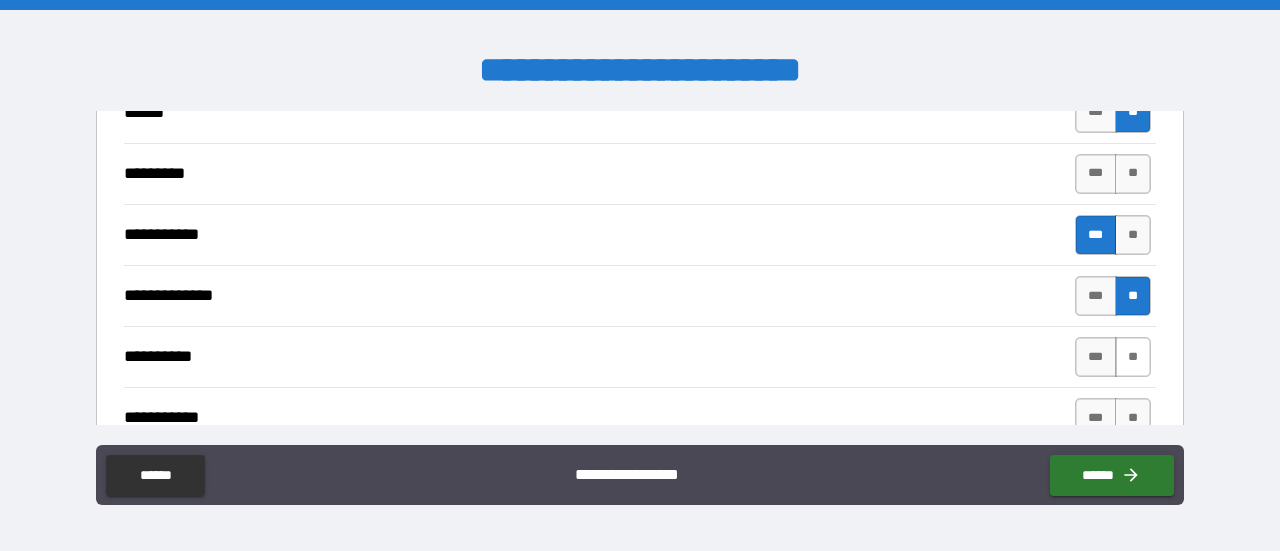click on "**" at bounding box center [1133, 357] 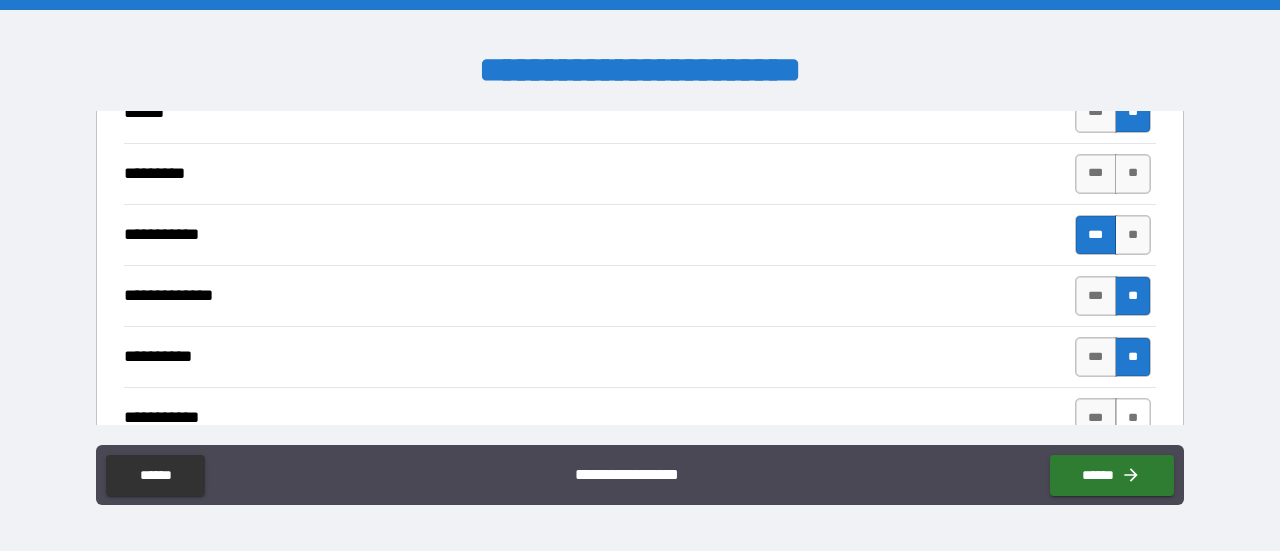 click on "**" at bounding box center (1133, 418) 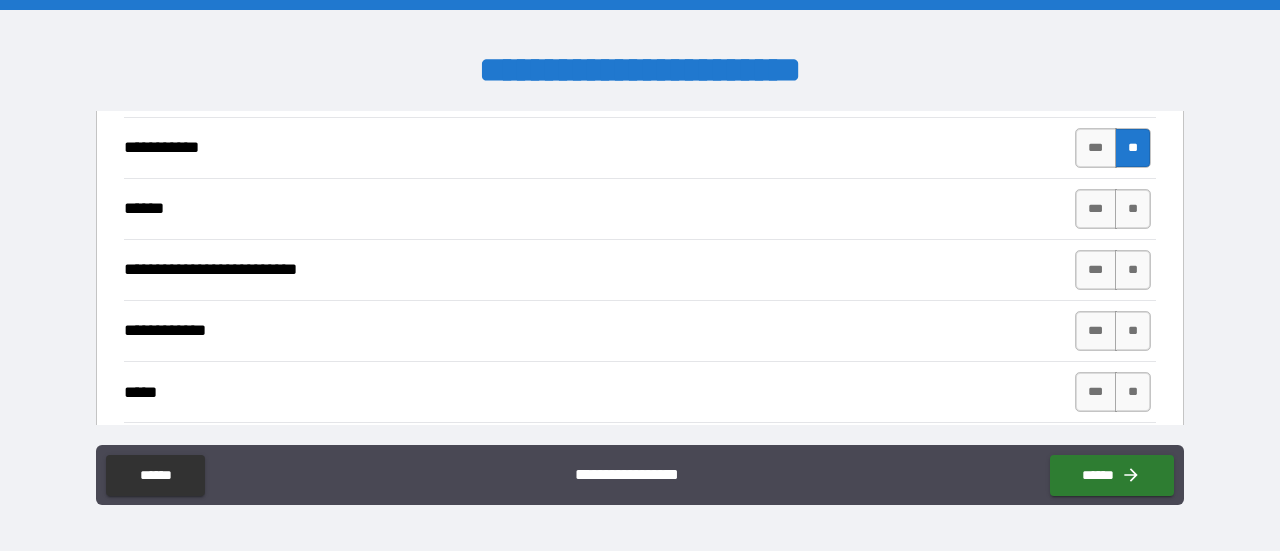 scroll, scrollTop: 2430, scrollLeft: 0, axis: vertical 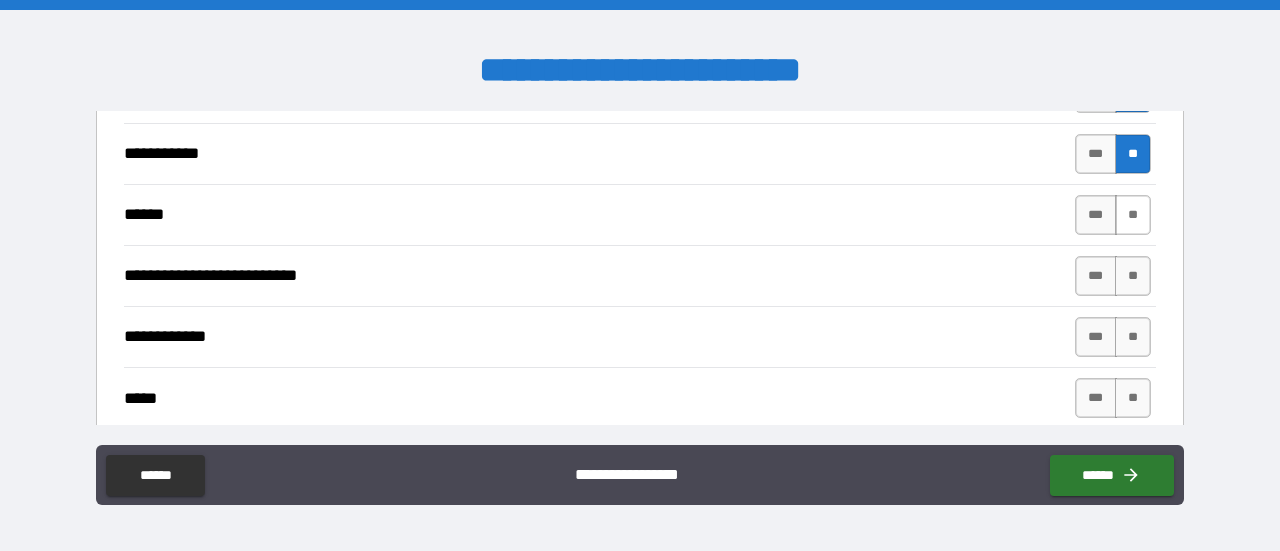 click on "**" at bounding box center [1133, 215] 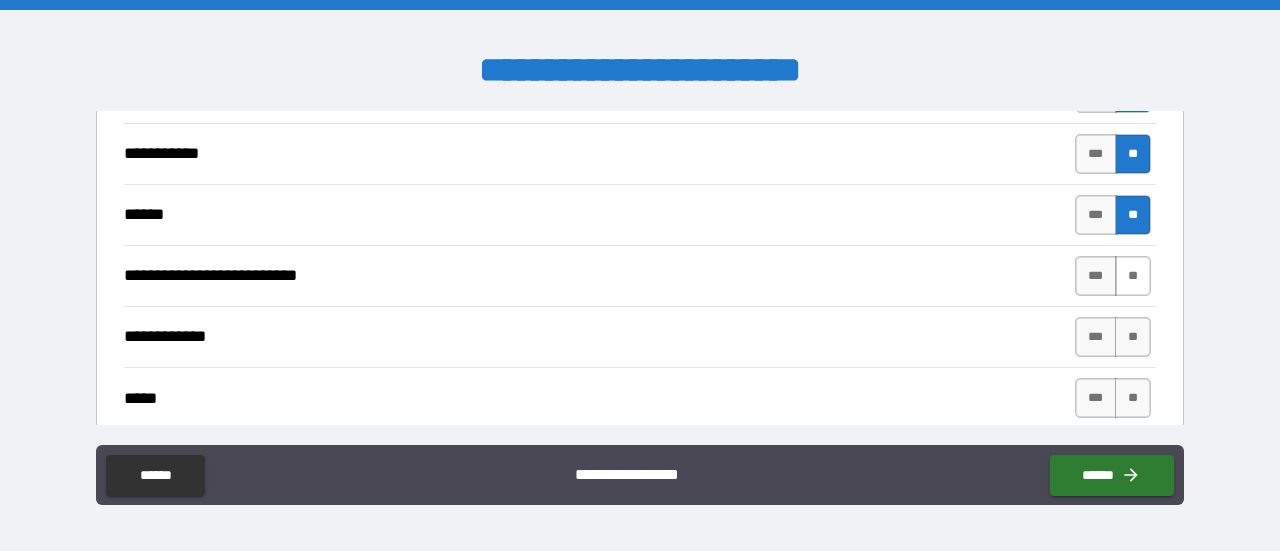 click on "**" at bounding box center (1133, 276) 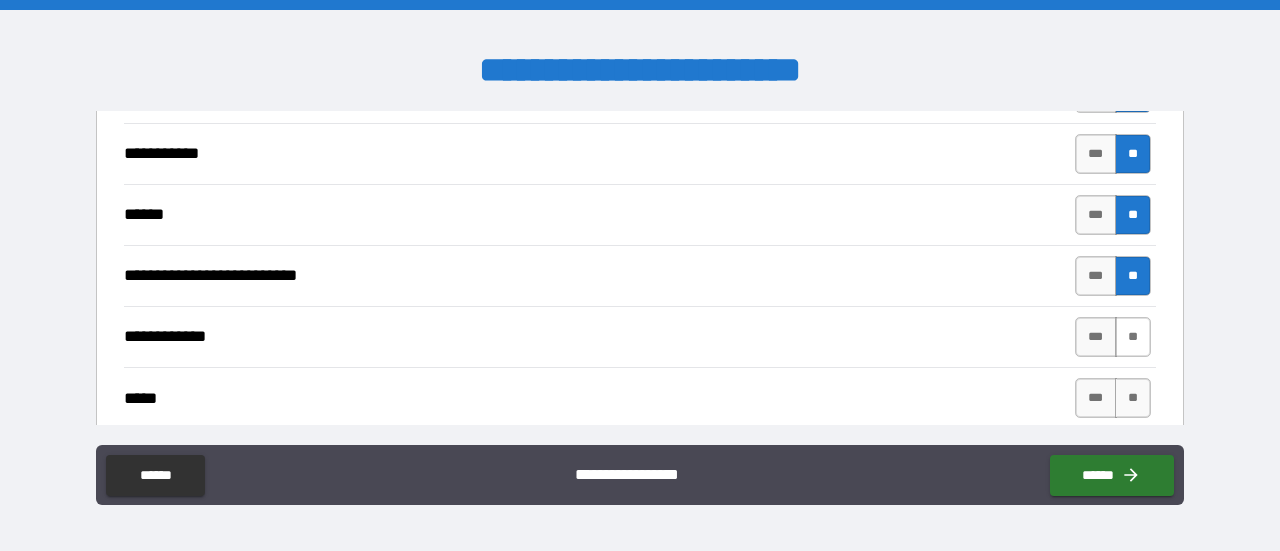click on "**" at bounding box center [1133, 337] 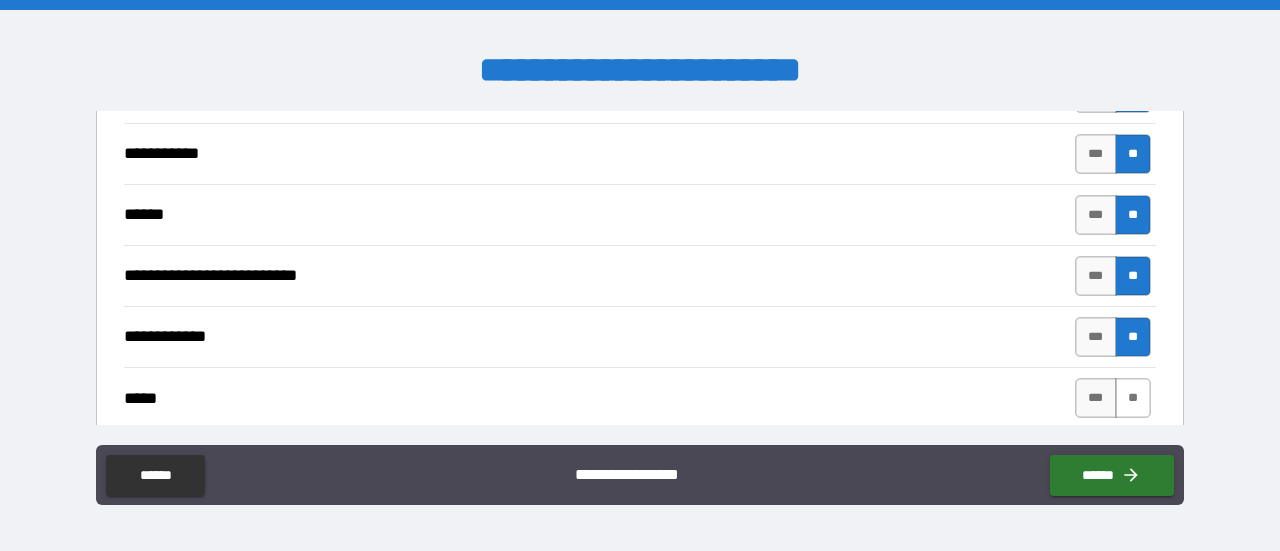click on "**" at bounding box center (1133, 398) 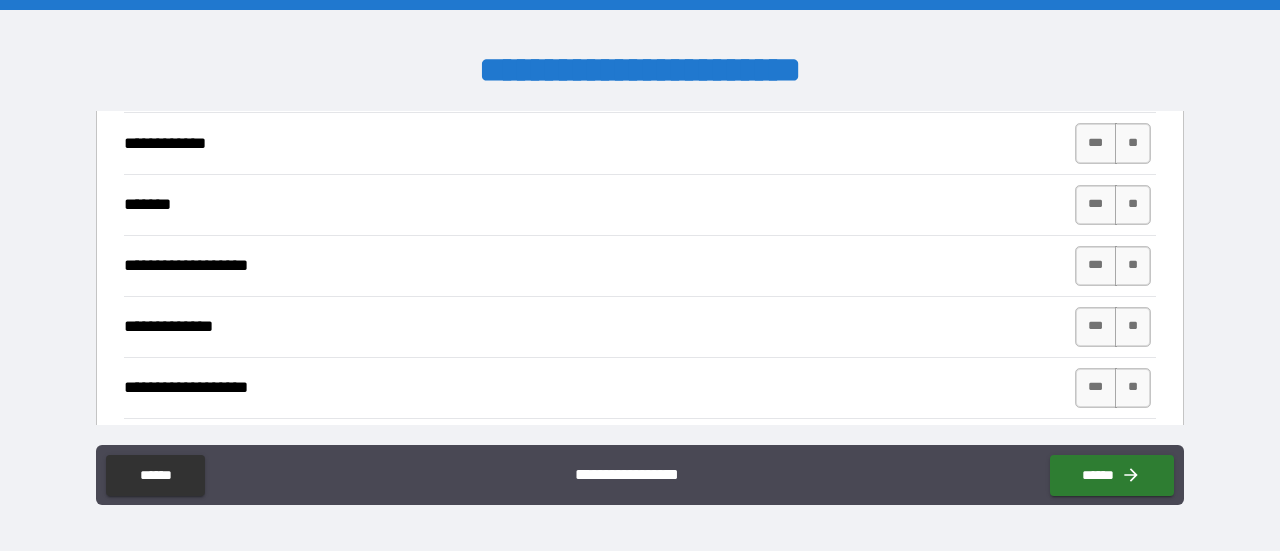 scroll, scrollTop: 2748, scrollLeft: 0, axis: vertical 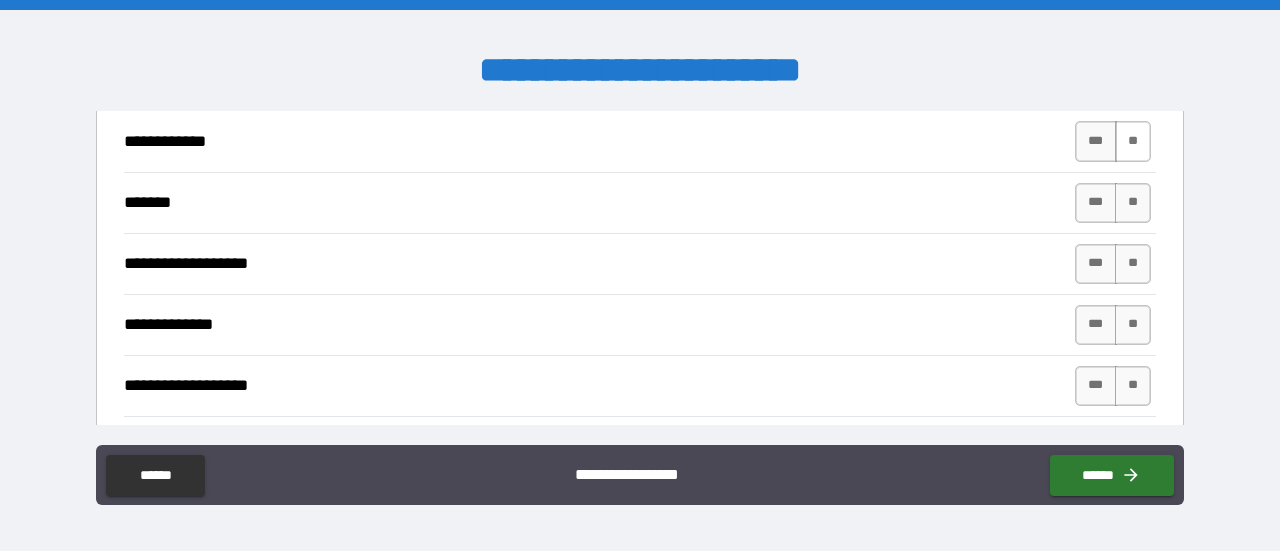 click on "**" at bounding box center (1133, 141) 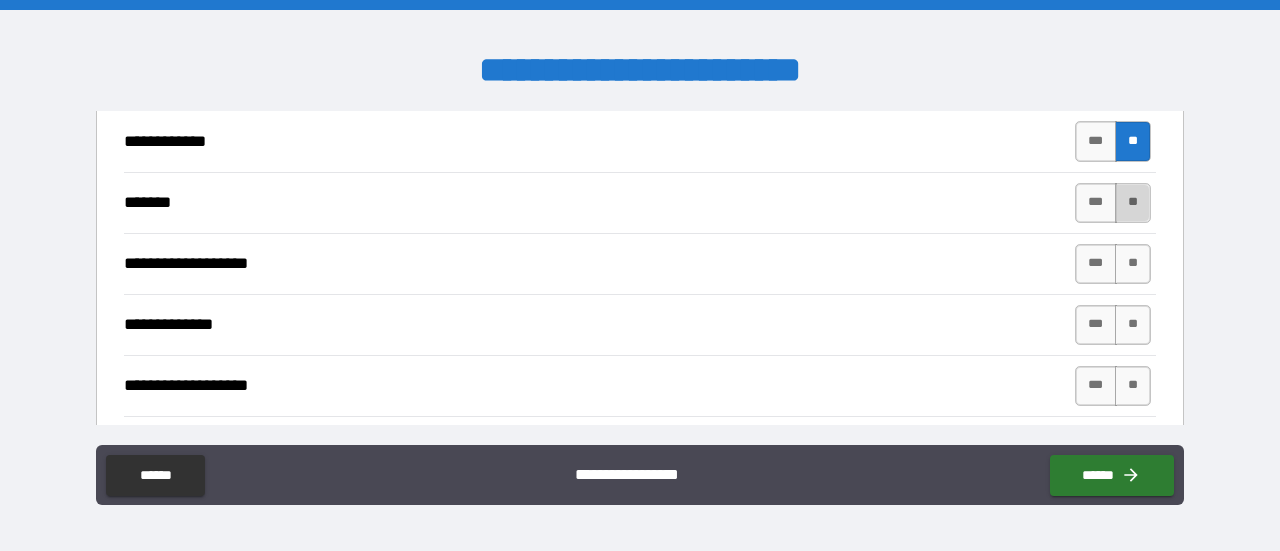 click on "**" at bounding box center (1133, 203) 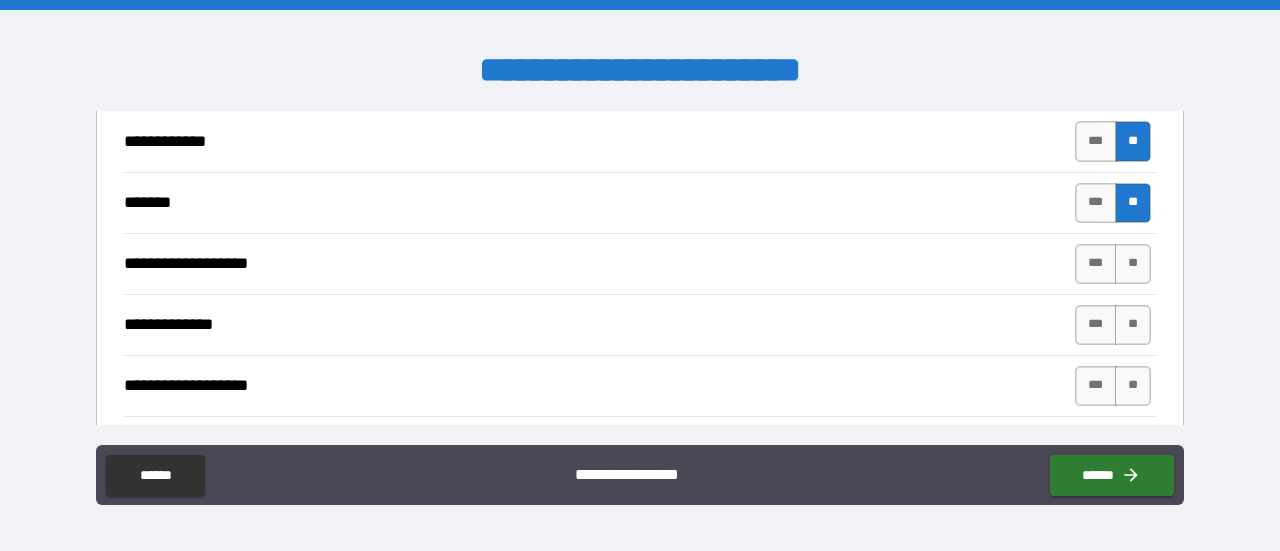 click on "**" at bounding box center [1133, 264] 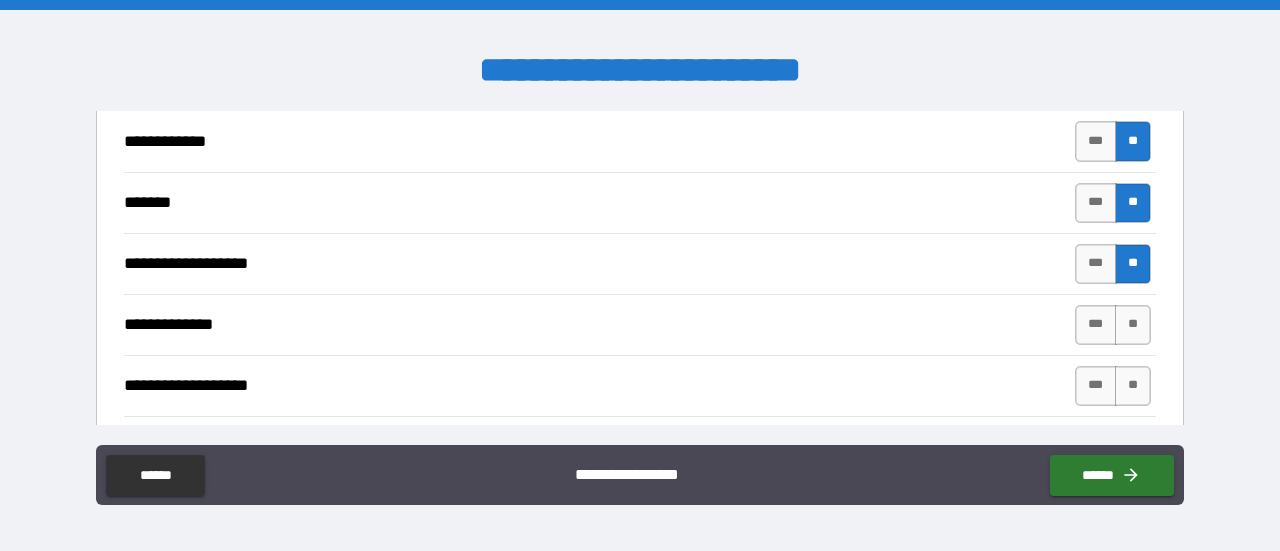 click on "**" at bounding box center [1133, 325] 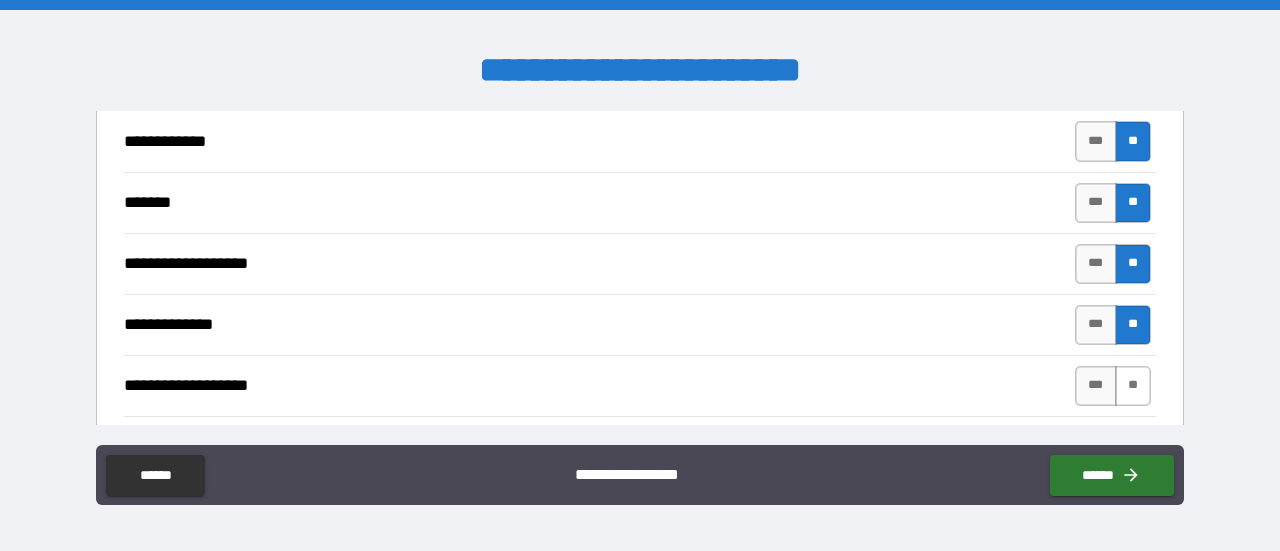 click on "**" at bounding box center [1133, 386] 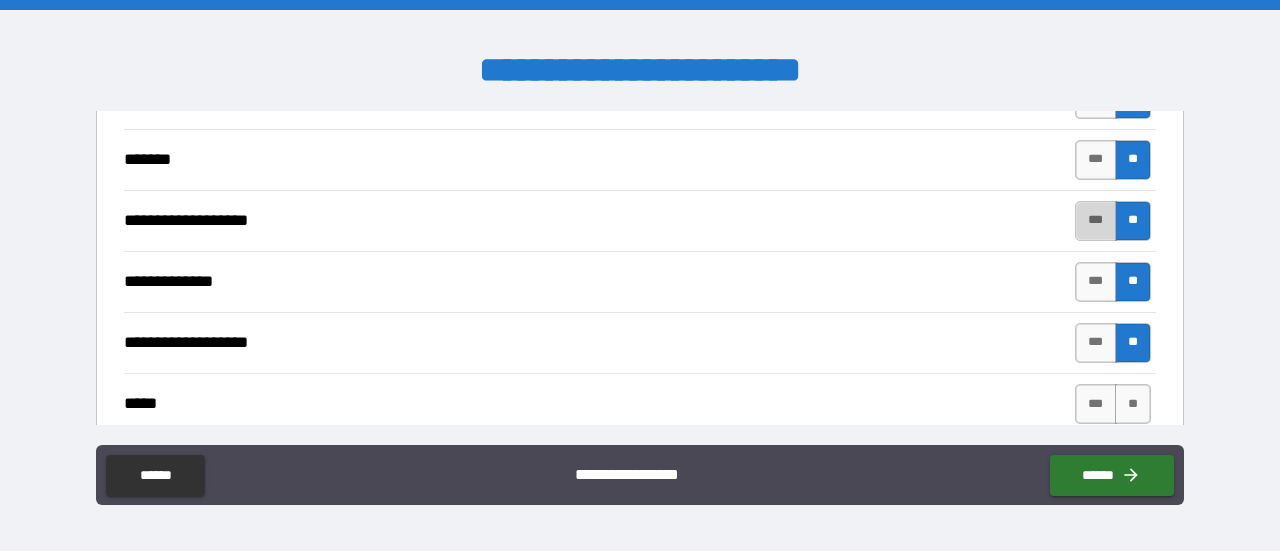 click on "***" at bounding box center (1096, 221) 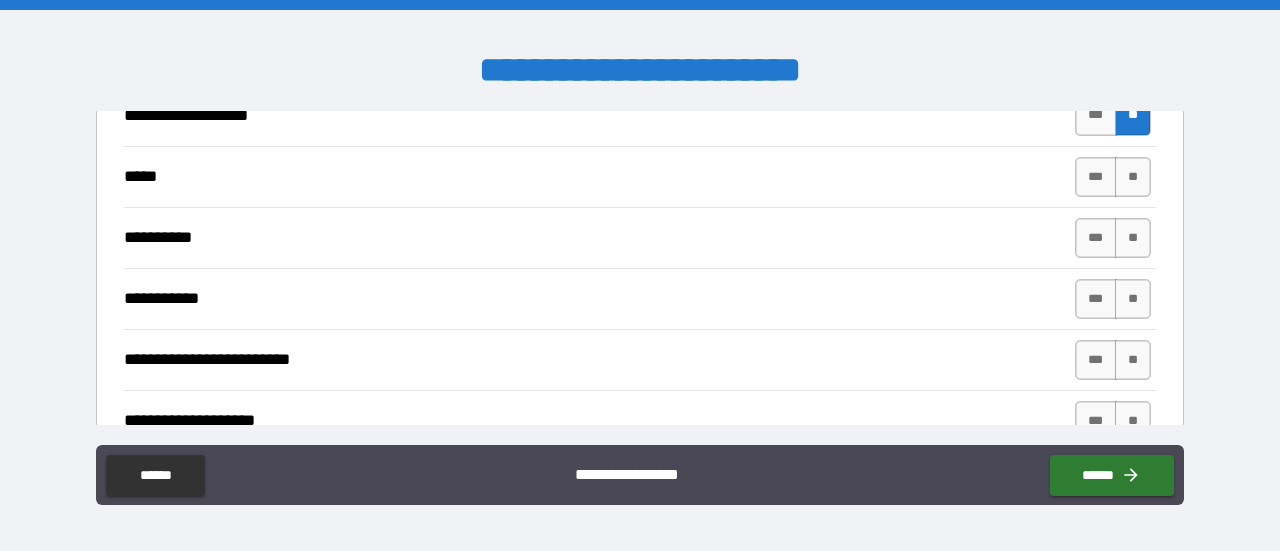 scroll, scrollTop: 3020, scrollLeft: 0, axis: vertical 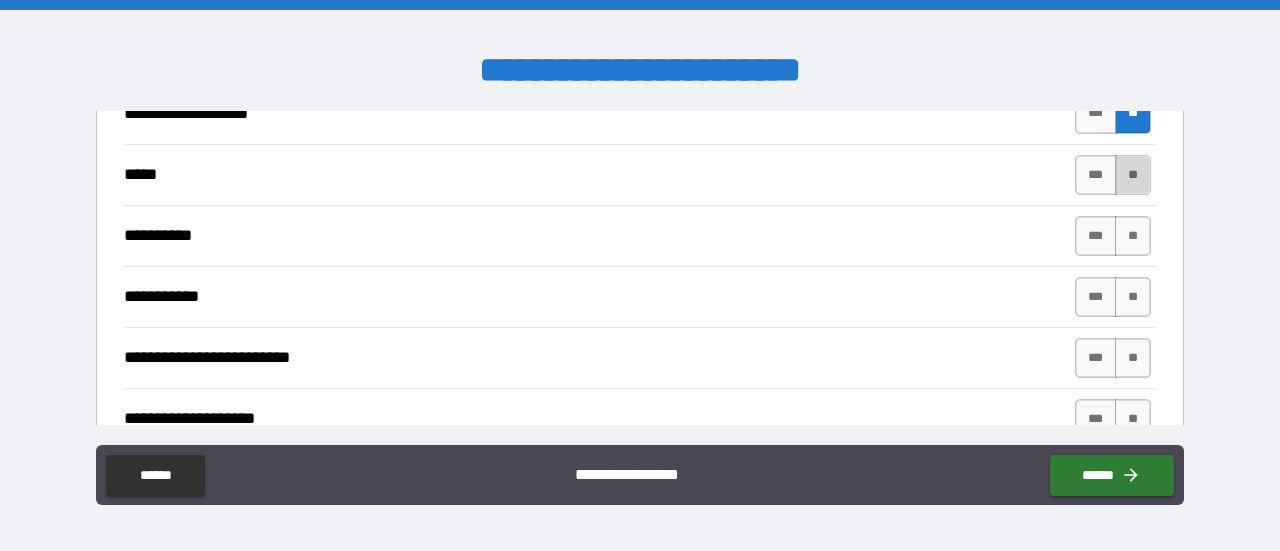 click on "**" at bounding box center [1133, 175] 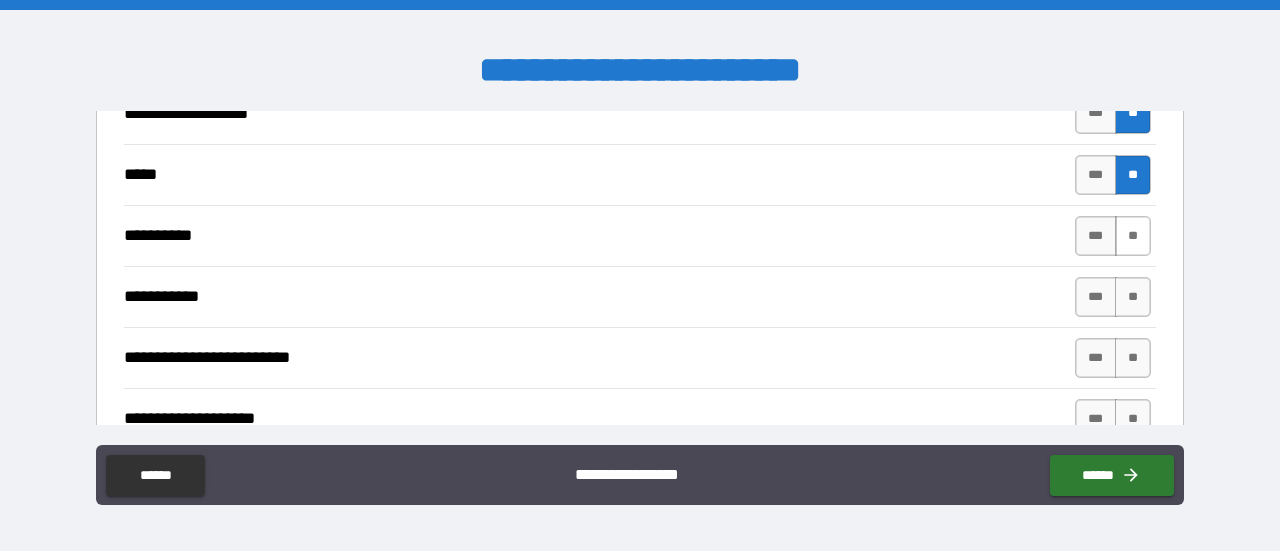 click on "**" at bounding box center (1133, 236) 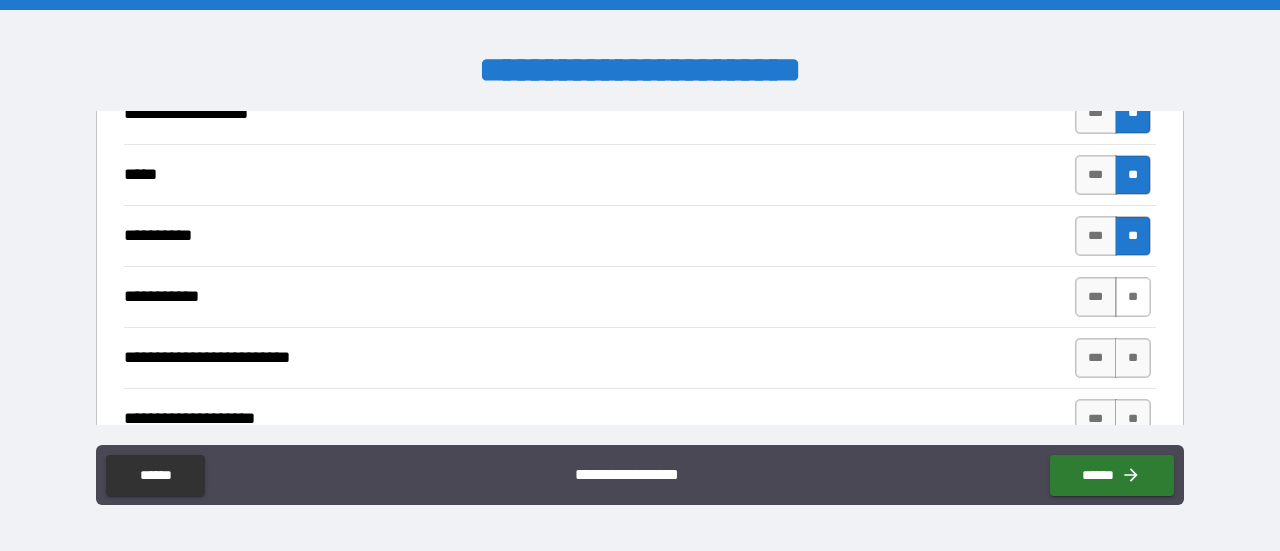 click on "**" at bounding box center (1133, 297) 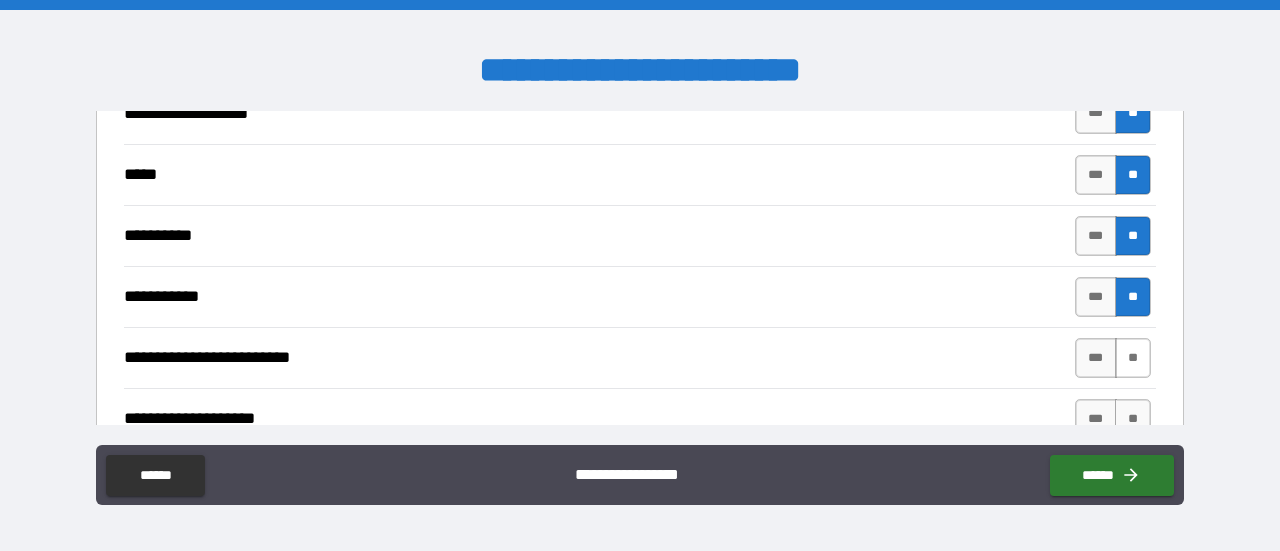 click on "**" at bounding box center [1133, 358] 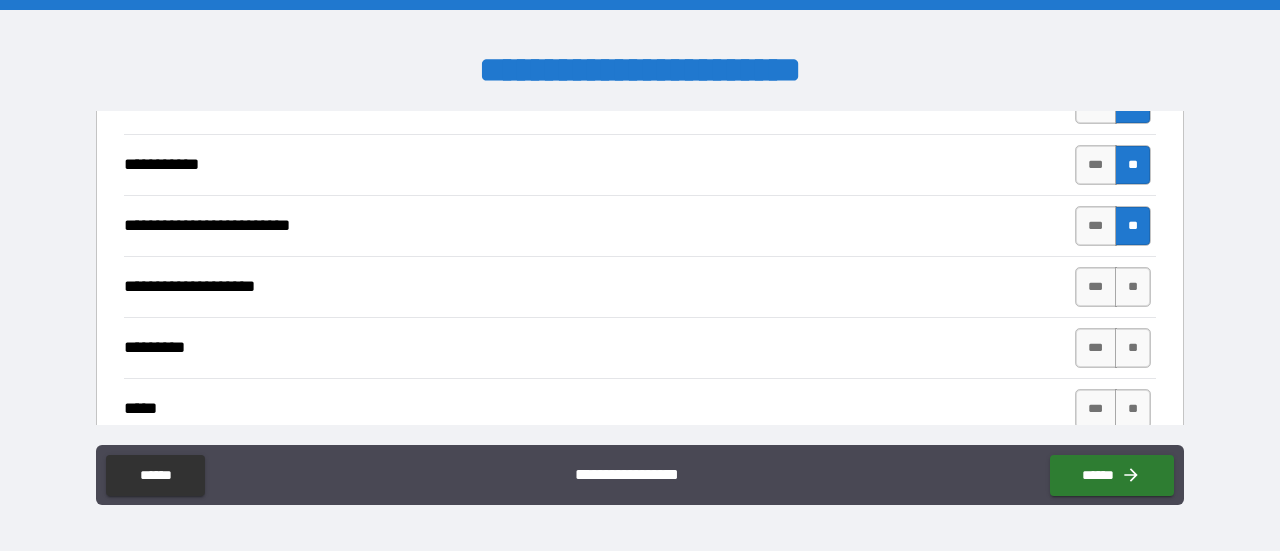 scroll, scrollTop: 3170, scrollLeft: 0, axis: vertical 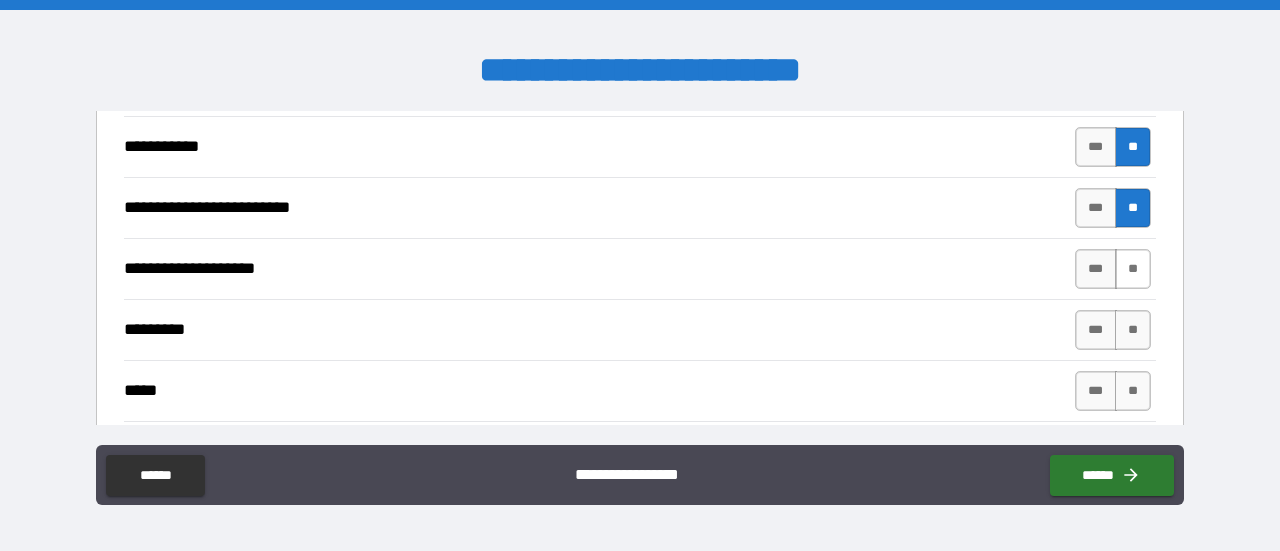 click on "**" at bounding box center [1133, 269] 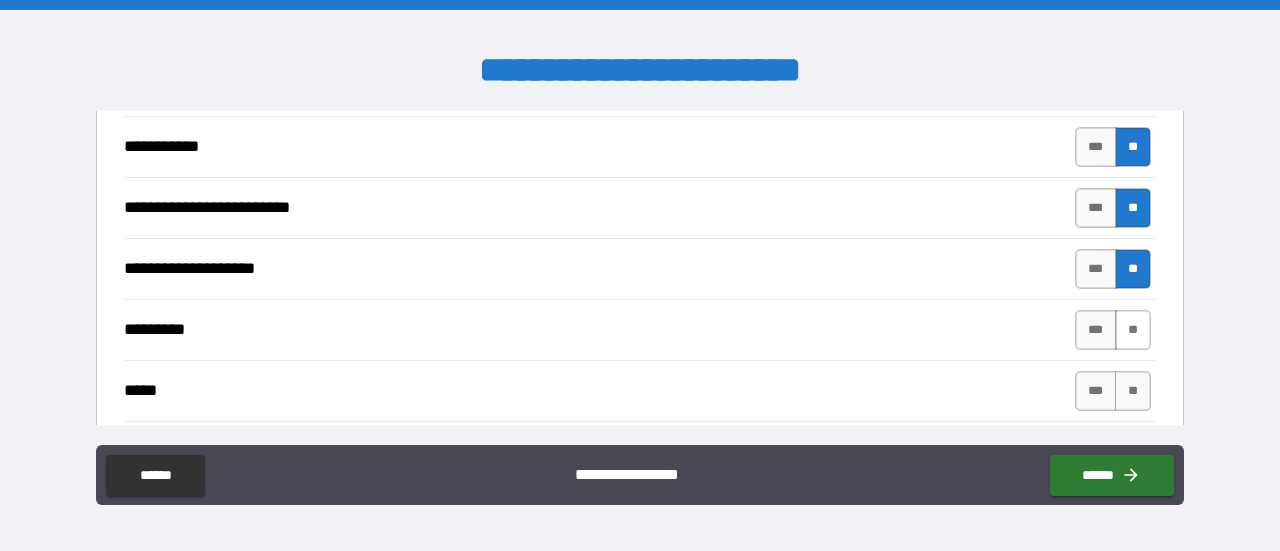 click on "**" at bounding box center (1133, 330) 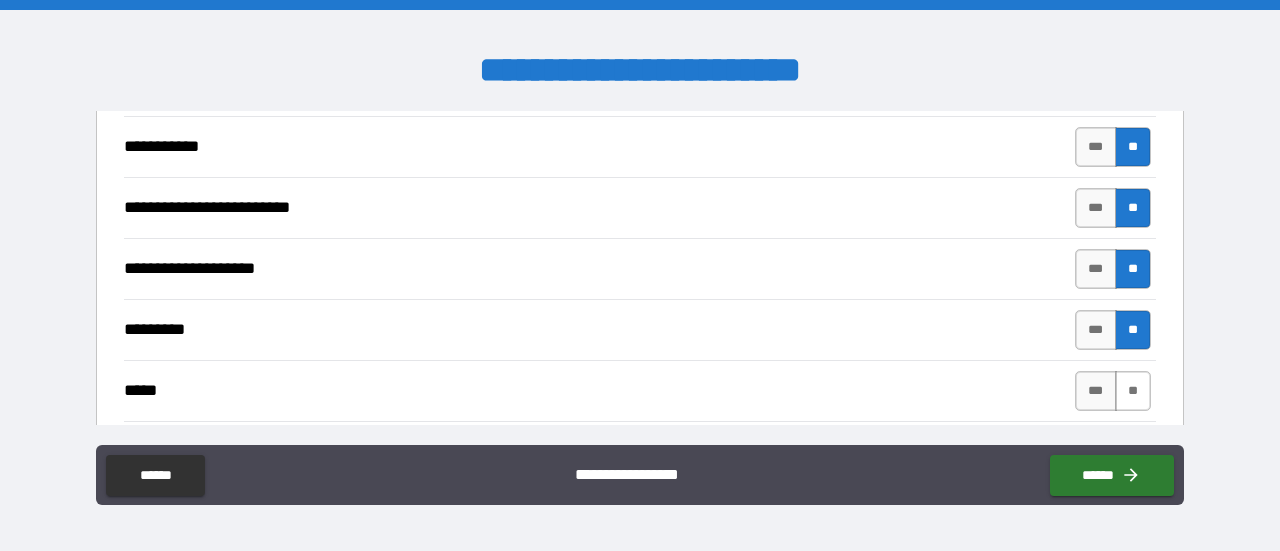 click on "**" at bounding box center (1133, 391) 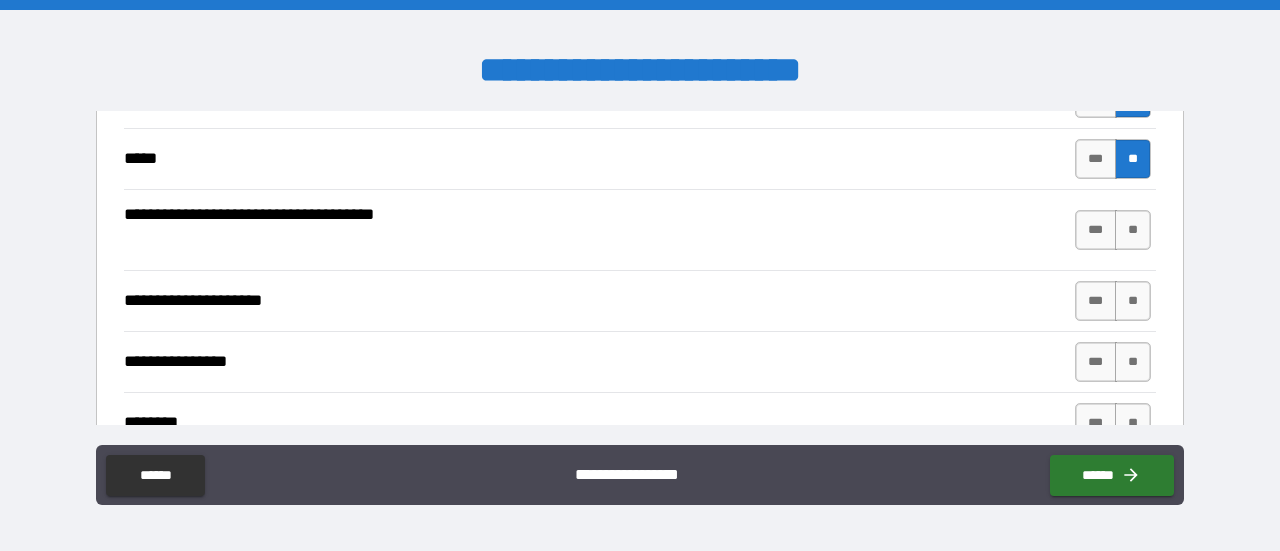 scroll, scrollTop: 3404, scrollLeft: 0, axis: vertical 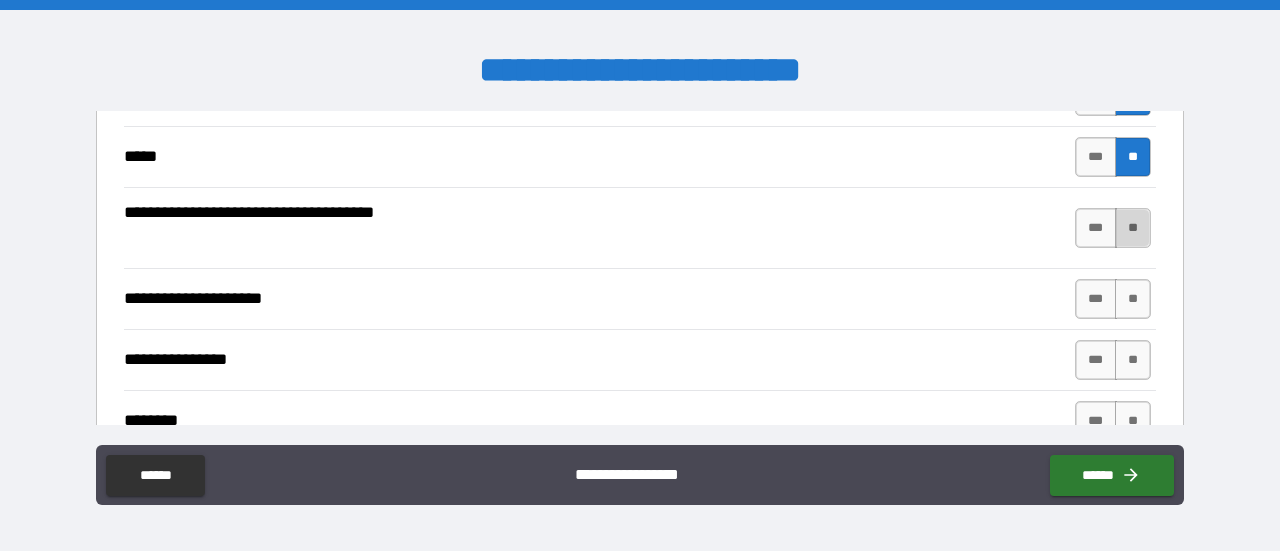 click on "**" at bounding box center [1133, 228] 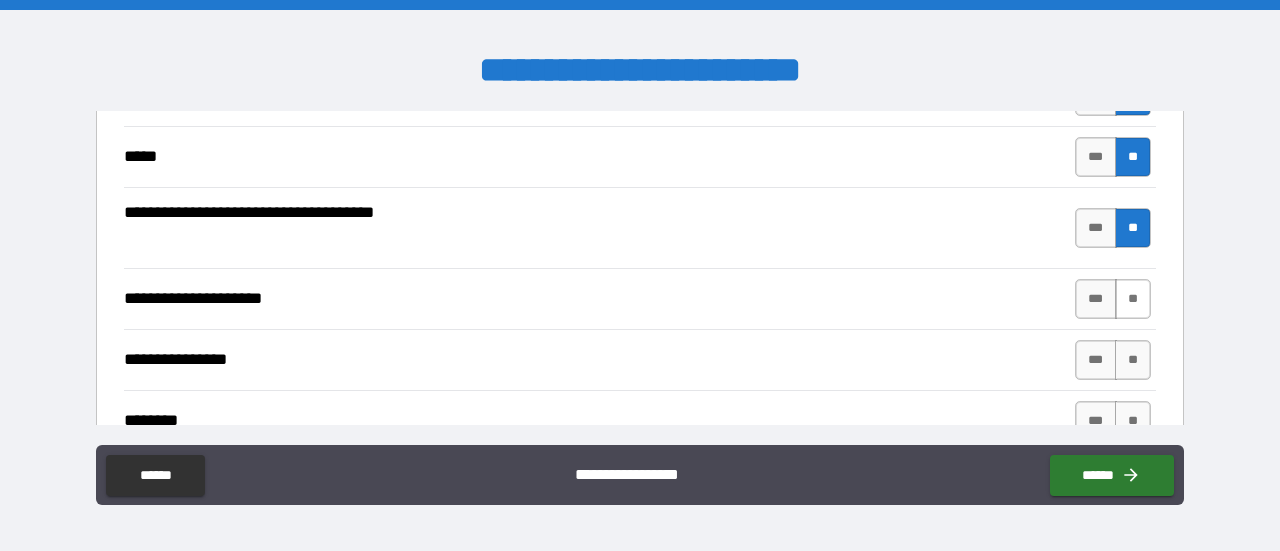 click on "**" at bounding box center [1133, 299] 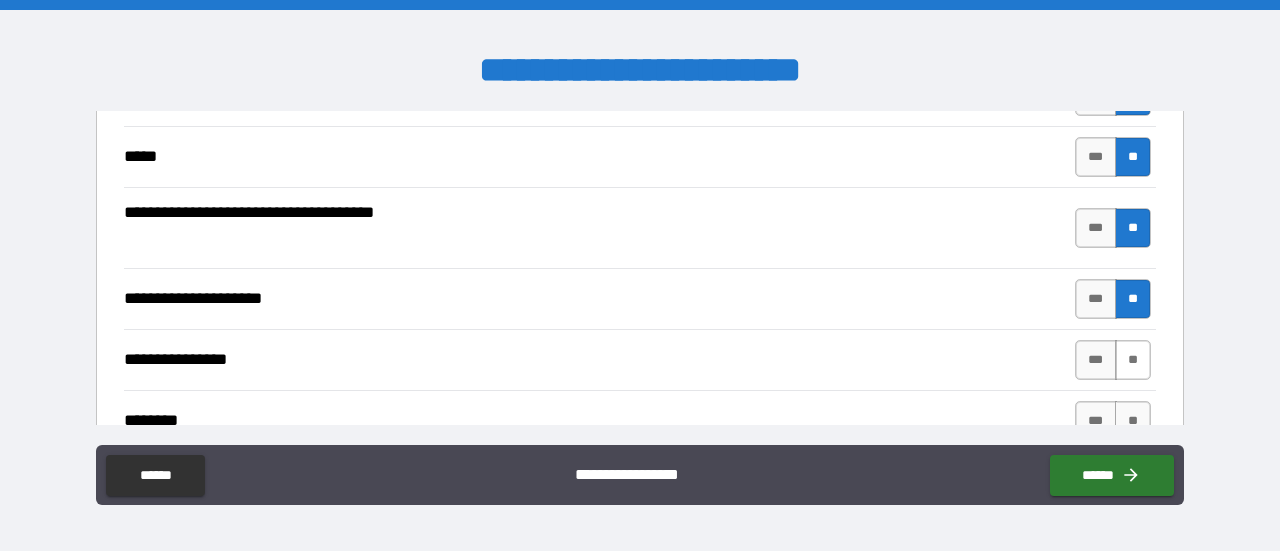 click on "**" at bounding box center (1133, 360) 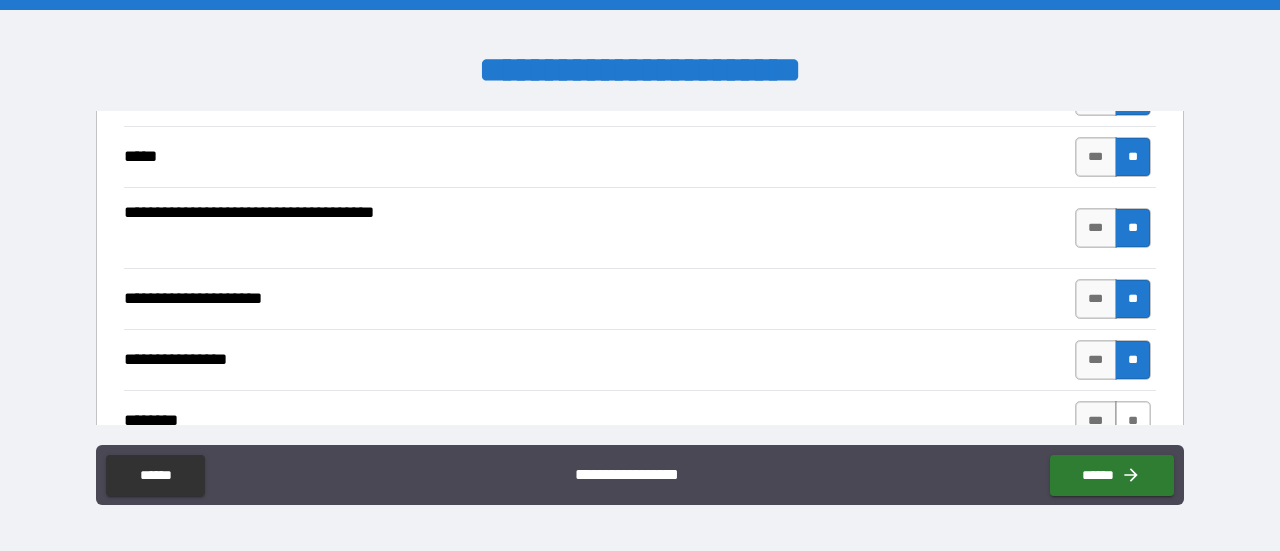 click on "**" at bounding box center (1133, 421) 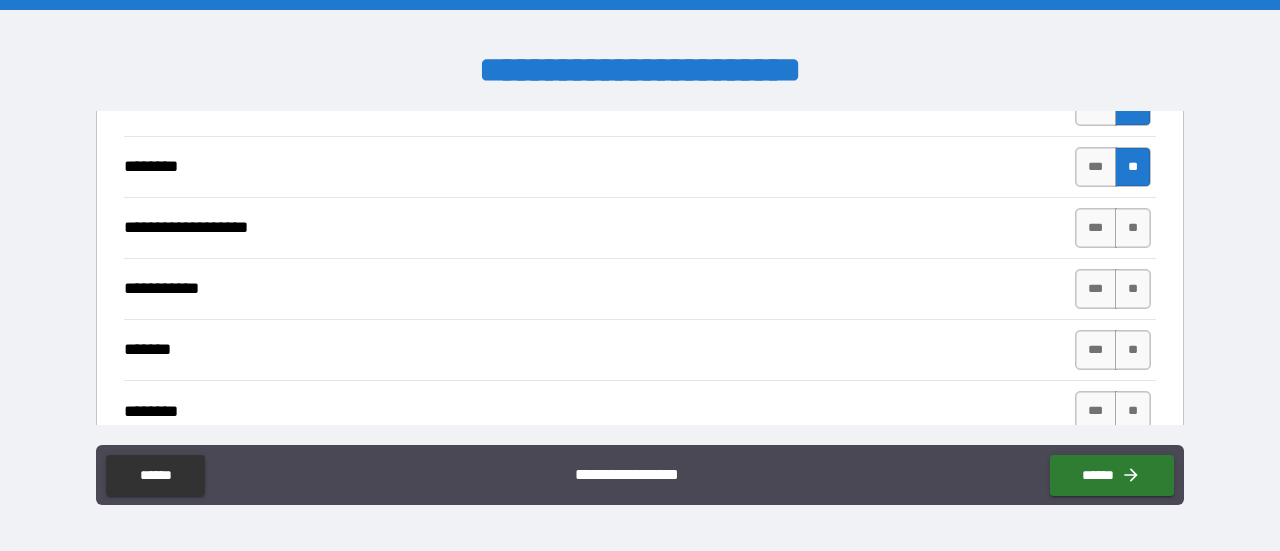scroll, scrollTop: 3662, scrollLeft: 0, axis: vertical 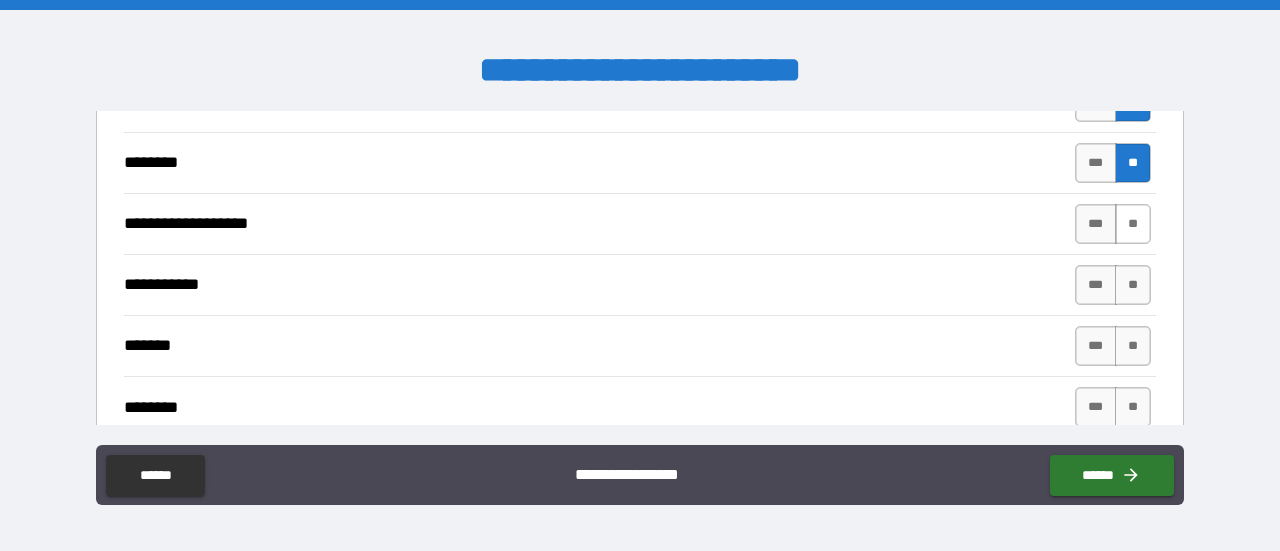 click on "**" at bounding box center [1133, 224] 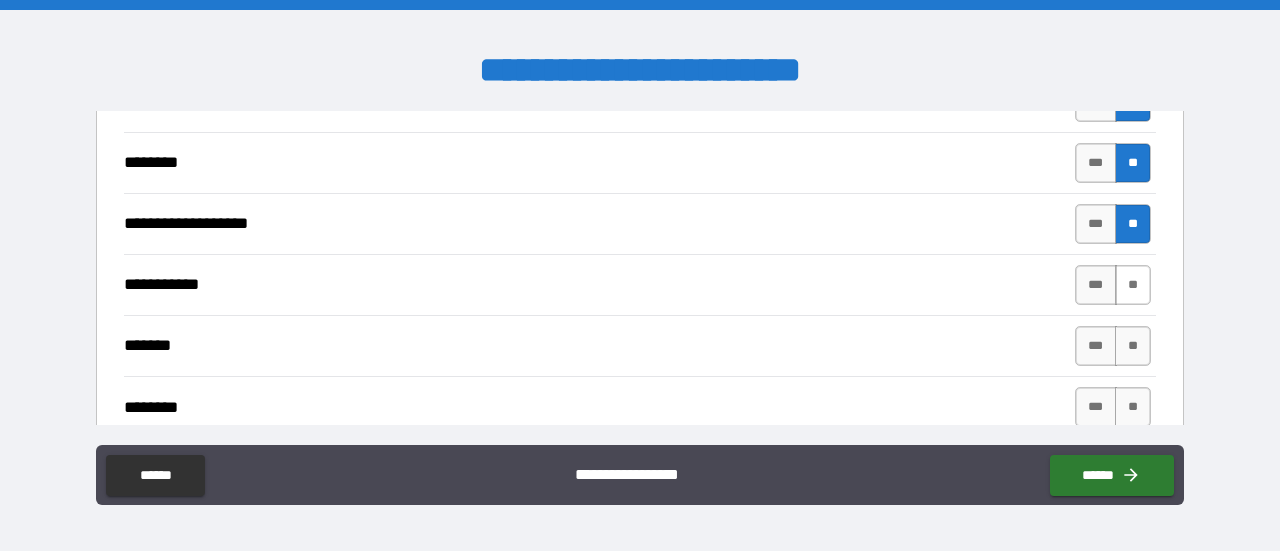click on "**" at bounding box center (1133, 285) 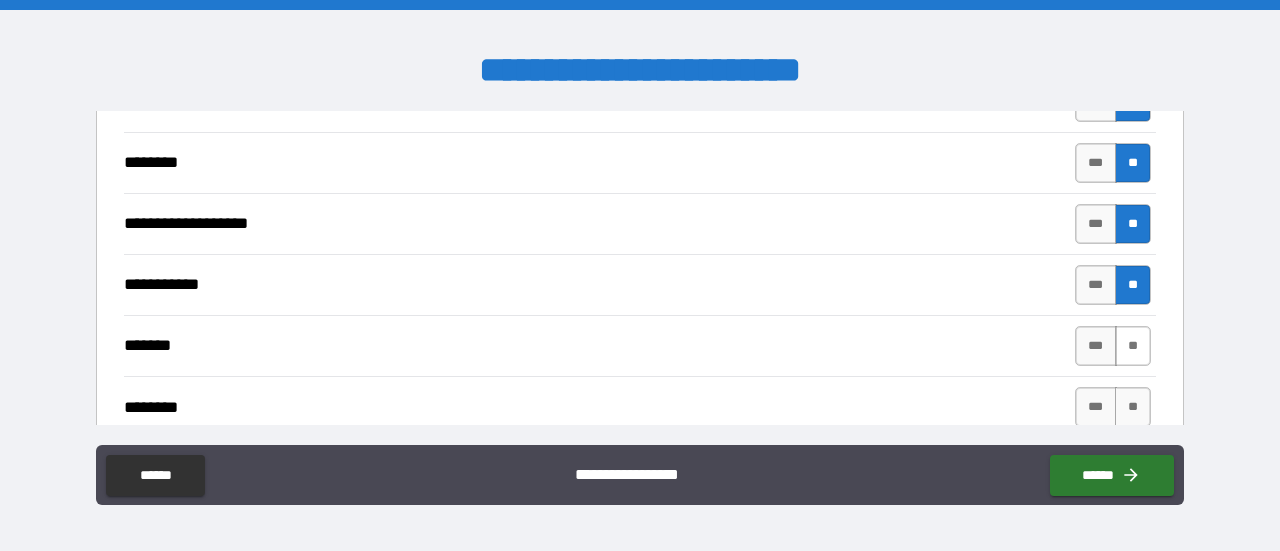 click on "**" at bounding box center [1133, 346] 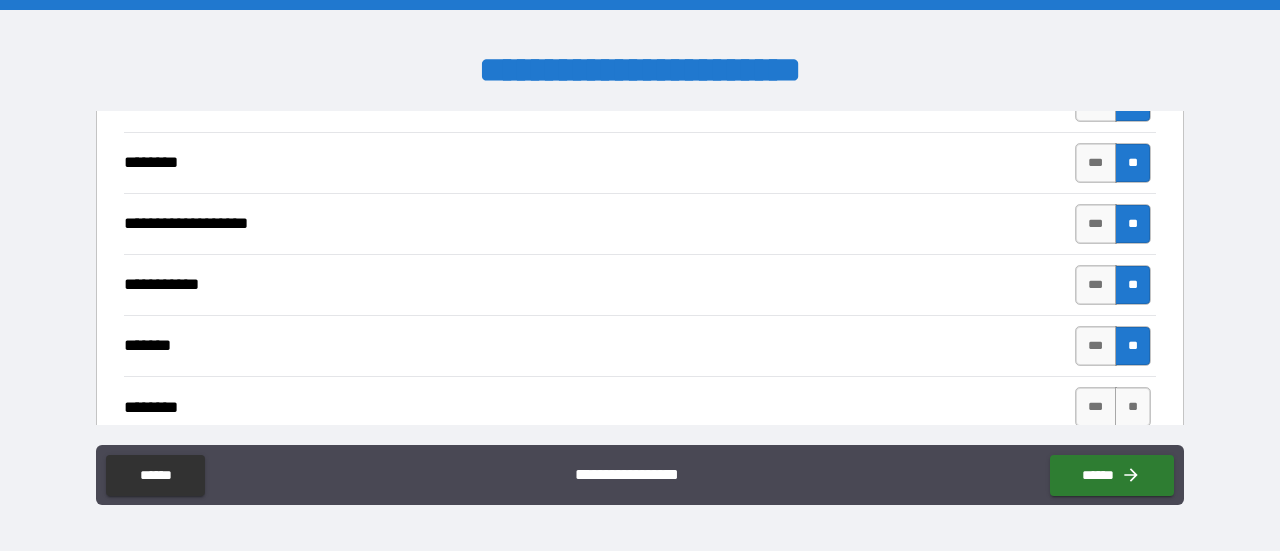 click on "**" at bounding box center (1133, 407) 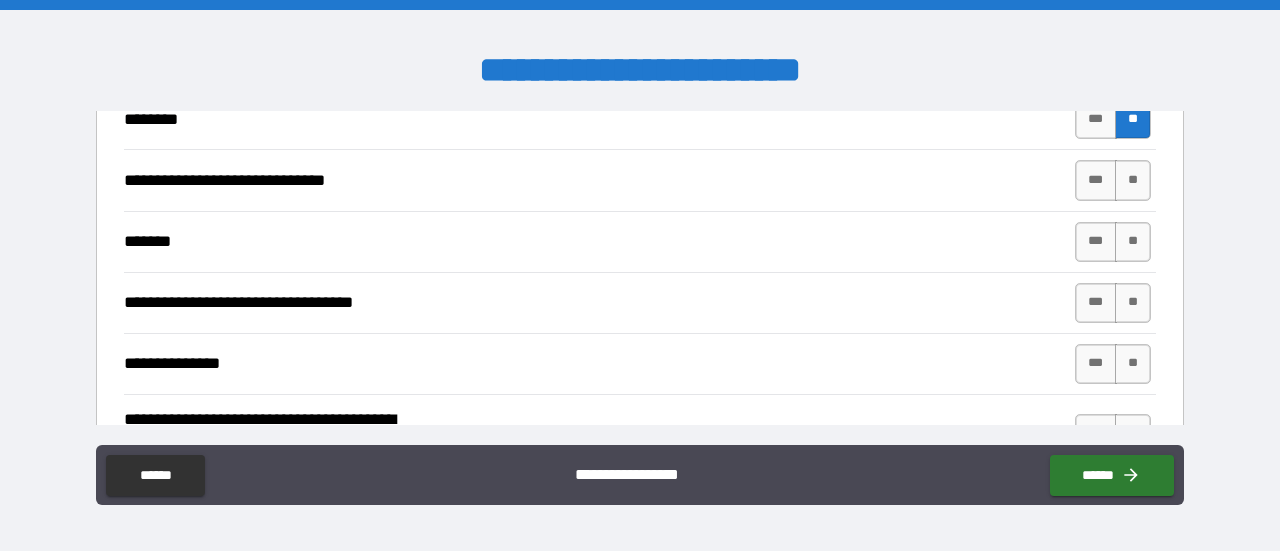 scroll, scrollTop: 3952, scrollLeft: 0, axis: vertical 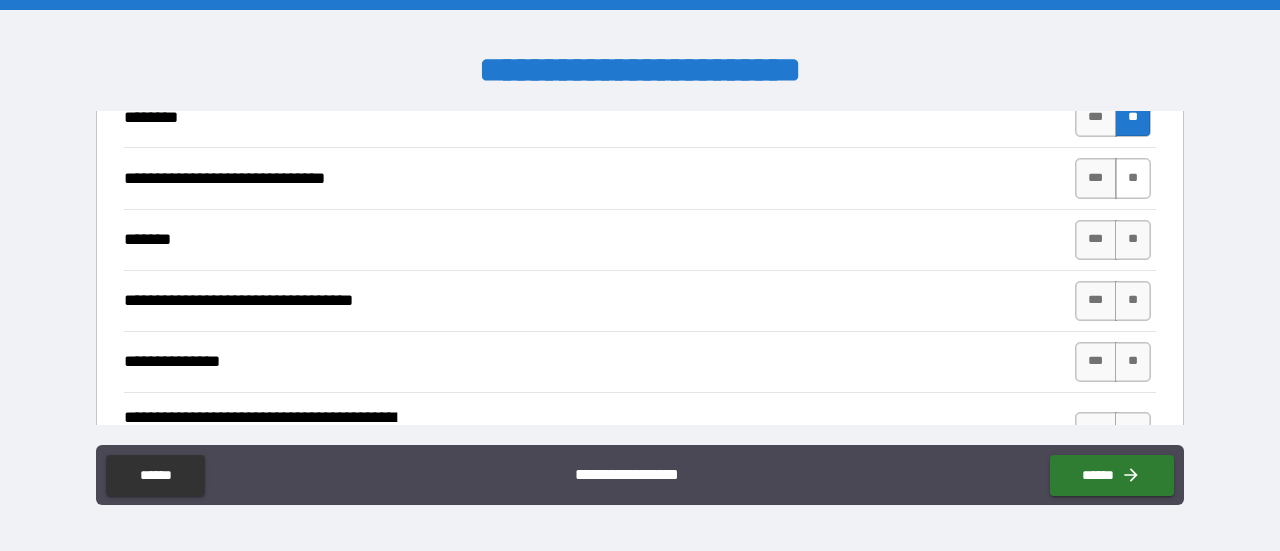 click on "**" at bounding box center [1133, 178] 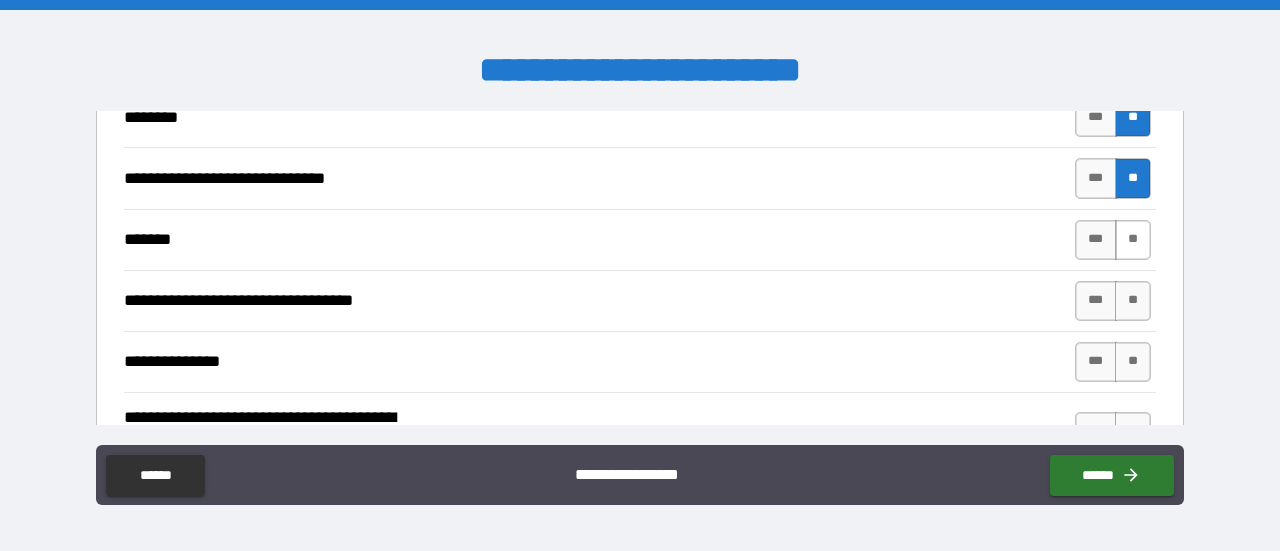 click on "**" at bounding box center (1133, 240) 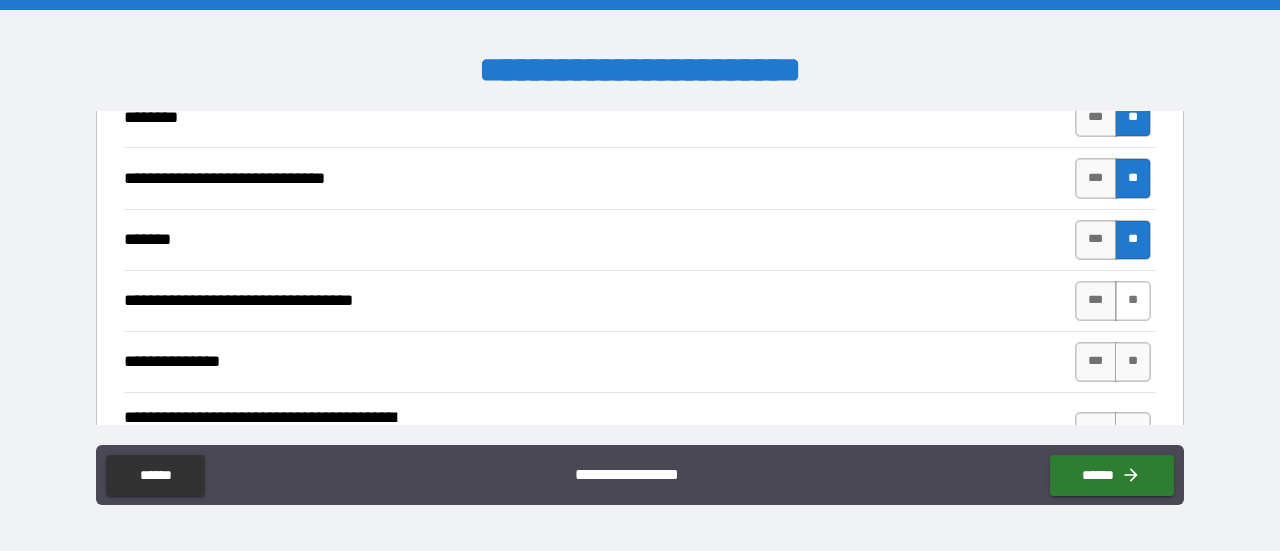 click on "**" at bounding box center (1133, 301) 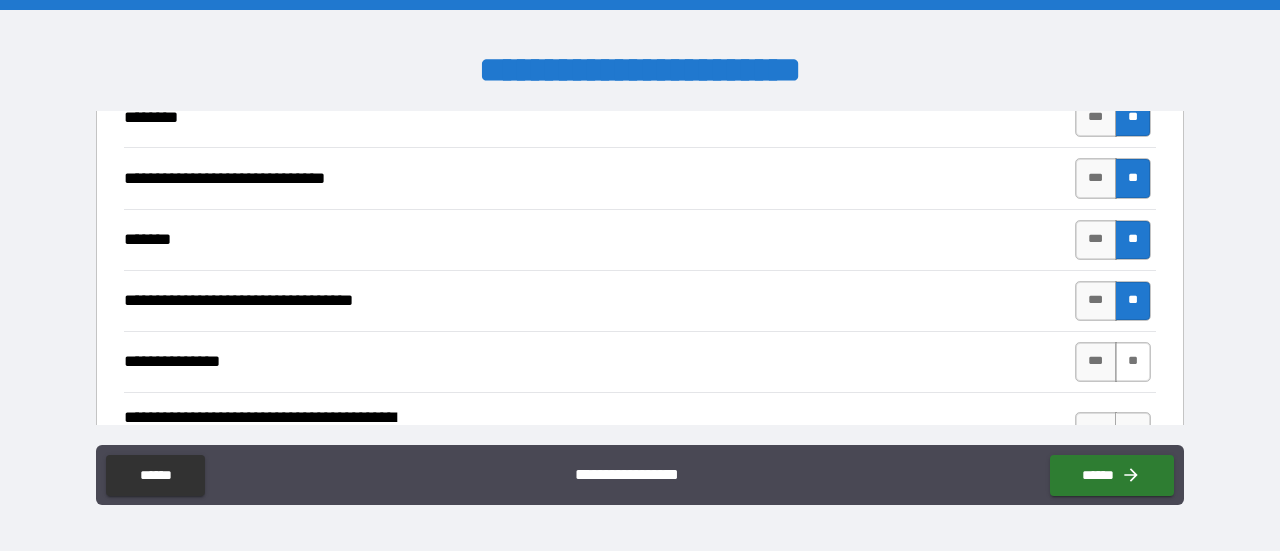 click on "**" at bounding box center [1133, 362] 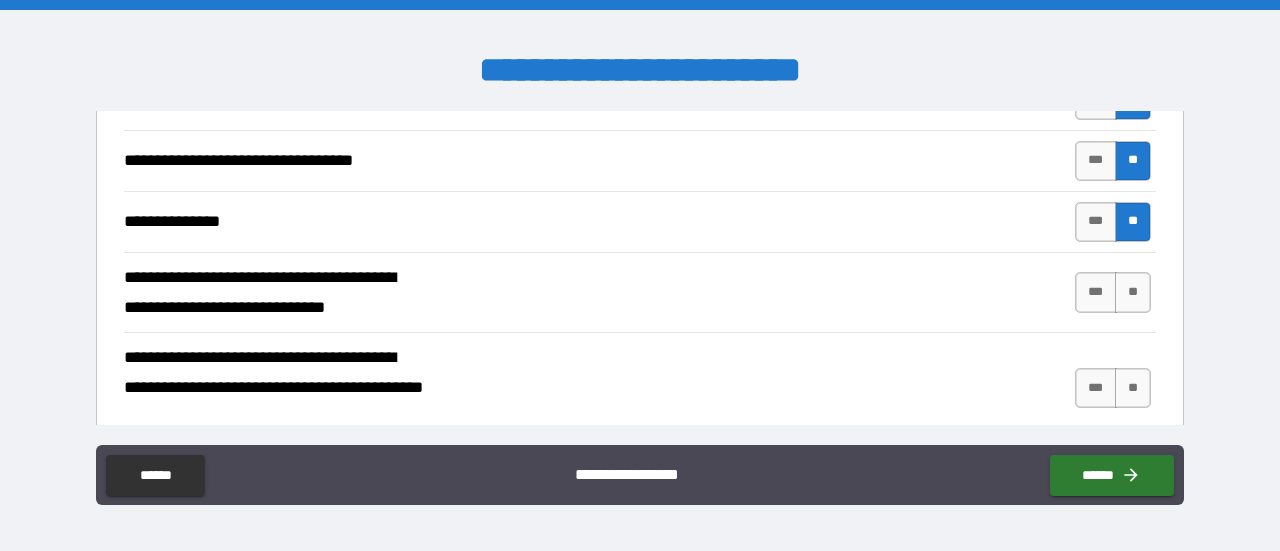scroll, scrollTop: 4120, scrollLeft: 0, axis: vertical 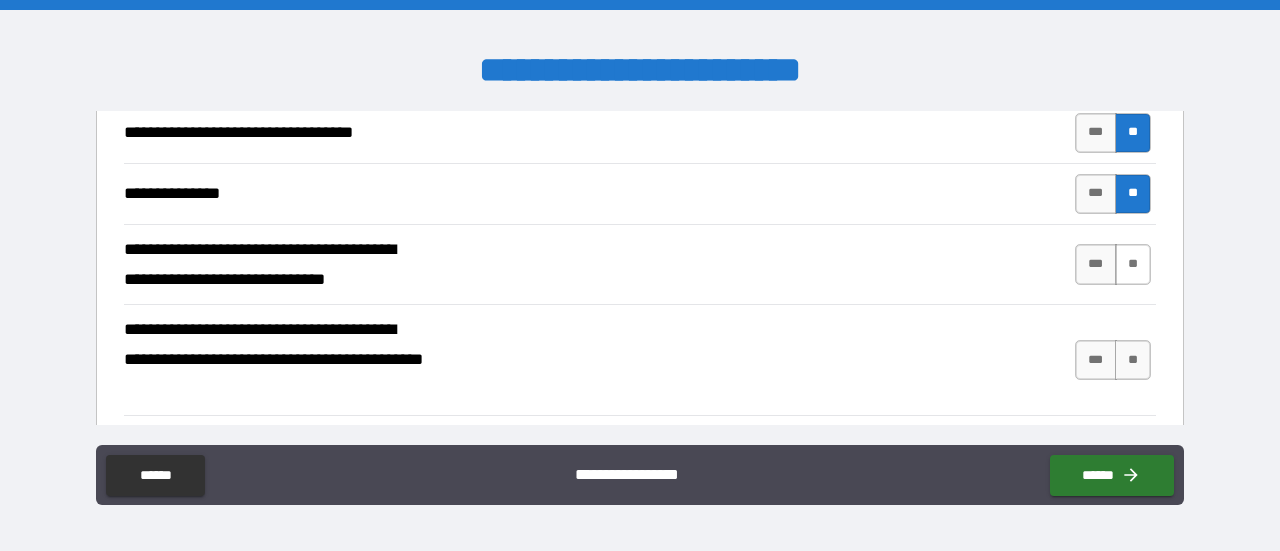 click on "**" at bounding box center [1133, 264] 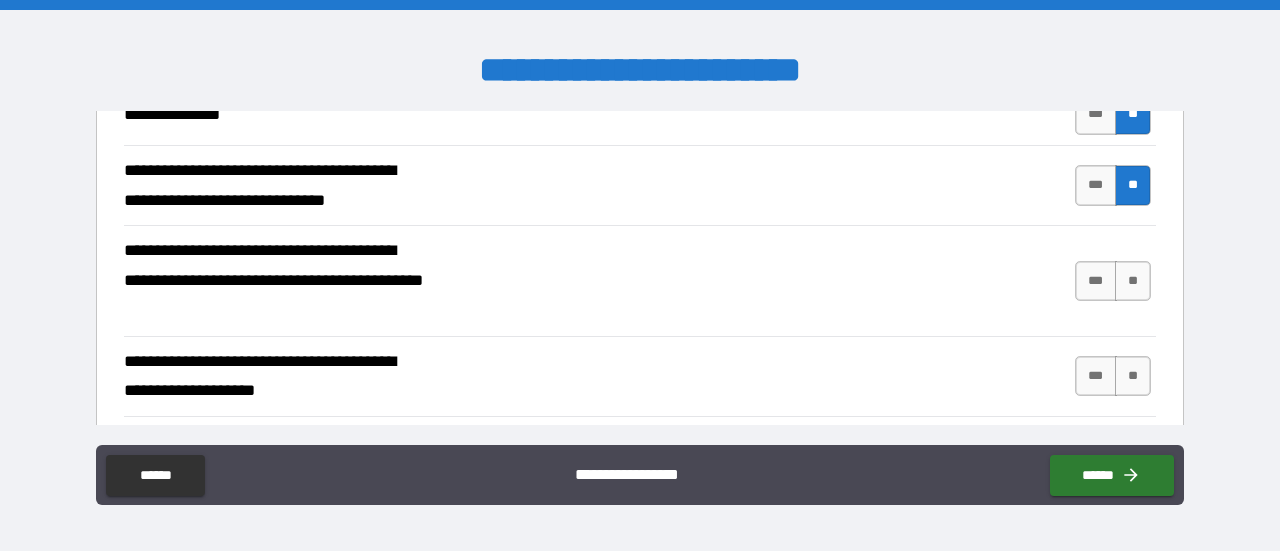 scroll, scrollTop: 4206, scrollLeft: 0, axis: vertical 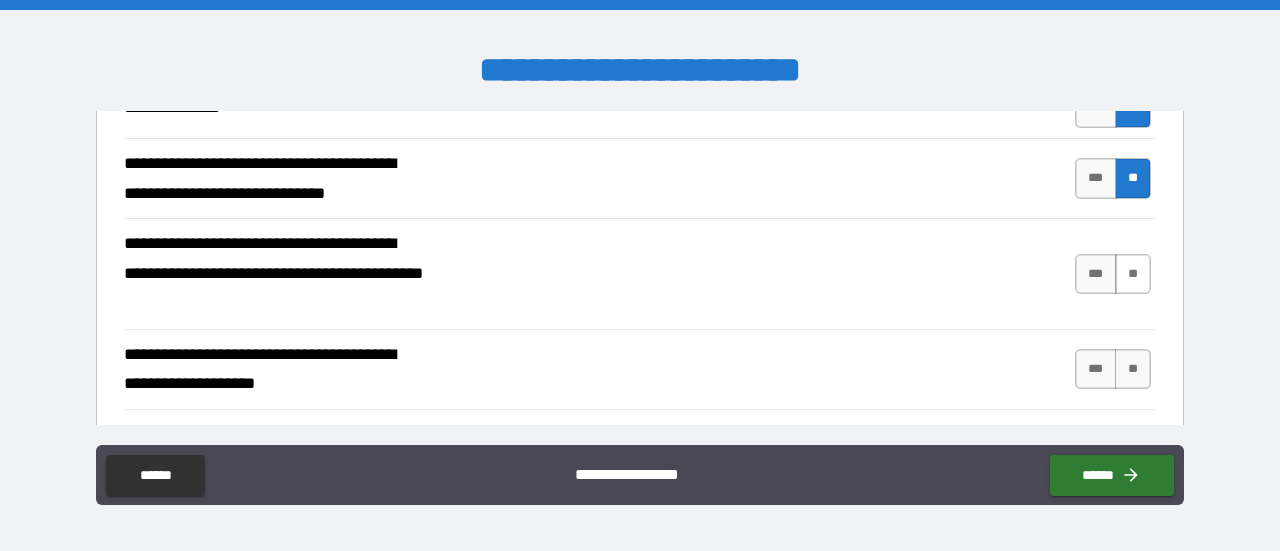 click on "**" at bounding box center [1133, 274] 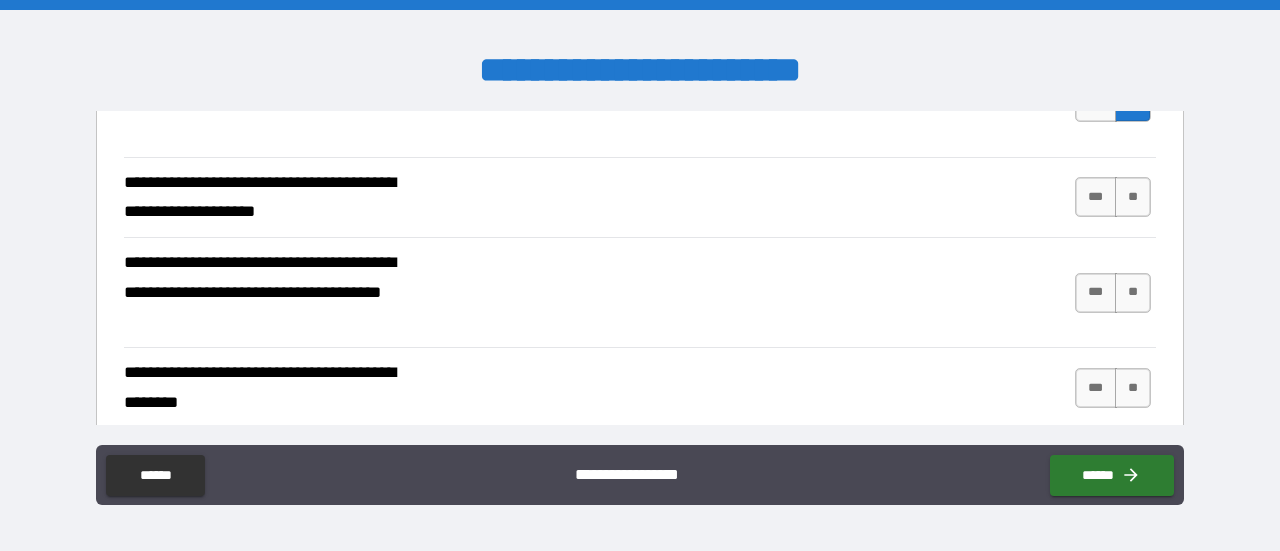 scroll, scrollTop: 4379, scrollLeft: 0, axis: vertical 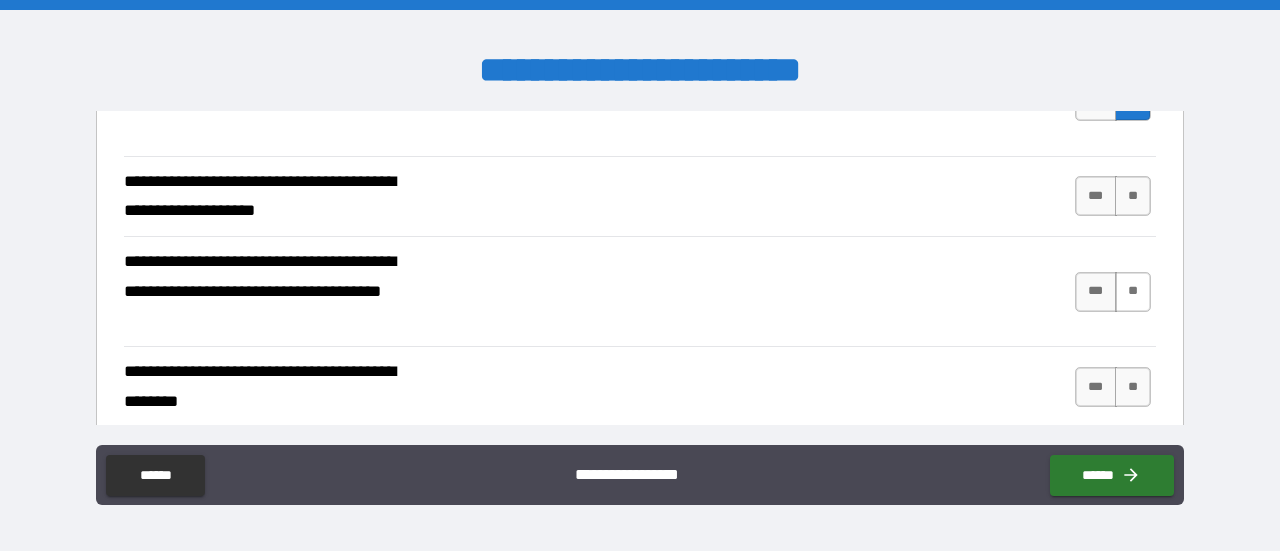 click on "**" at bounding box center [1133, 292] 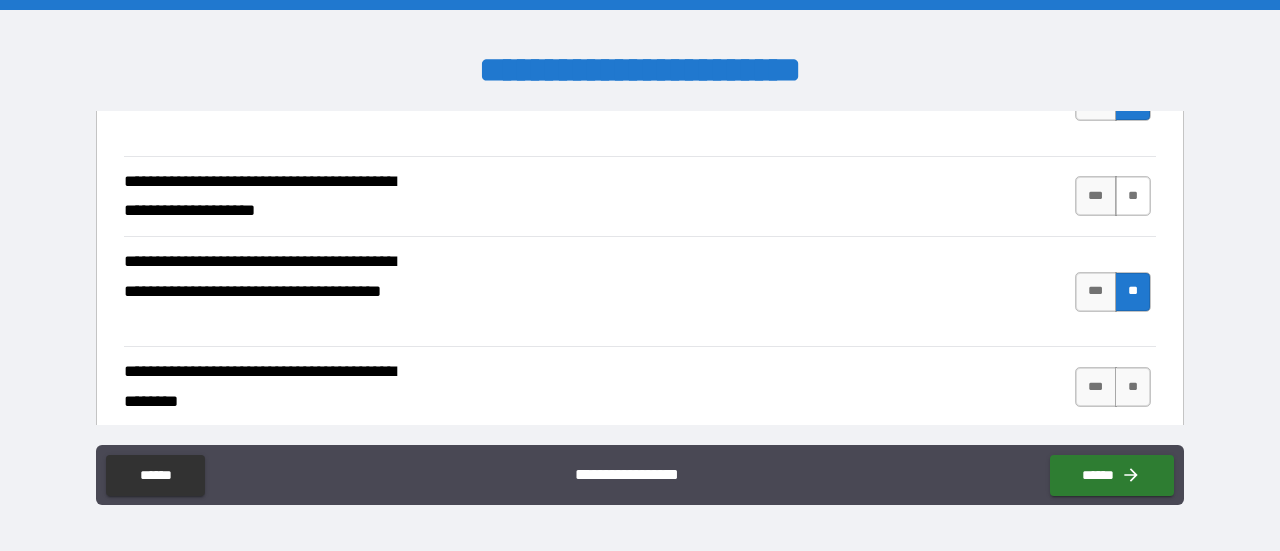 click on "**" at bounding box center [1133, 196] 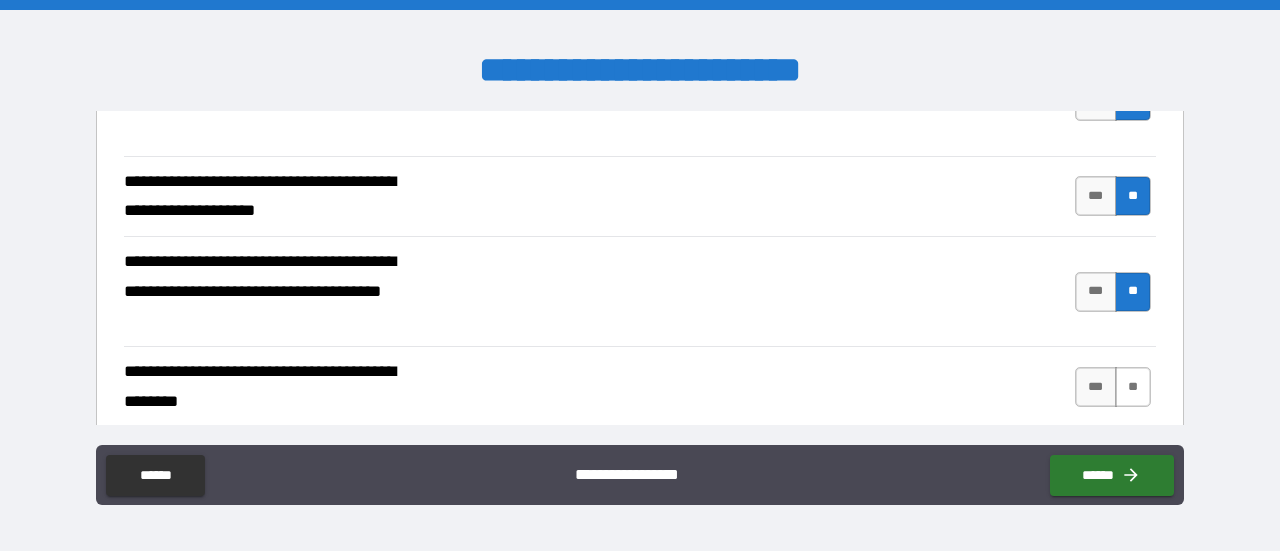 click on "**" at bounding box center (1133, 387) 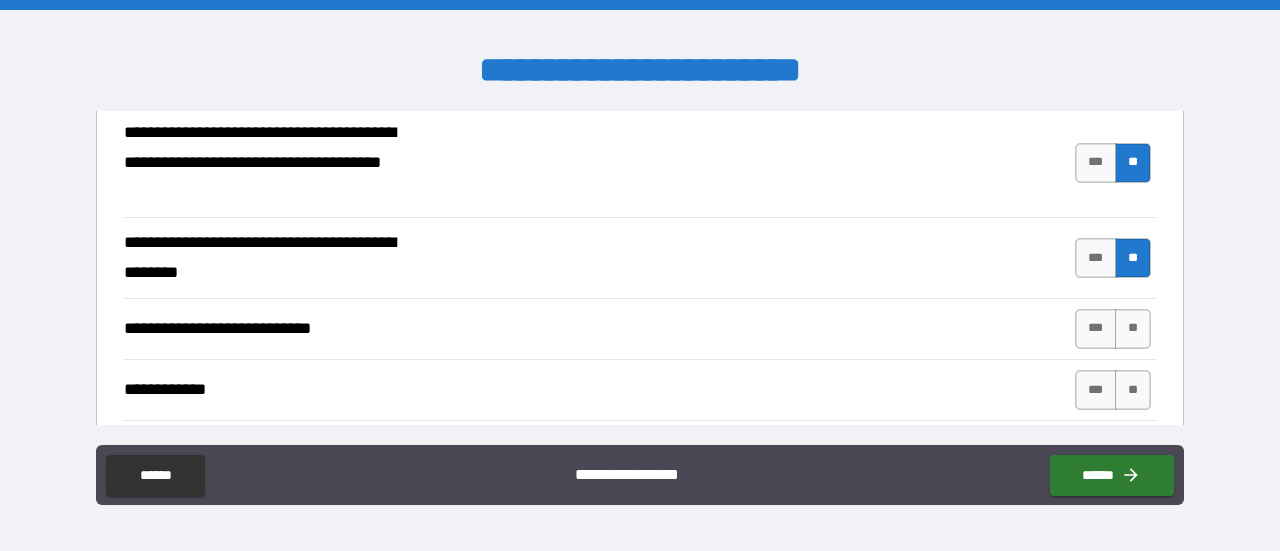 scroll, scrollTop: 4520, scrollLeft: 0, axis: vertical 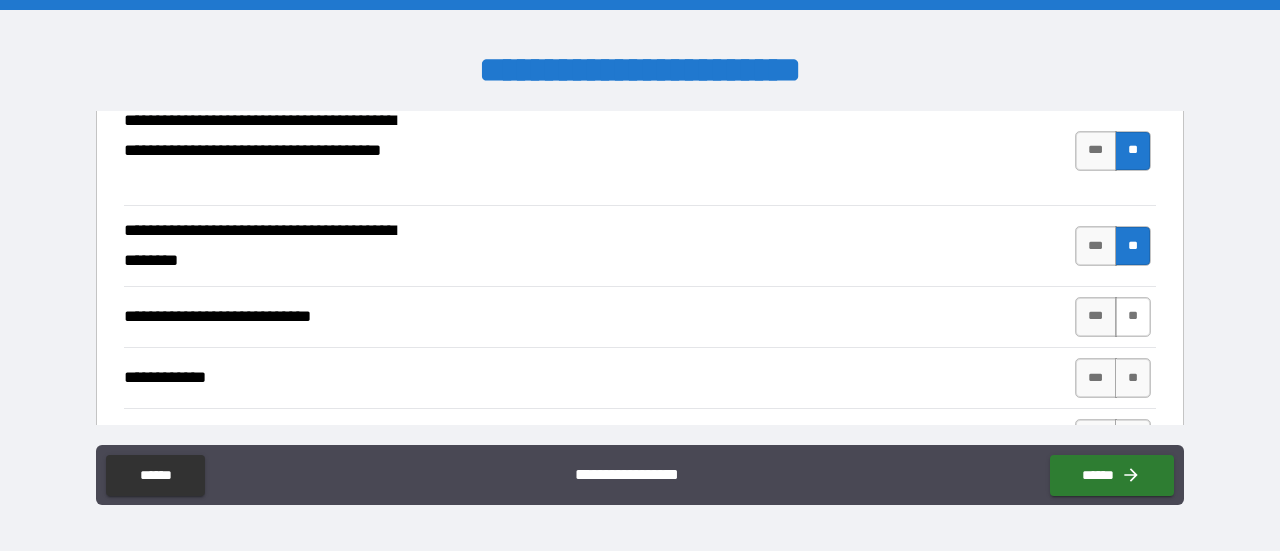 click on "**" at bounding box center [1133, 317] 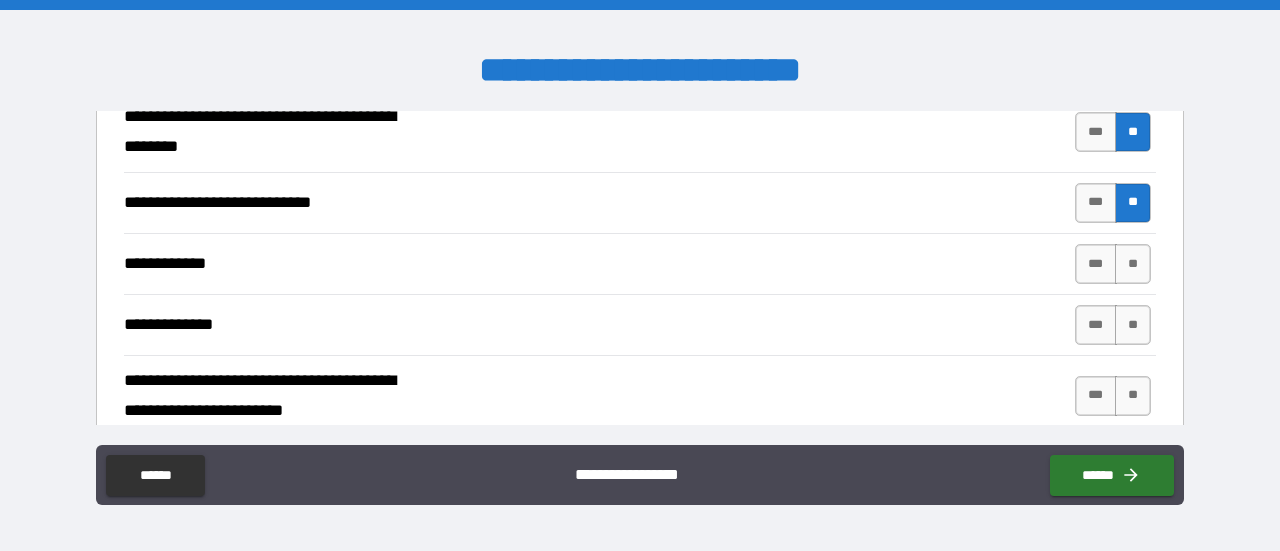 scroll, scrollTop: 4657, scrollLeft: 0, axis: vertical 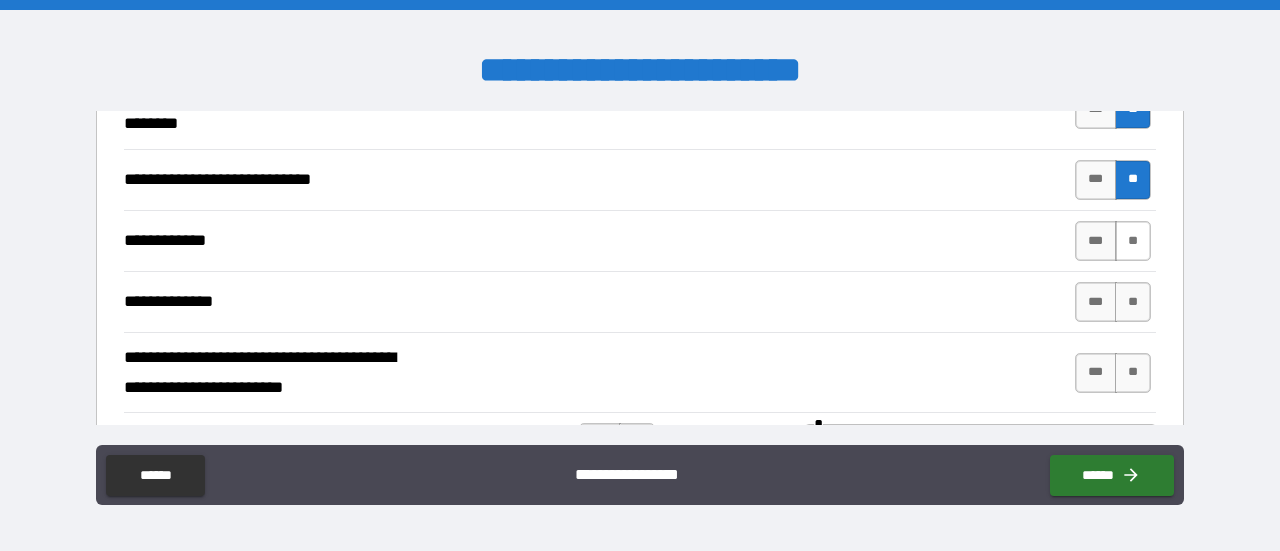 click on "**" at bounding box center (1133, 241) 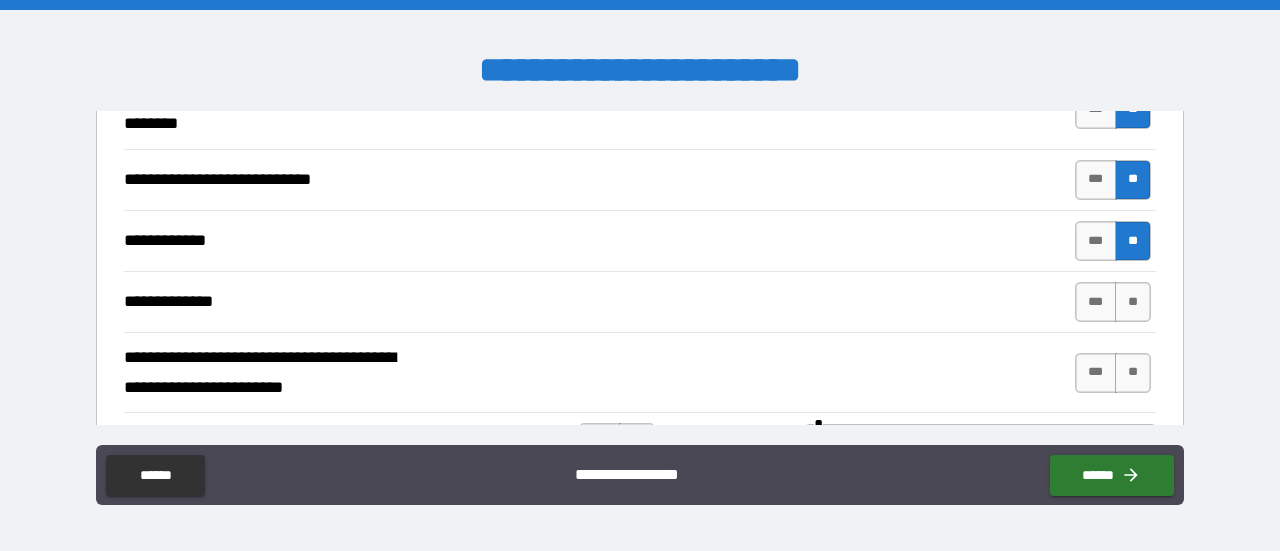 click on "**" at bounding box center [1133, 302] 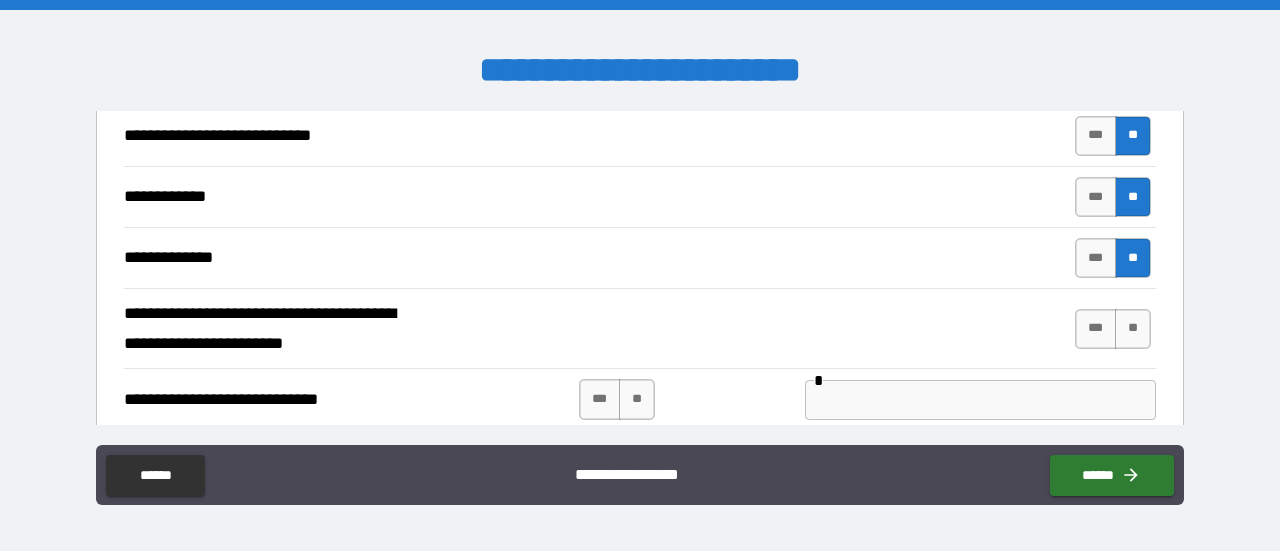 scroll, scrollTop: 4782, scrollLeft: 0, axis: vertical 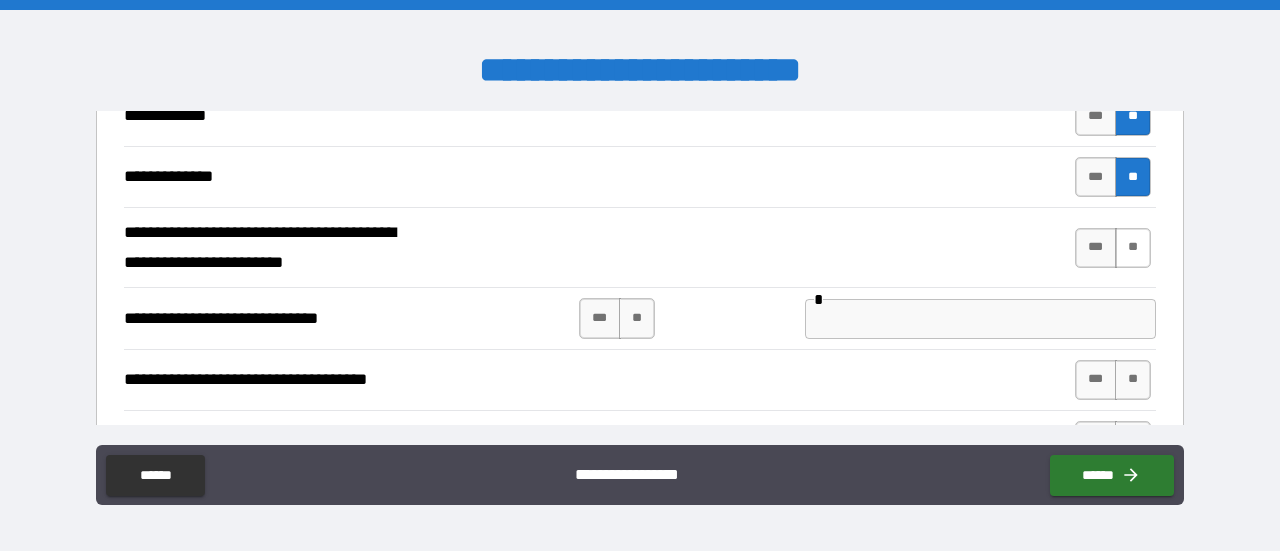 click on "**" at bounding box center [1133, 248] 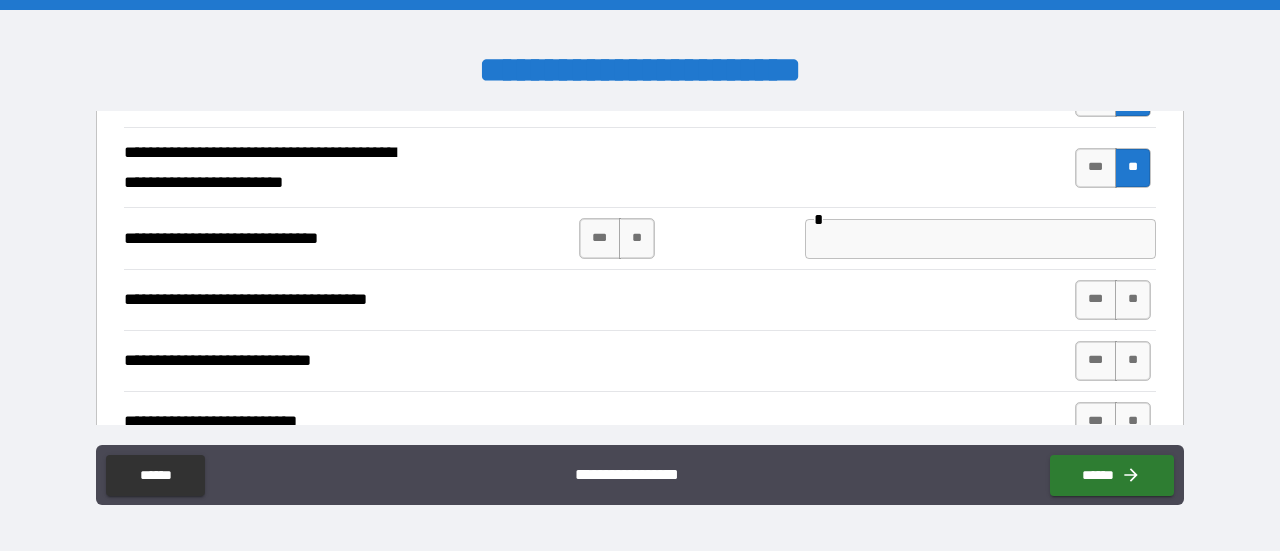 scroll, scrollTop: 4864, scrollLeft: 0, axis: vertical 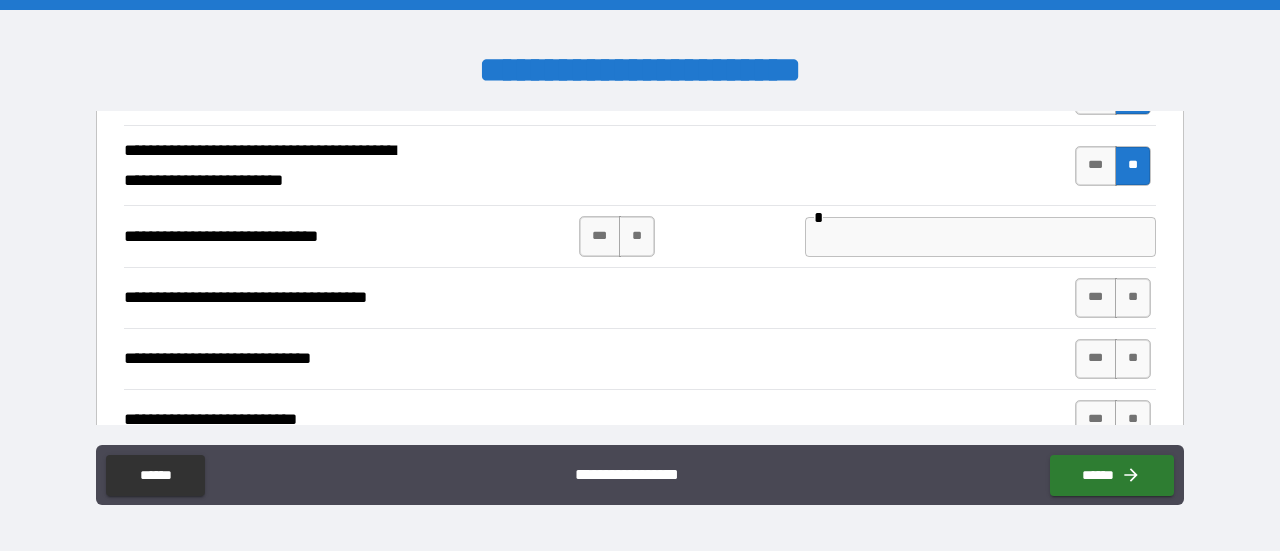 click on "**" at bounding box center (637, 236) 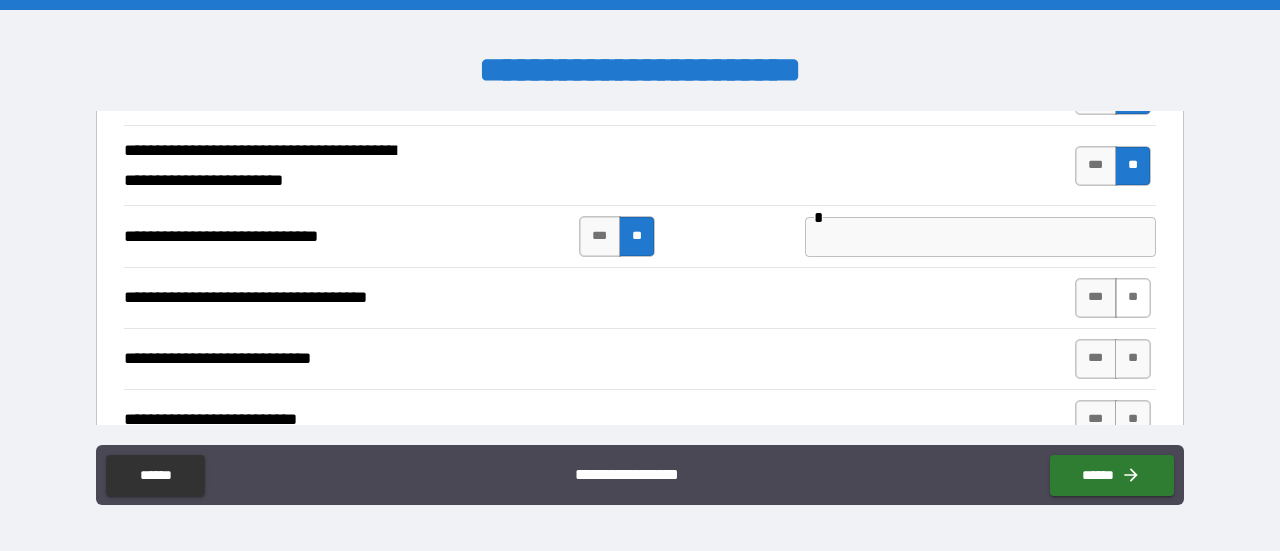 click on "**" at bounding box center [1133, 298] 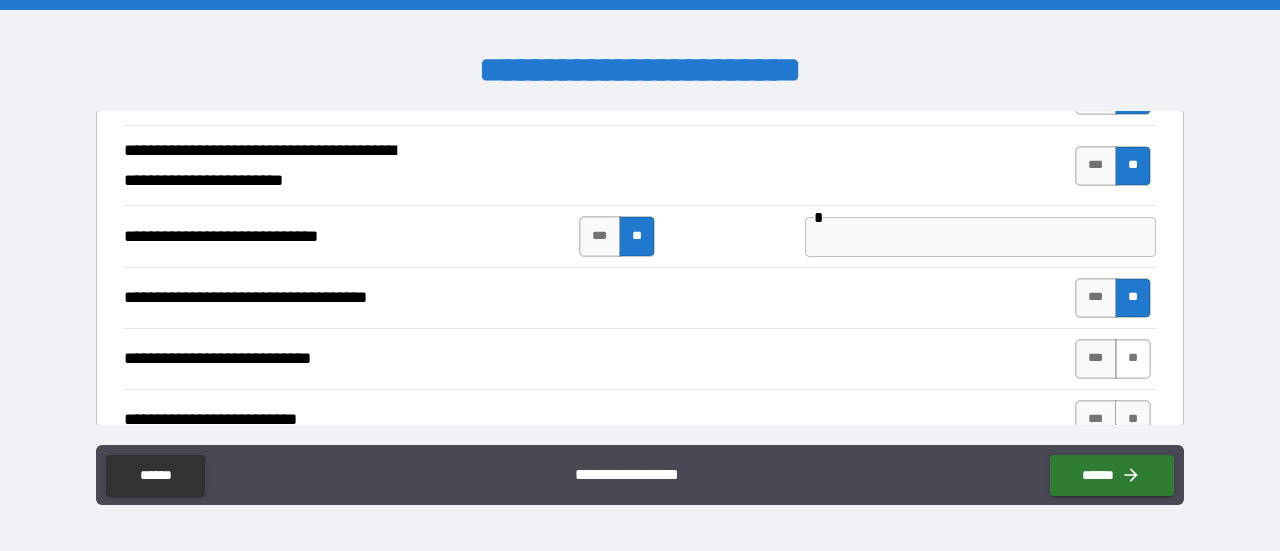 click on "**" at bounding box center (1133, 359) 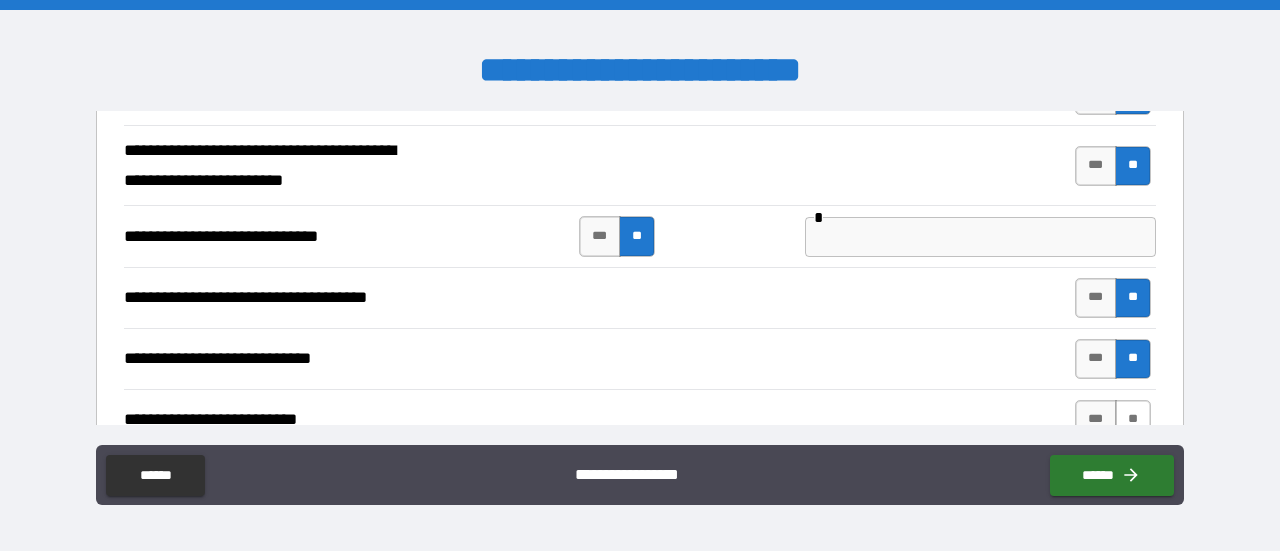 click on "**" at bounding box center (1133, 420) 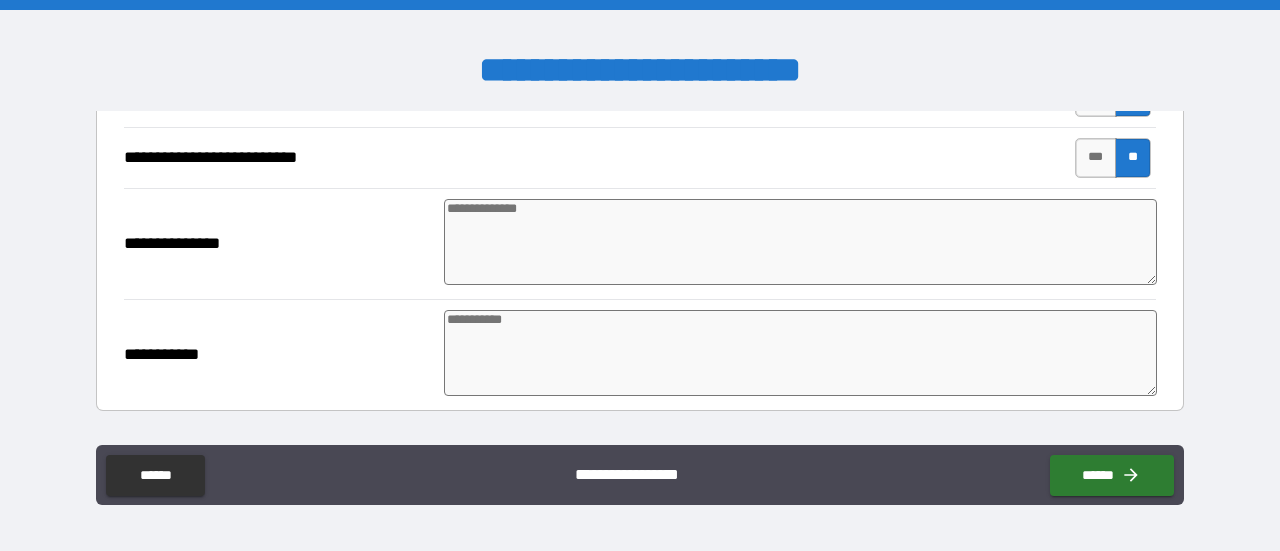 scroll, scrollTop: 5151, scrollLeft: 0, axis: vertical 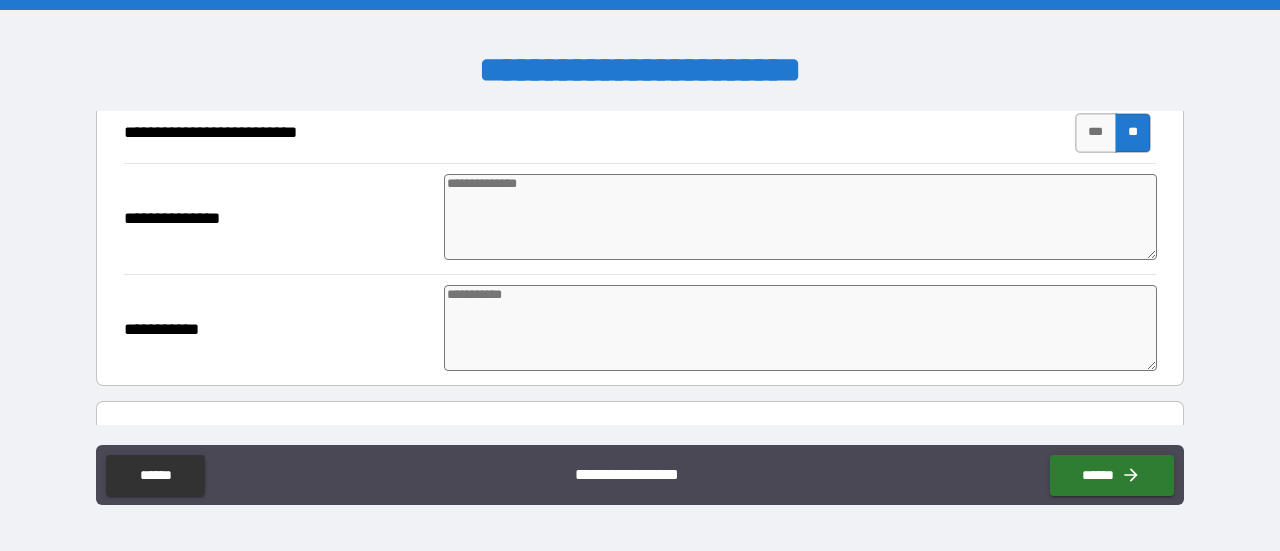 click at bounding box center (800, 217) 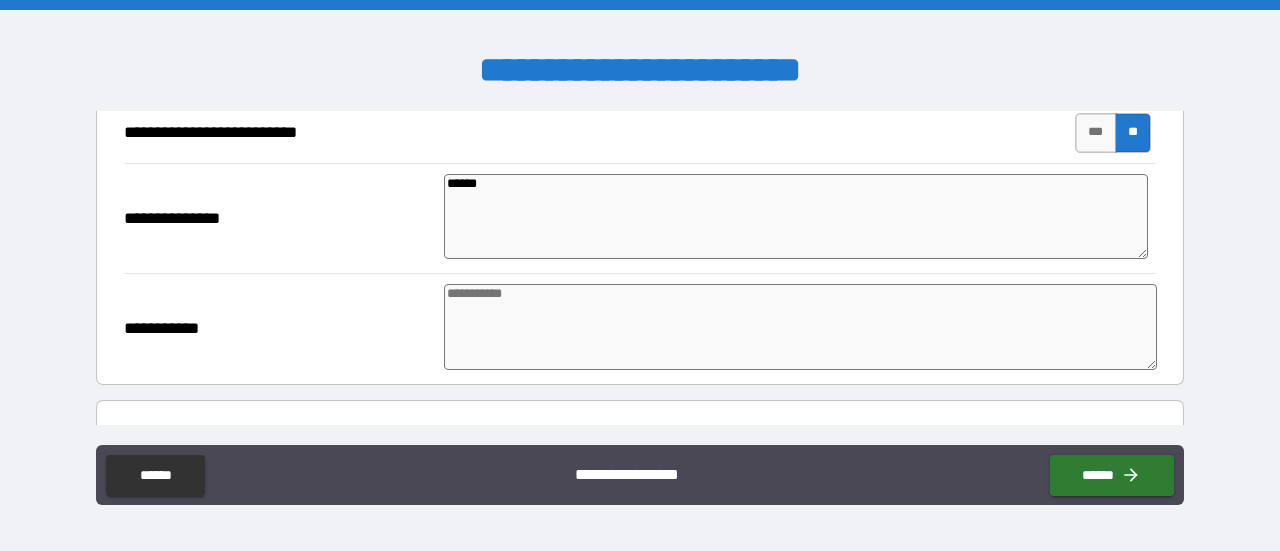 click at bounding box center (800, 327) 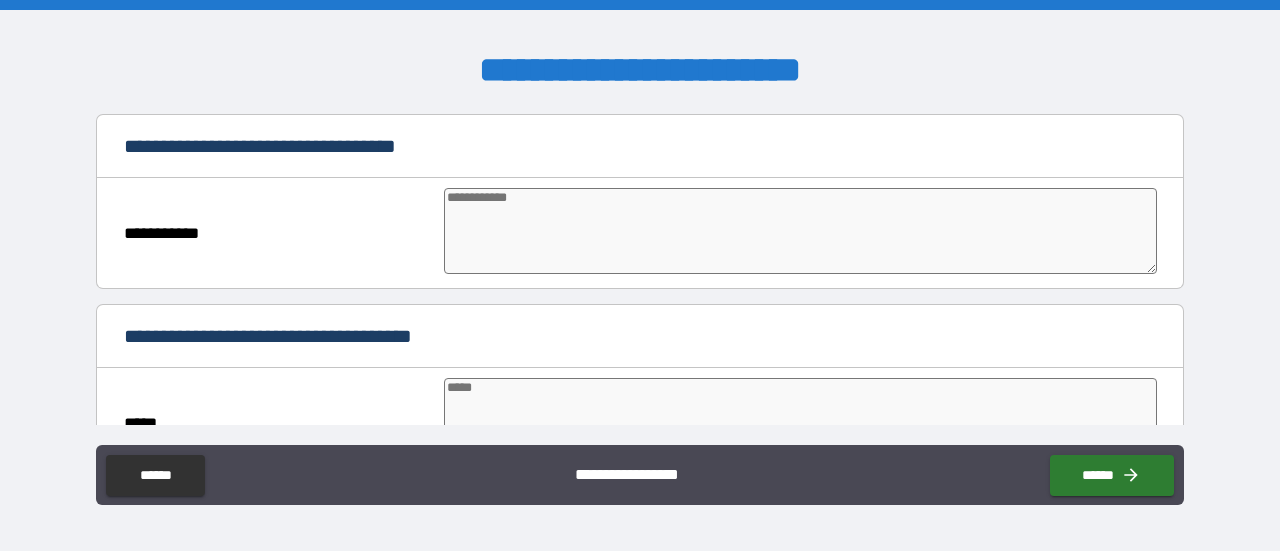 scroll, scrollTop: 5437, scrollLeft: 0, axis: vertical 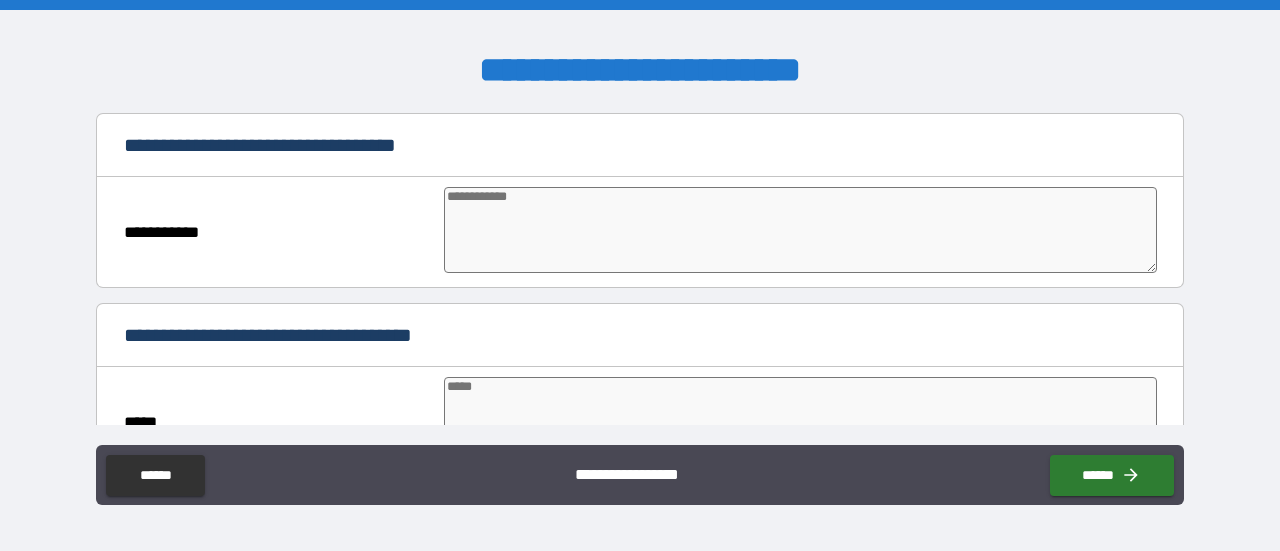click at bounding box center [800, 230] 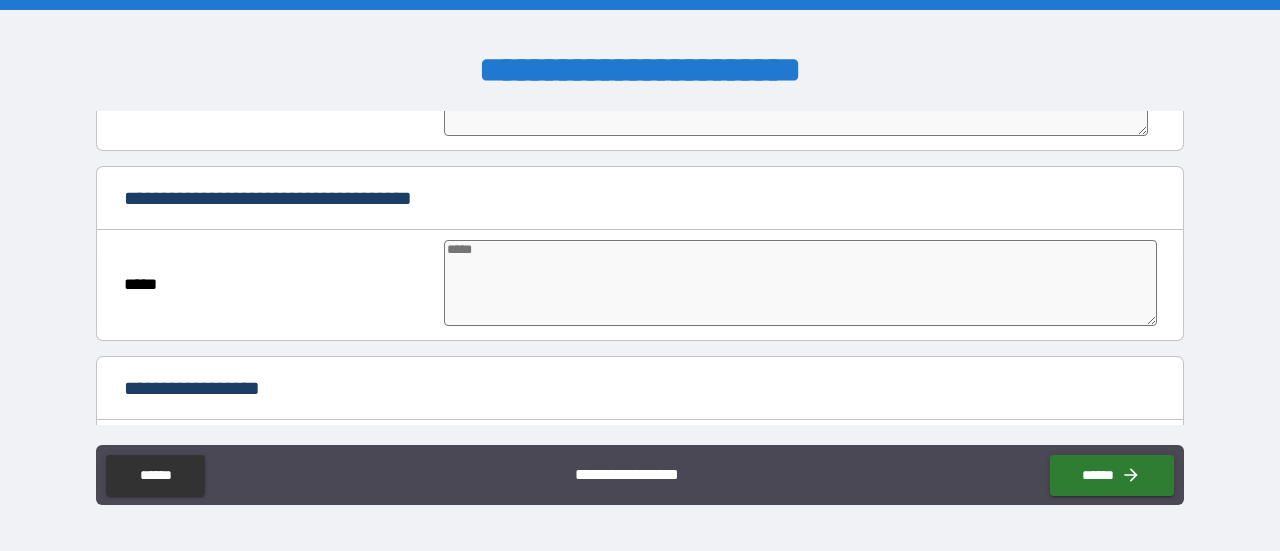 scroll, scrollTop: 5584, scrollLeft: 0, axis: vertical 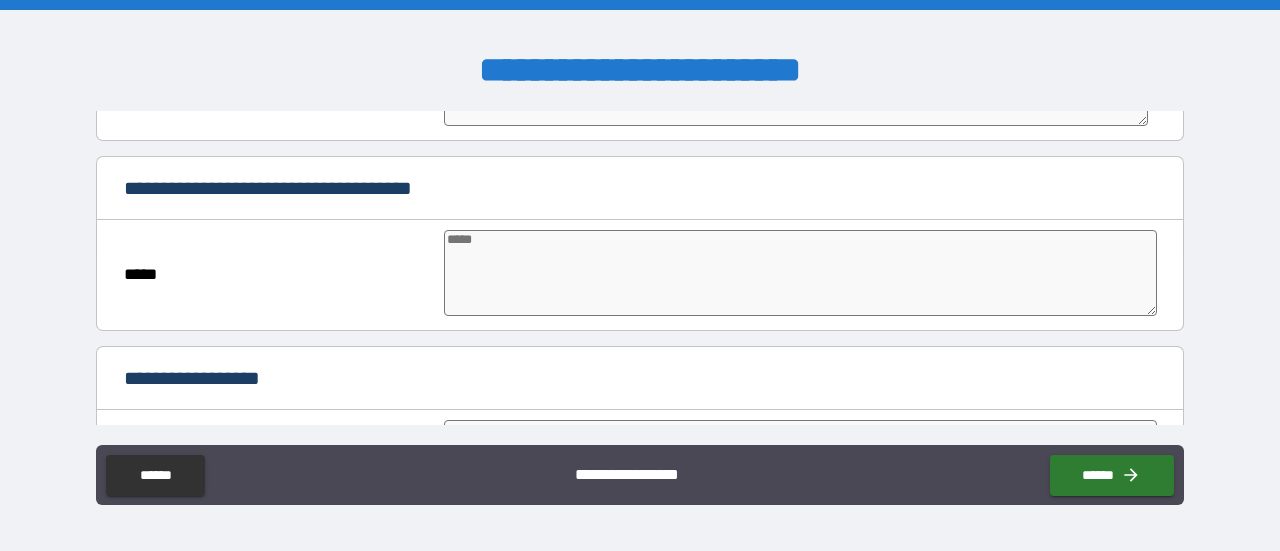 click at bounding box center (800, 273) 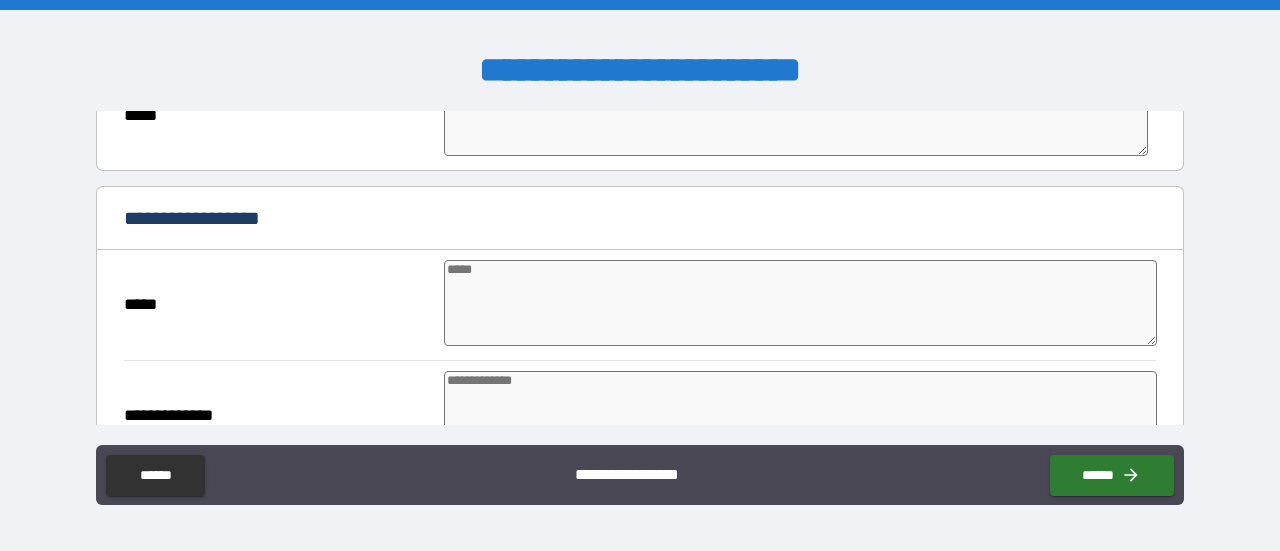 scroll, scrollTop: 5748, scrollLeft: 0, axis: vertical 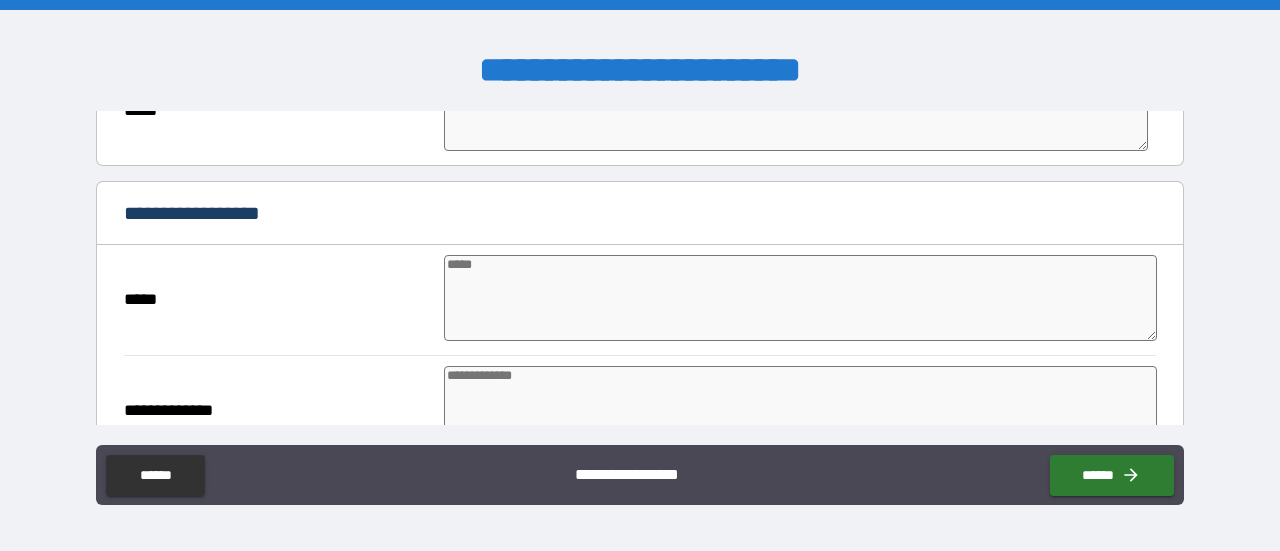 click at bounding box center (800, 298) 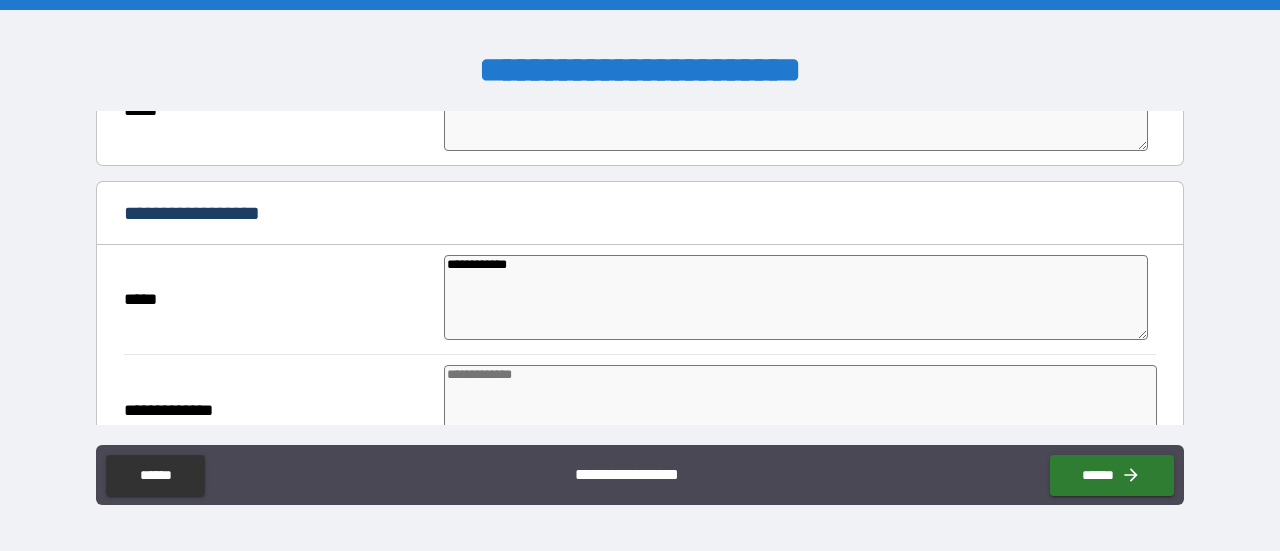 click at bounding box center (800, 408) 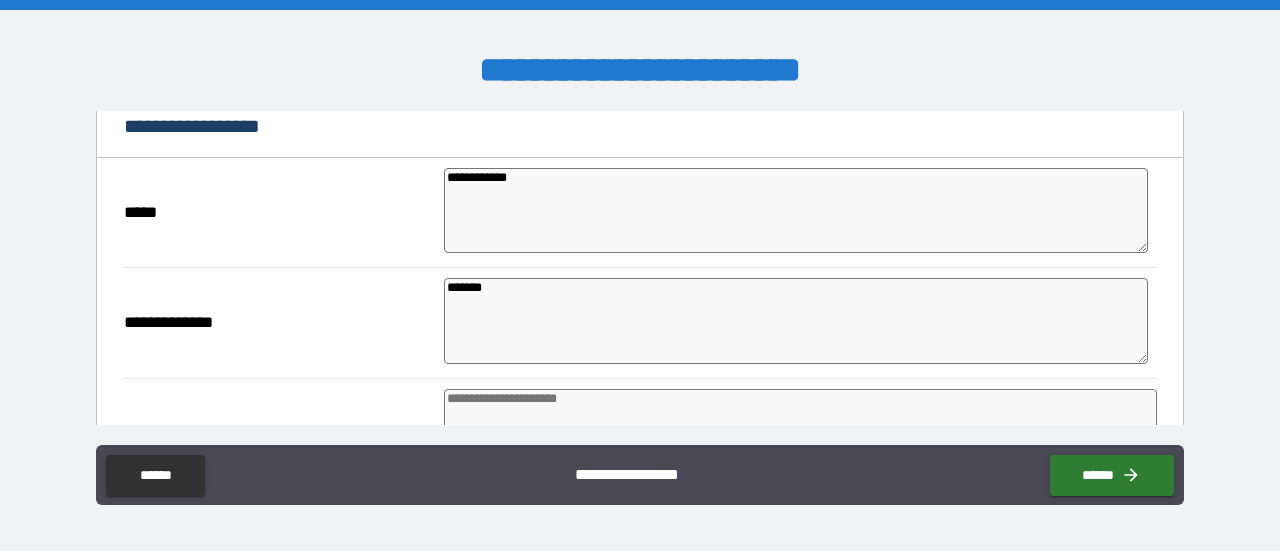 scroll, scrollTop: 5938, scrollLeft: 0, axis: vertical 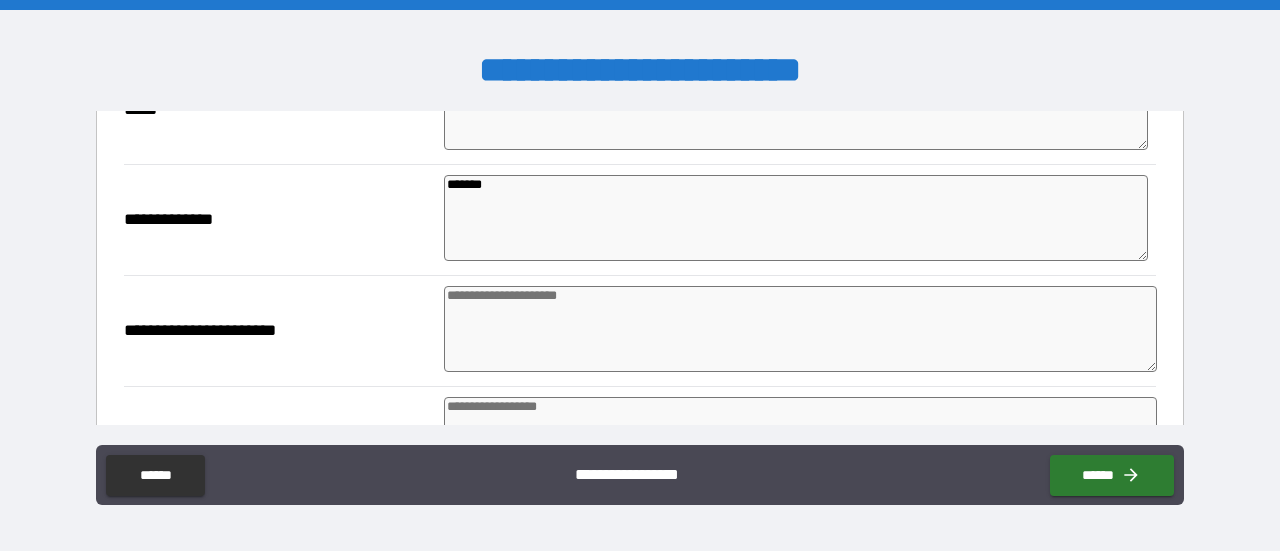 click at bounding box center (800, 329) 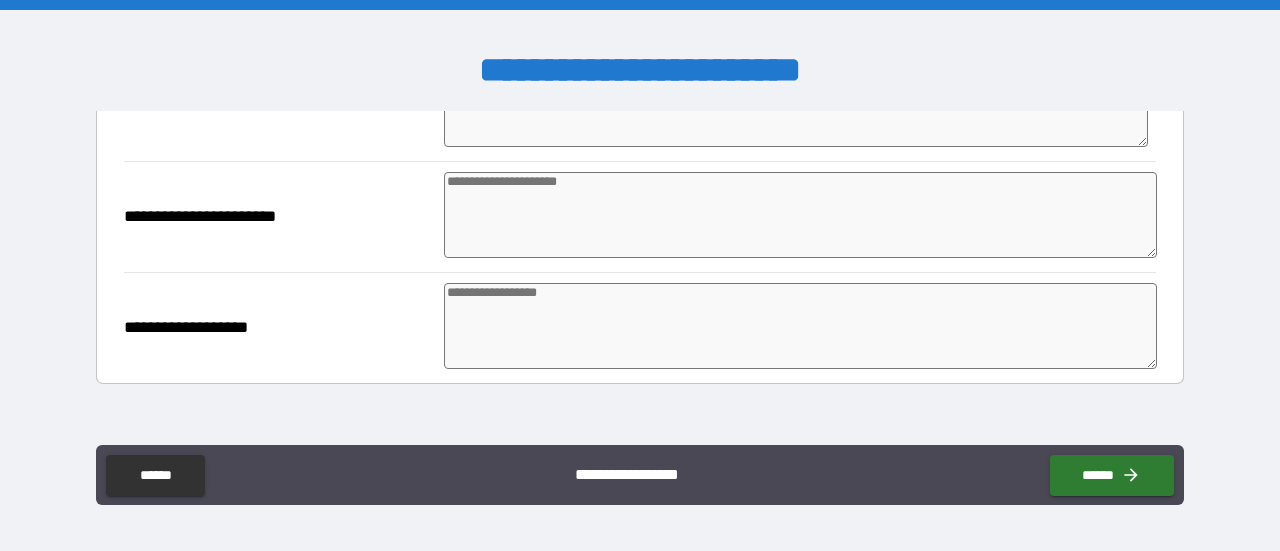 scroll, scrollTop: 6059, scrollLeft: 0, axis: vertical 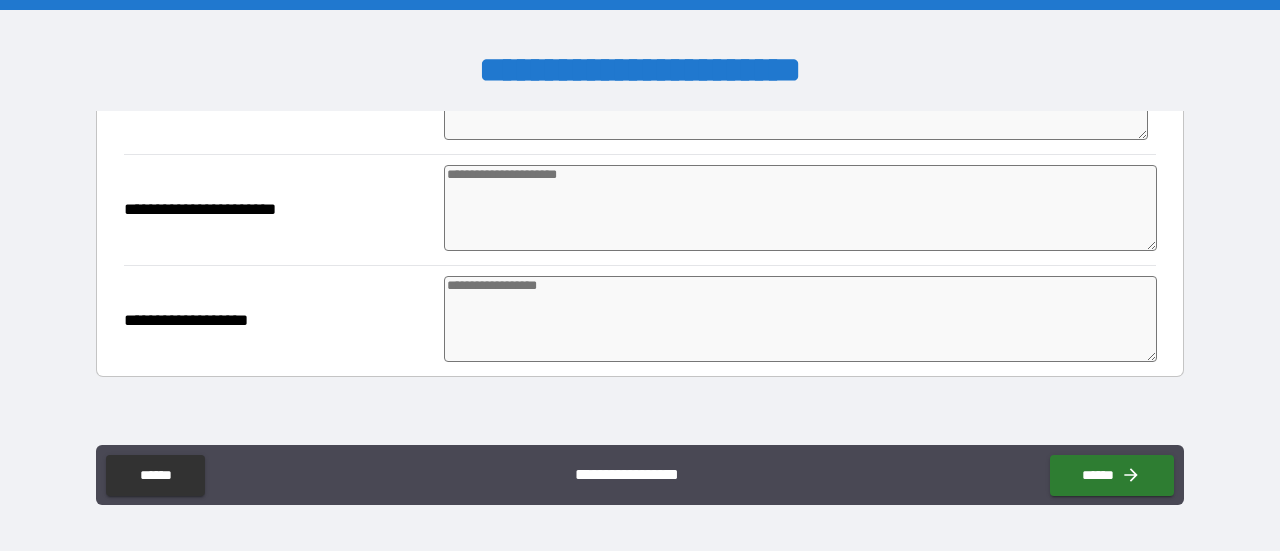 click at bounding box center [800, 319] 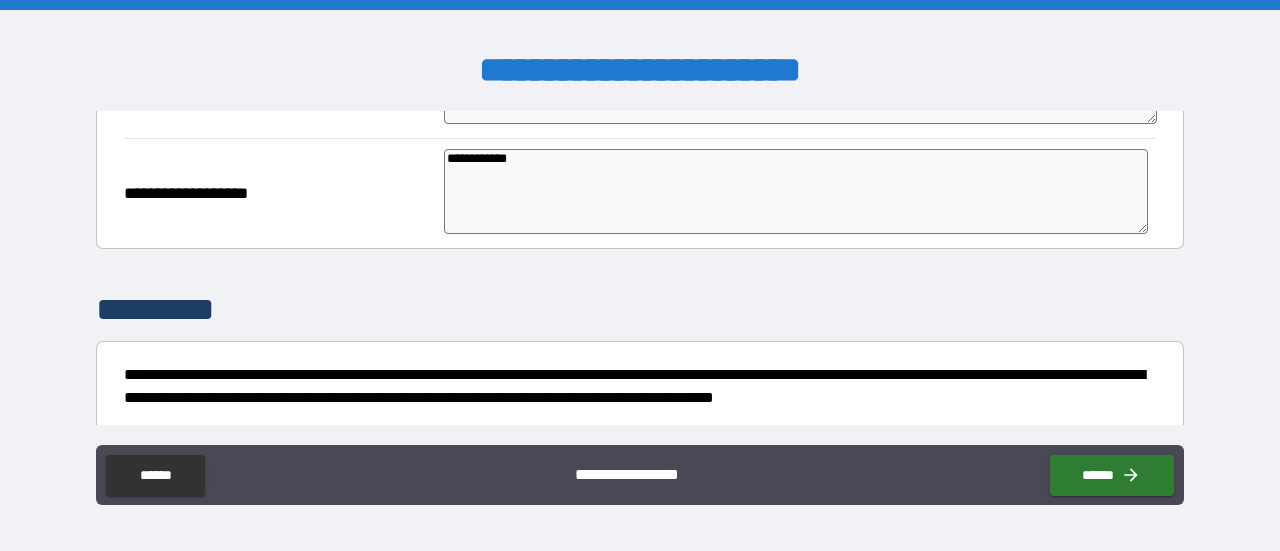 scroll, scrollTop: 6267, scrollLeft: 0, axis: vertical 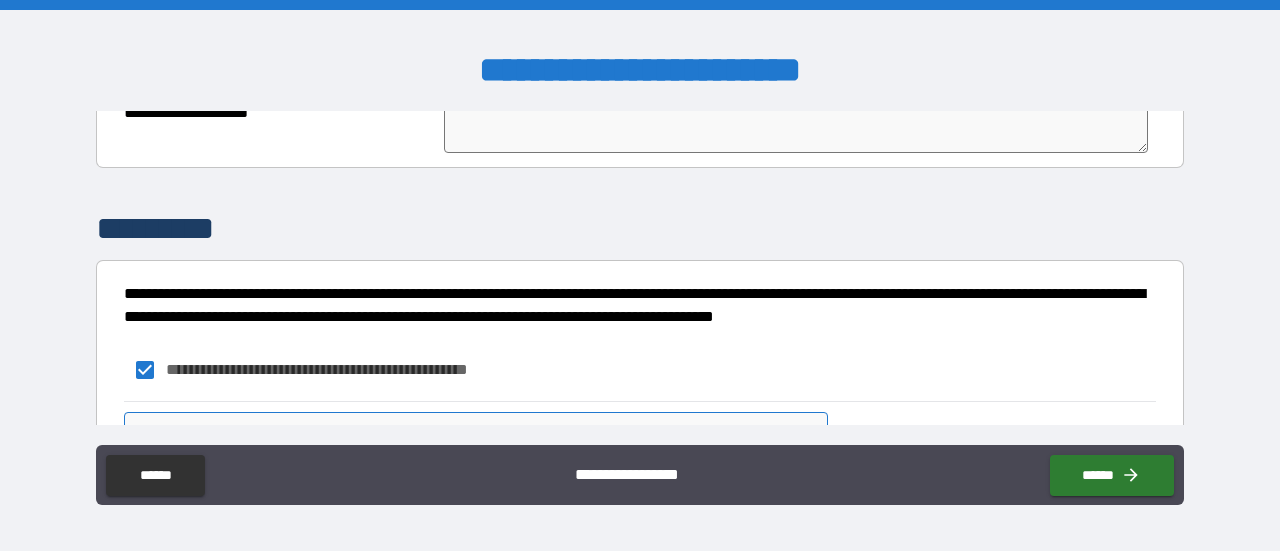 click on "*********" at bounding box center (476, 432) 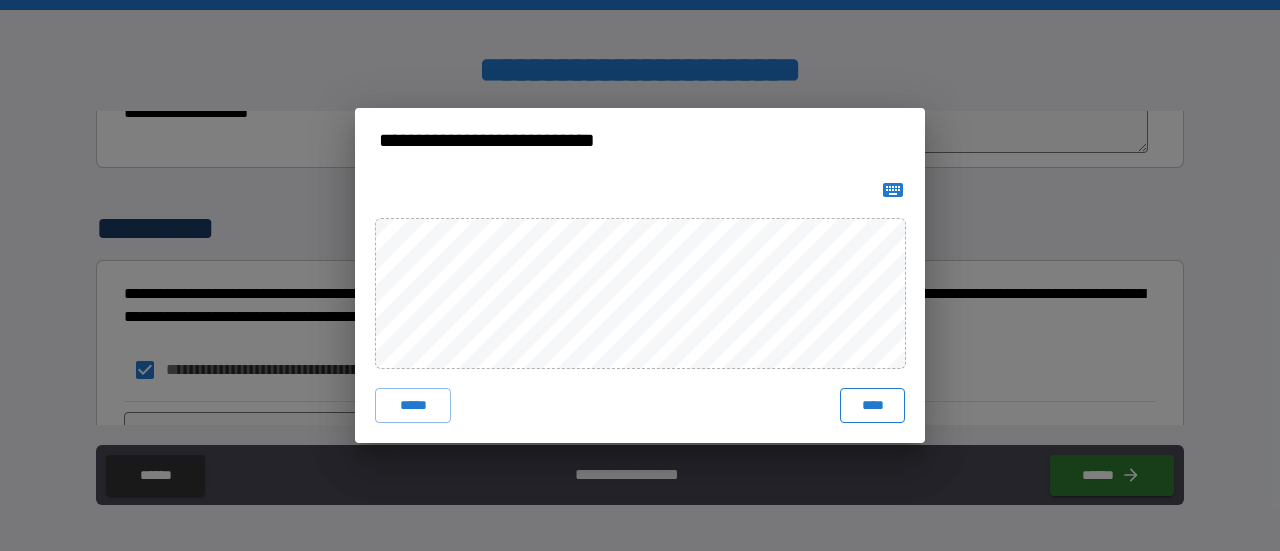 click on "****" at bounding box center [872, 406] 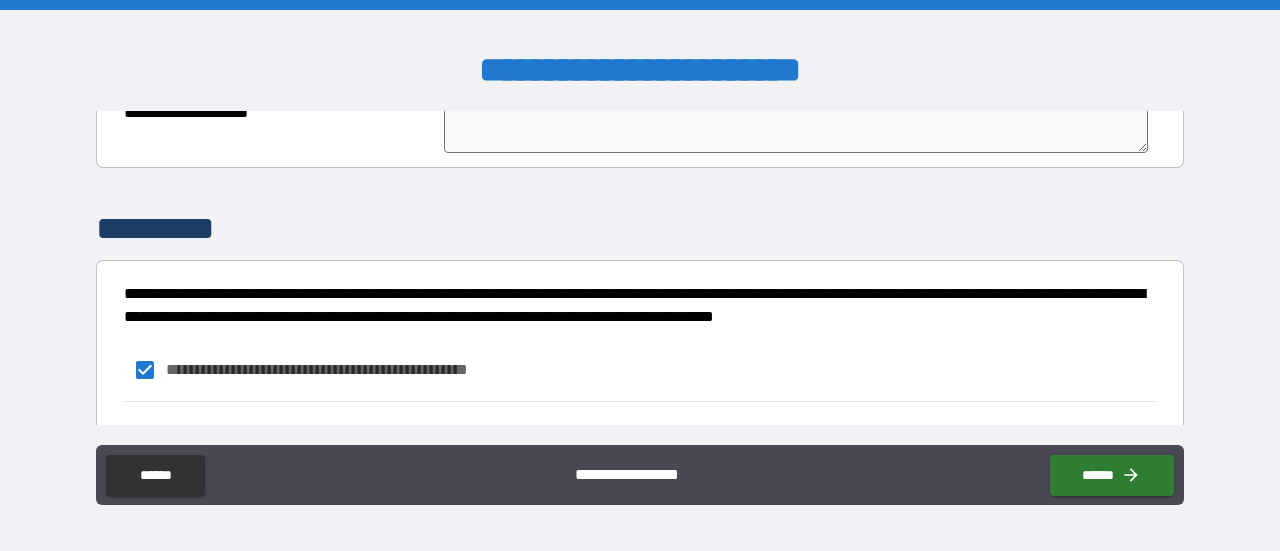scroll, scrollTop: 6347, scrollLeft: 0, axis: vertical 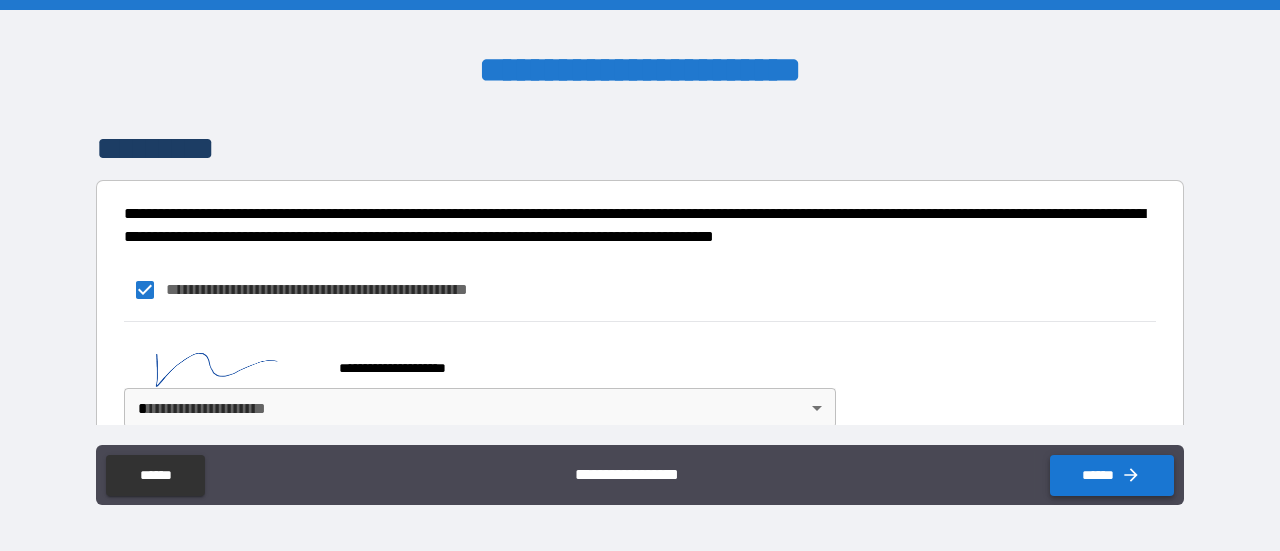 click on "******" at bounding box center [1112, 475] 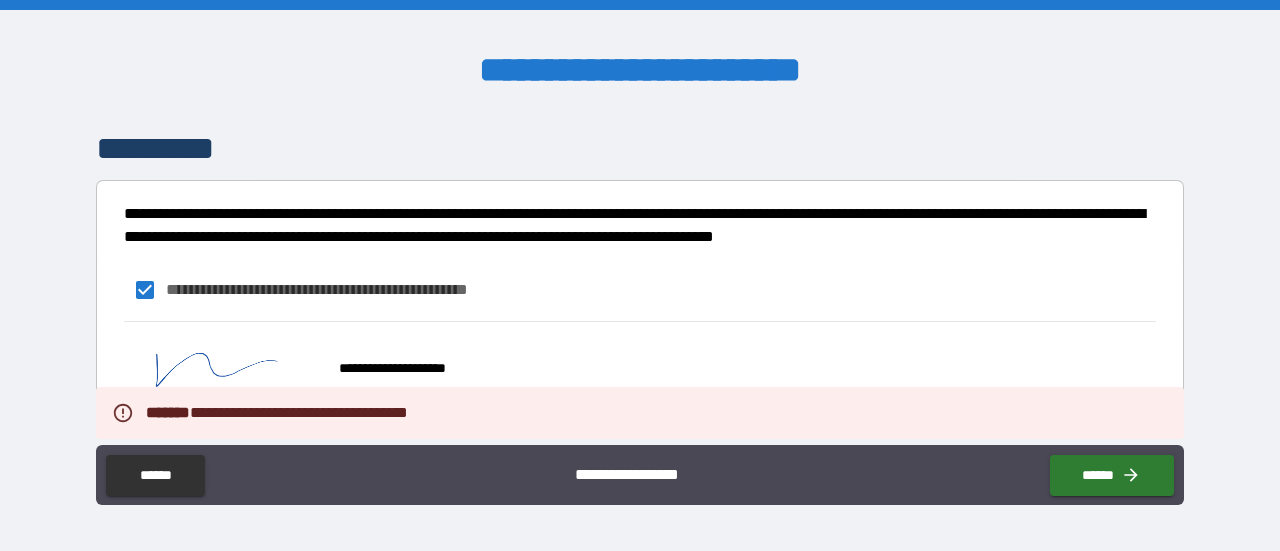 click on "**********" at bounding box center [640, 275] 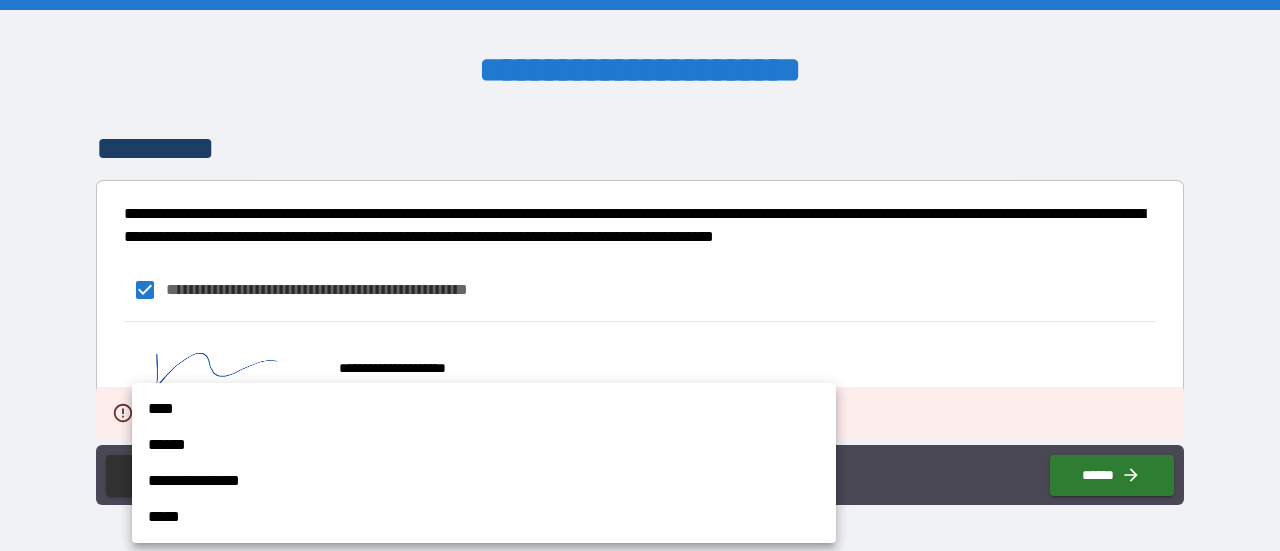 click on "****" at bounding box center [484, 409] 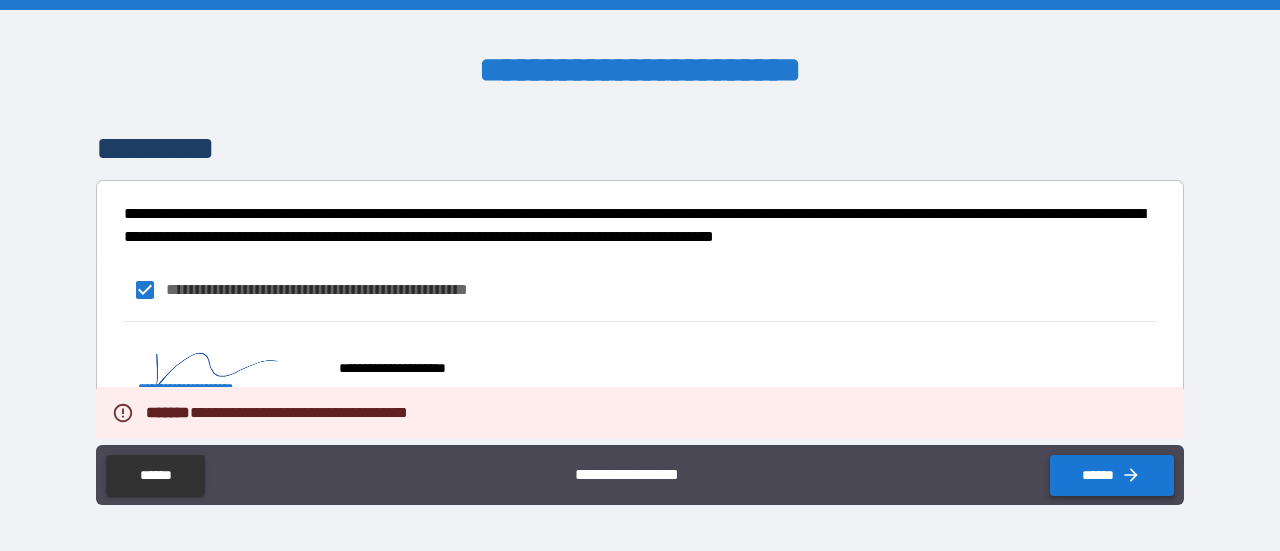 click on "******" at bounding box center (1112, 475) 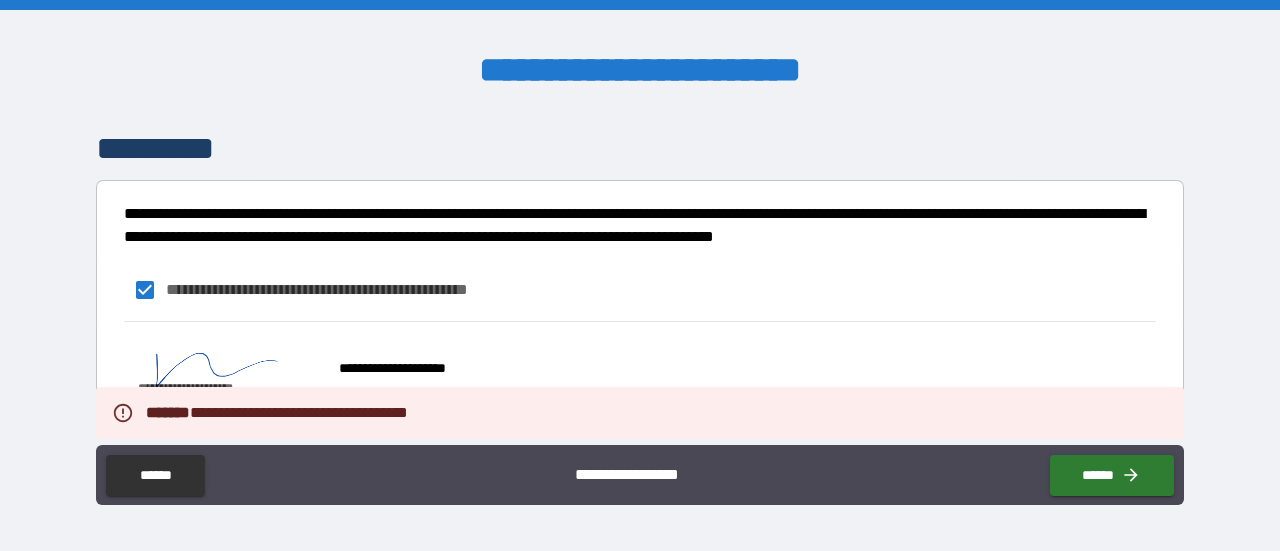 click on "**********" at bounding box center [640, 380] 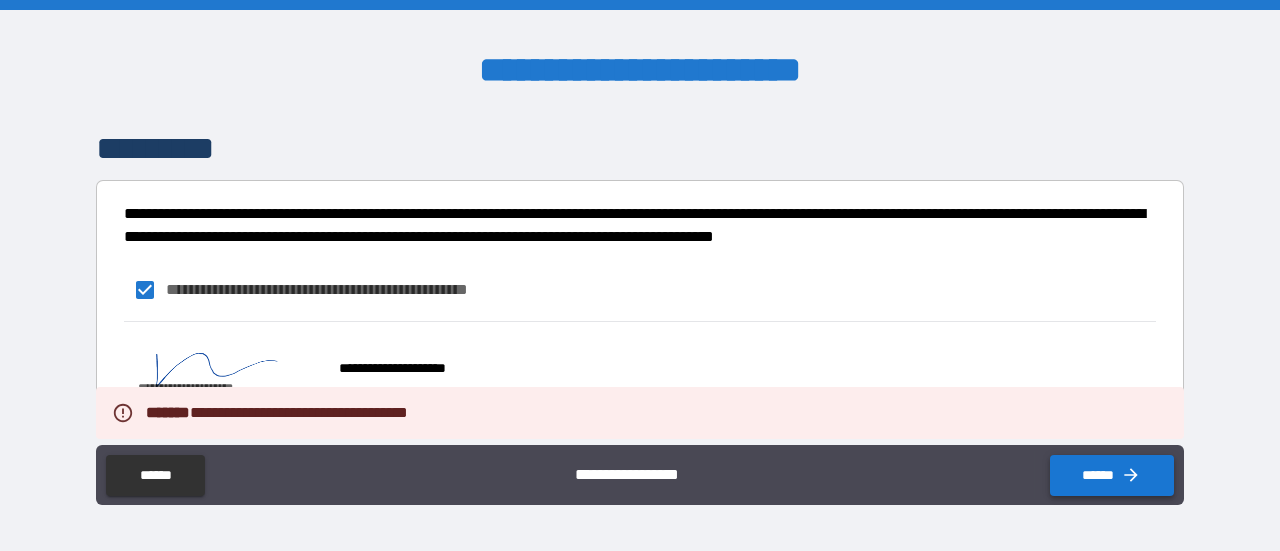 click on "******" at bounding box center [1112, 475] 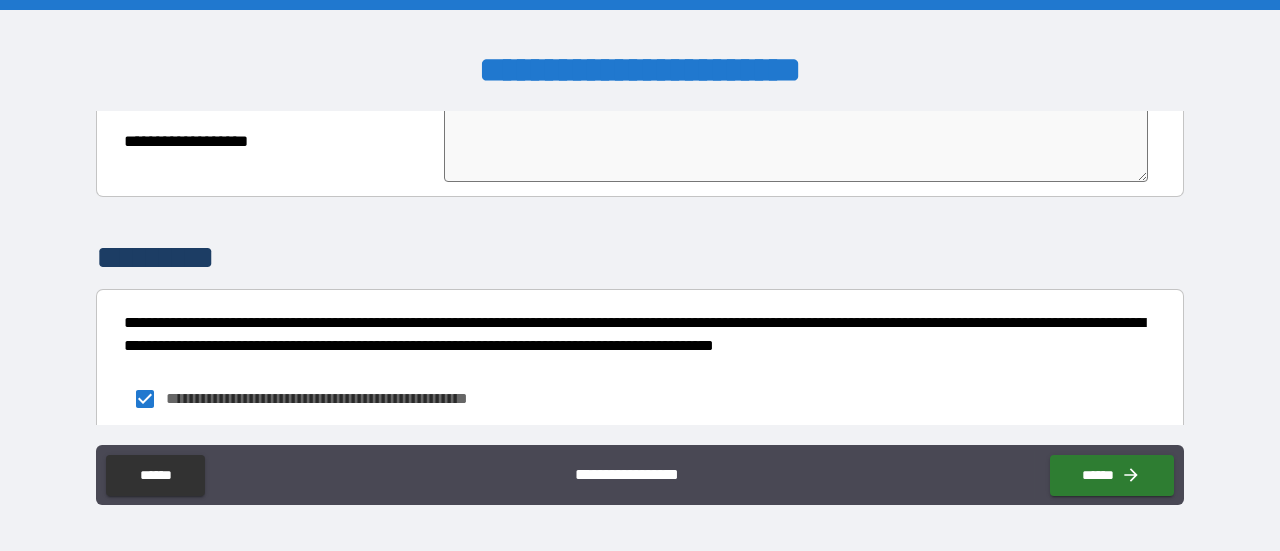 scroll, scrollTop: 6347, scrollLeft: 0, axis: vertical 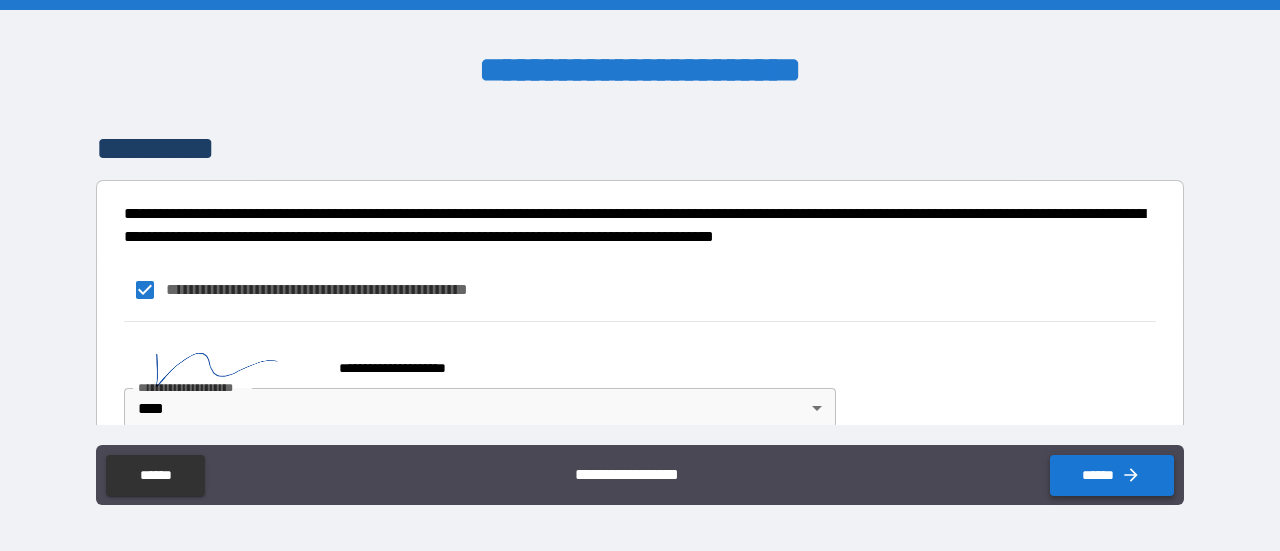 click on "******" at bounding box center [1112, 475] 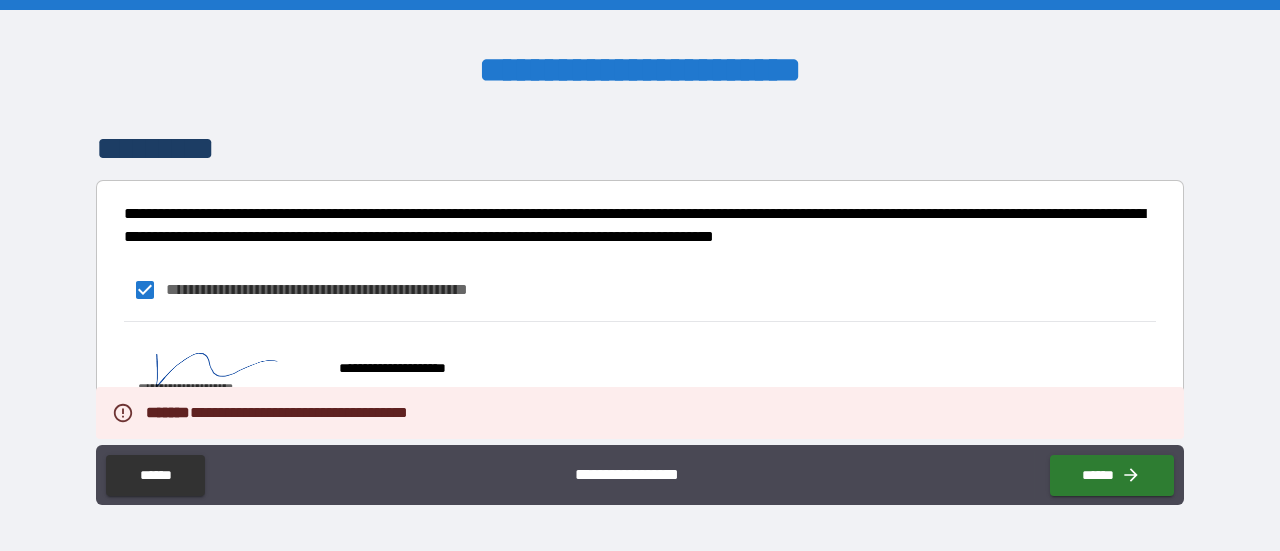 click on "**********" at bounding box center [476, 360] 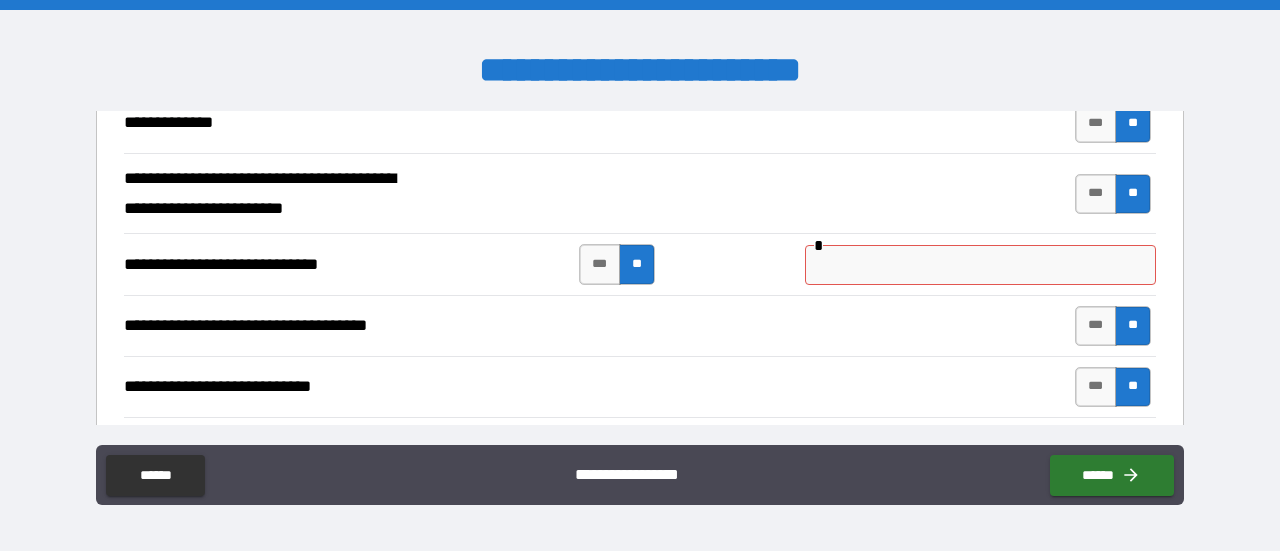 scroll, scrollTop: 4833, scrollLeft: 0, axis: vertical 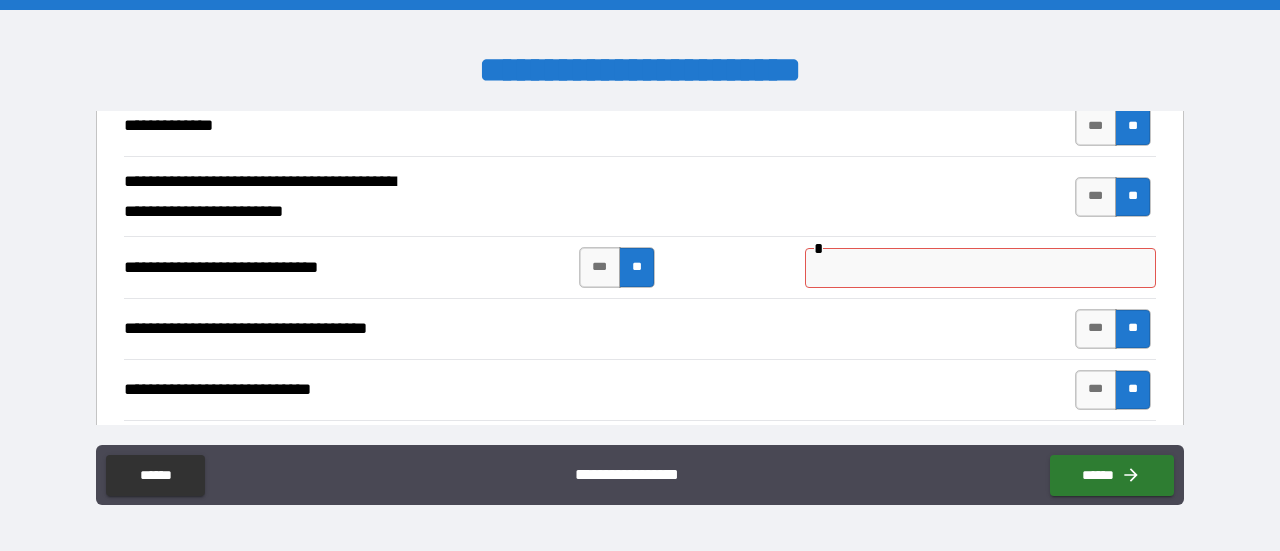 click at bounding box center [980, 268] 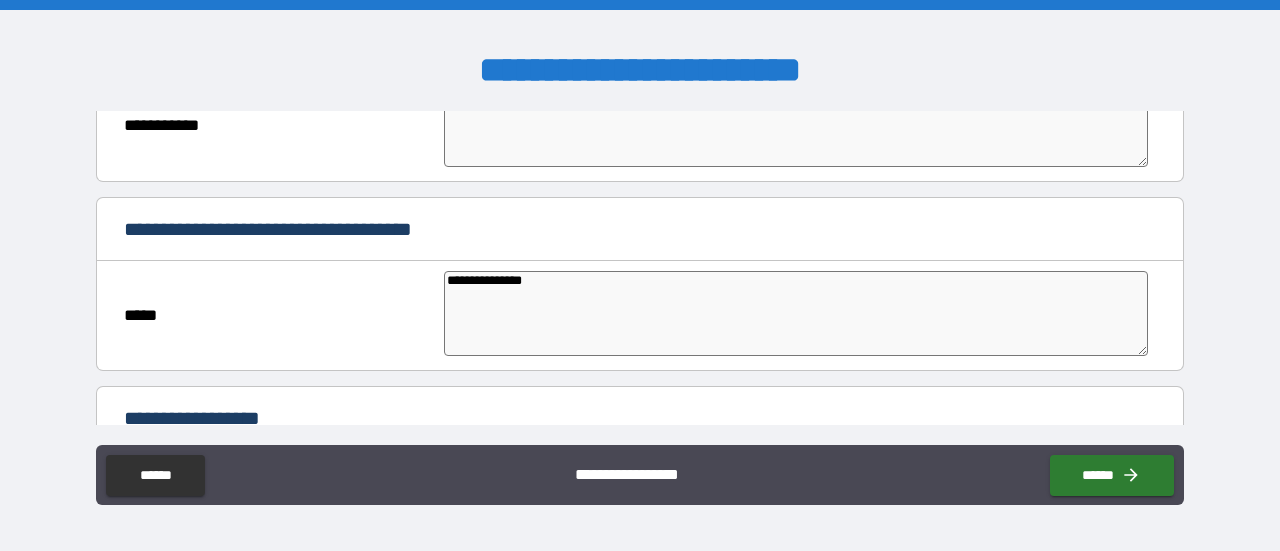 scroll, scrollTop: 6347, scrollLeft: 0, axis: vertical 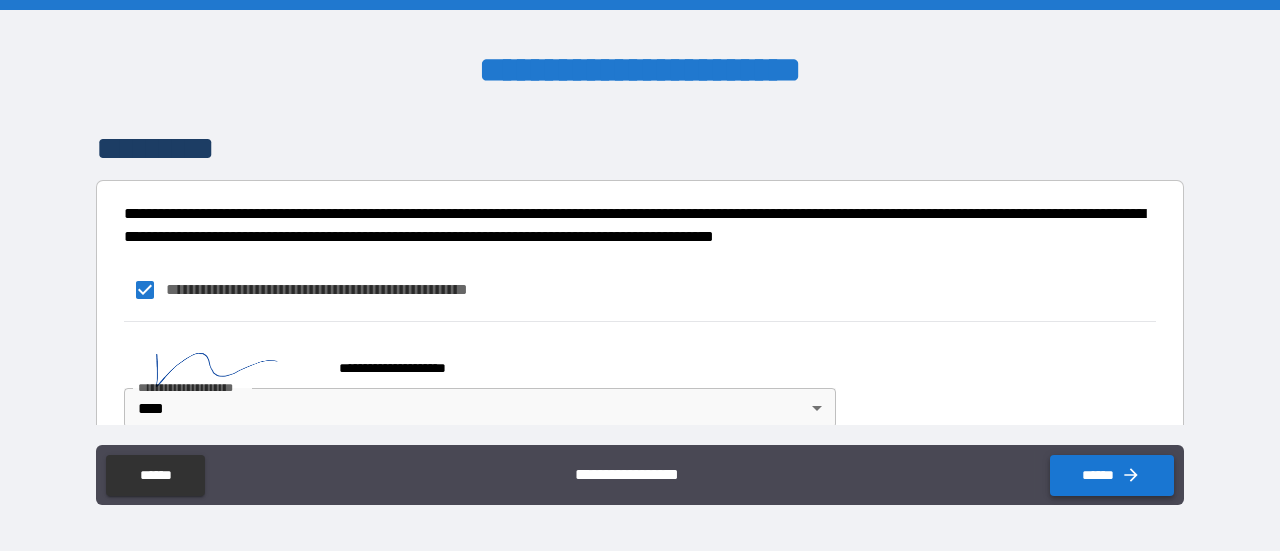 click on "******" at bounding box center (1112, 475) 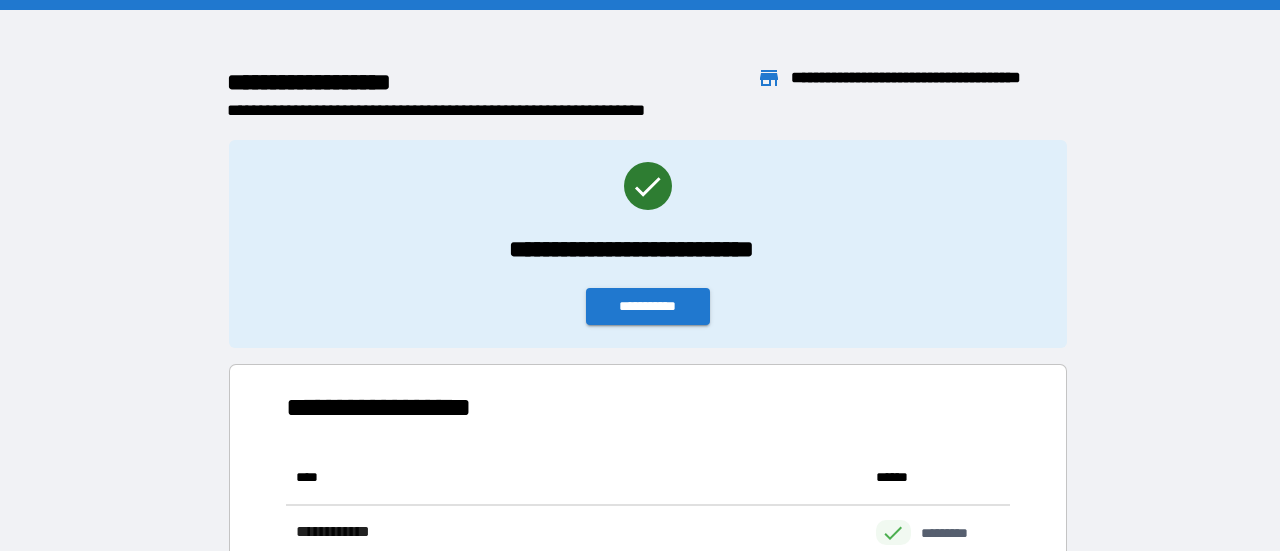 scroll, scrollTop: 16, scrollLeft: 16, axis: both 